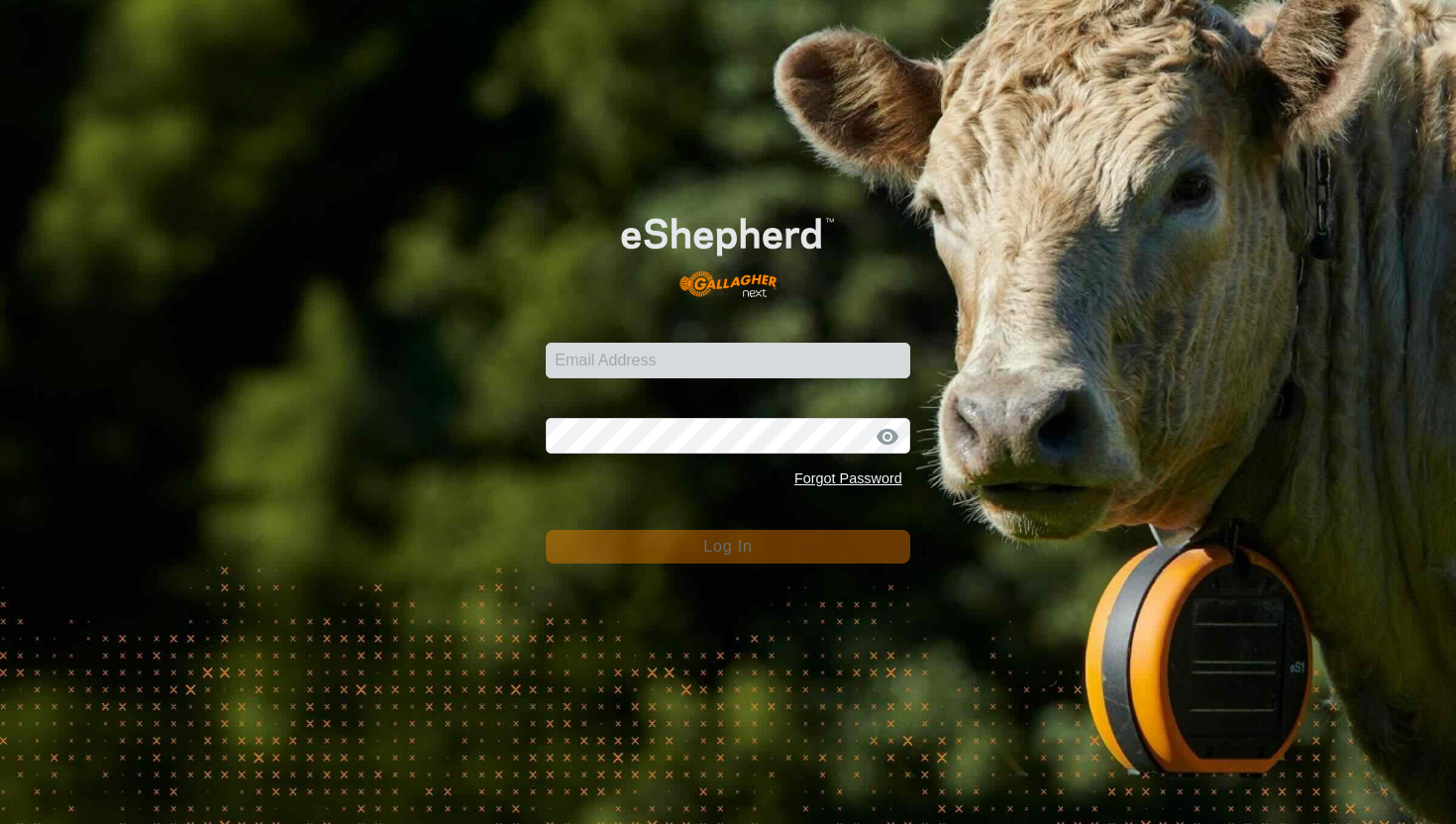 scroll, scrollTop: 0, scrollLeft: 0, axis: both 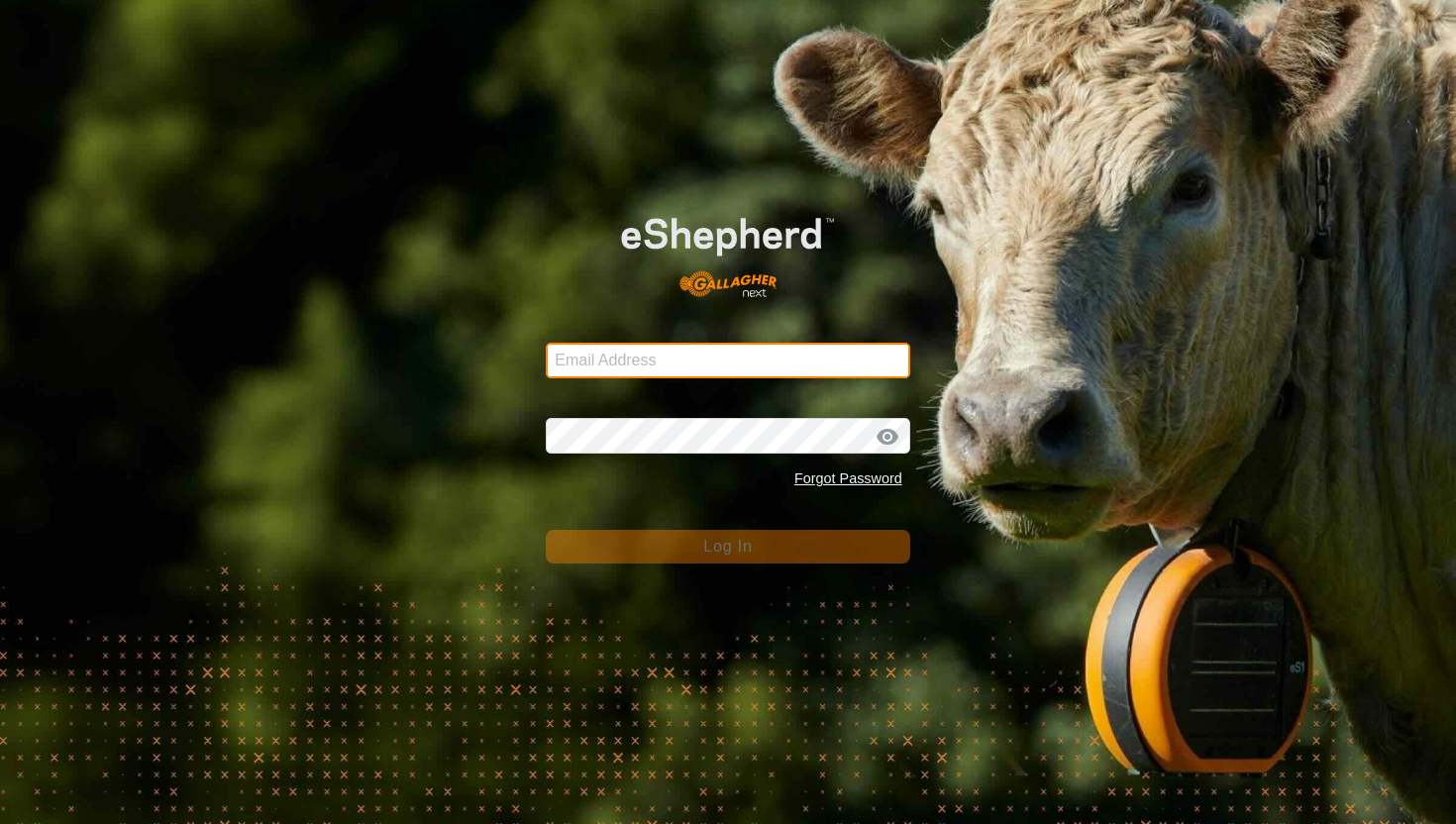 type on "mathew.gemma@barhamfarming.co.nz" 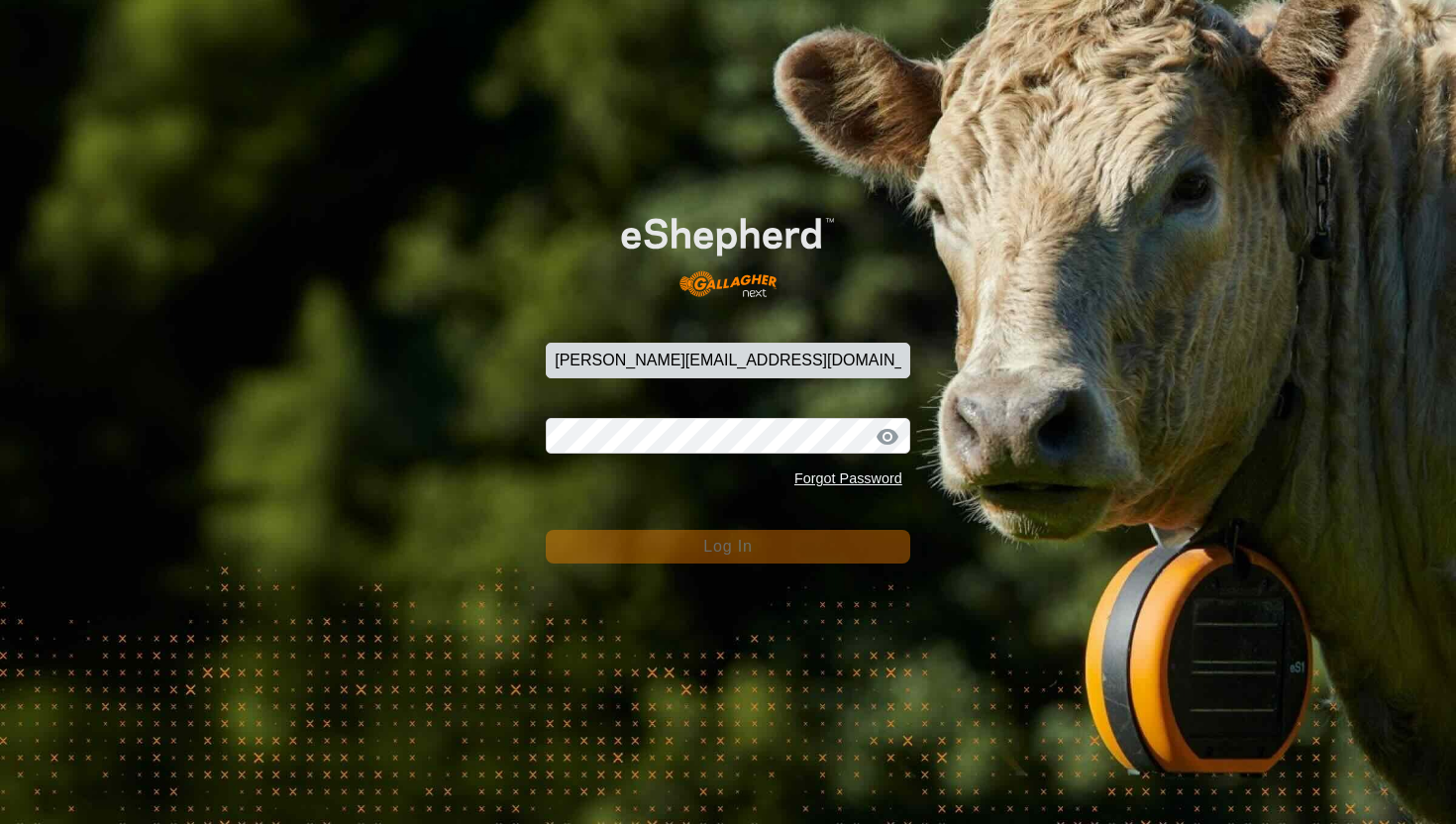click on "Log In" 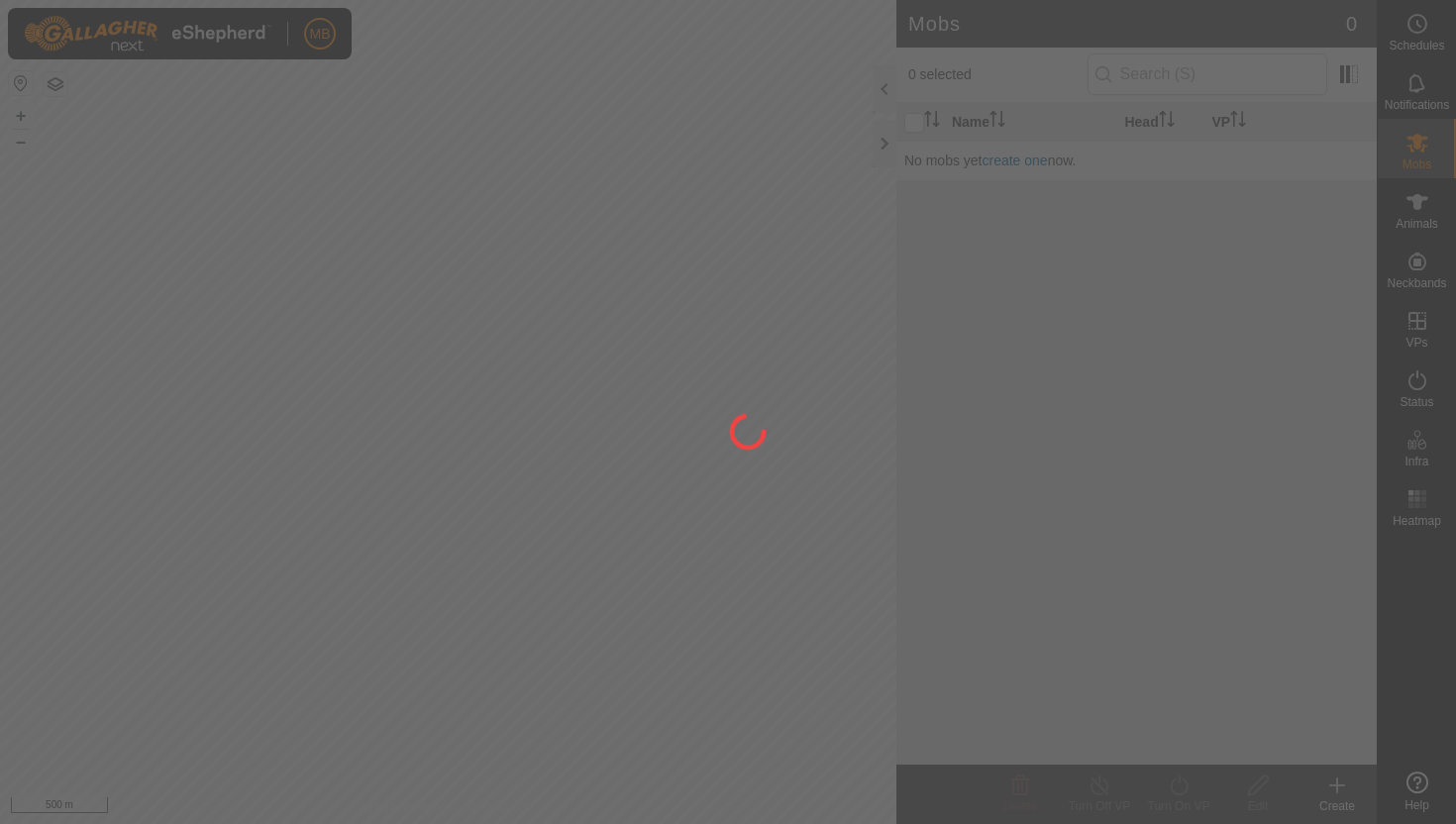 scroll, scrollTop: 0, scrollLeft: 0, axis: both 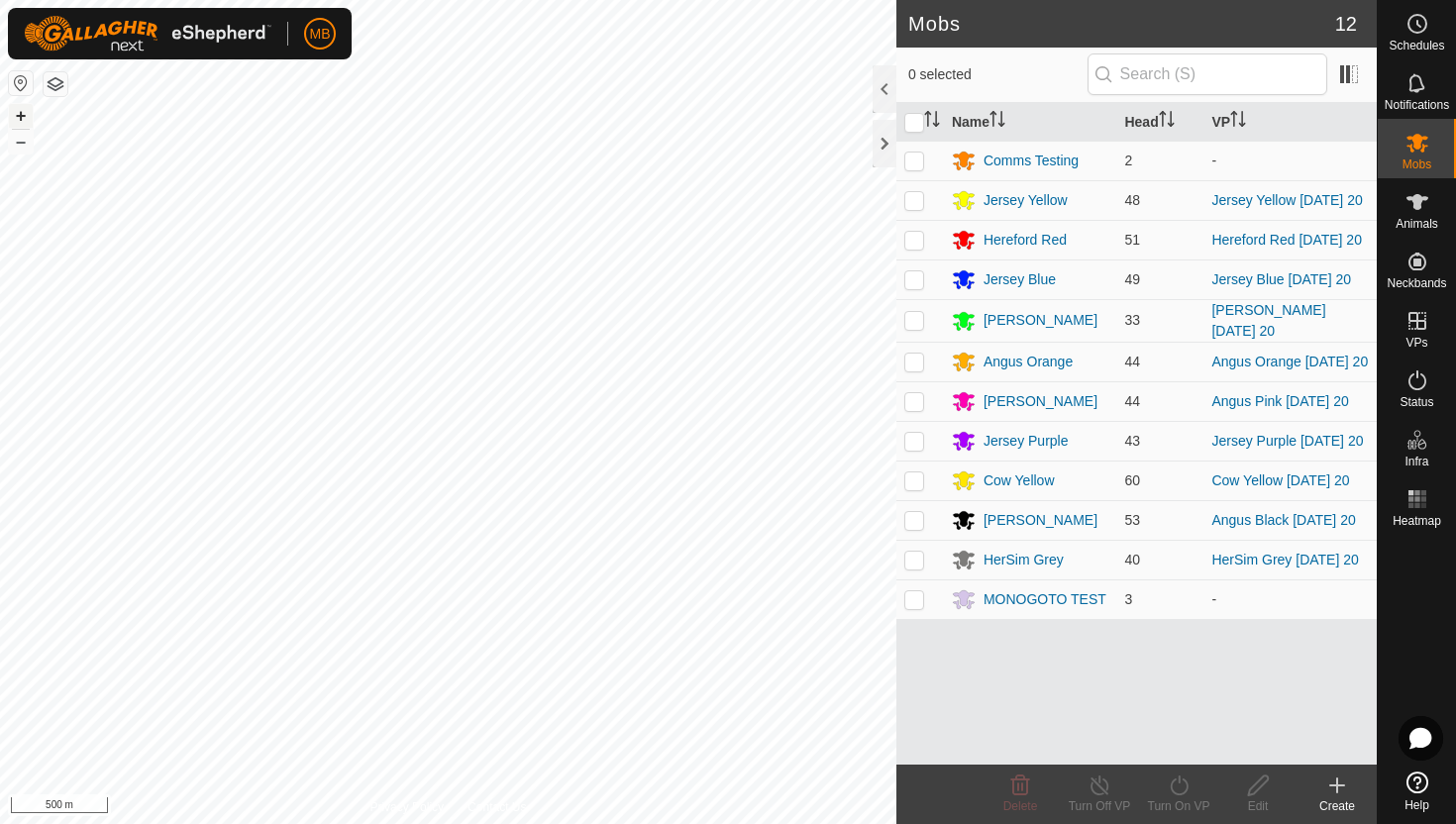 click on "+" at bounding box center (21, 116) 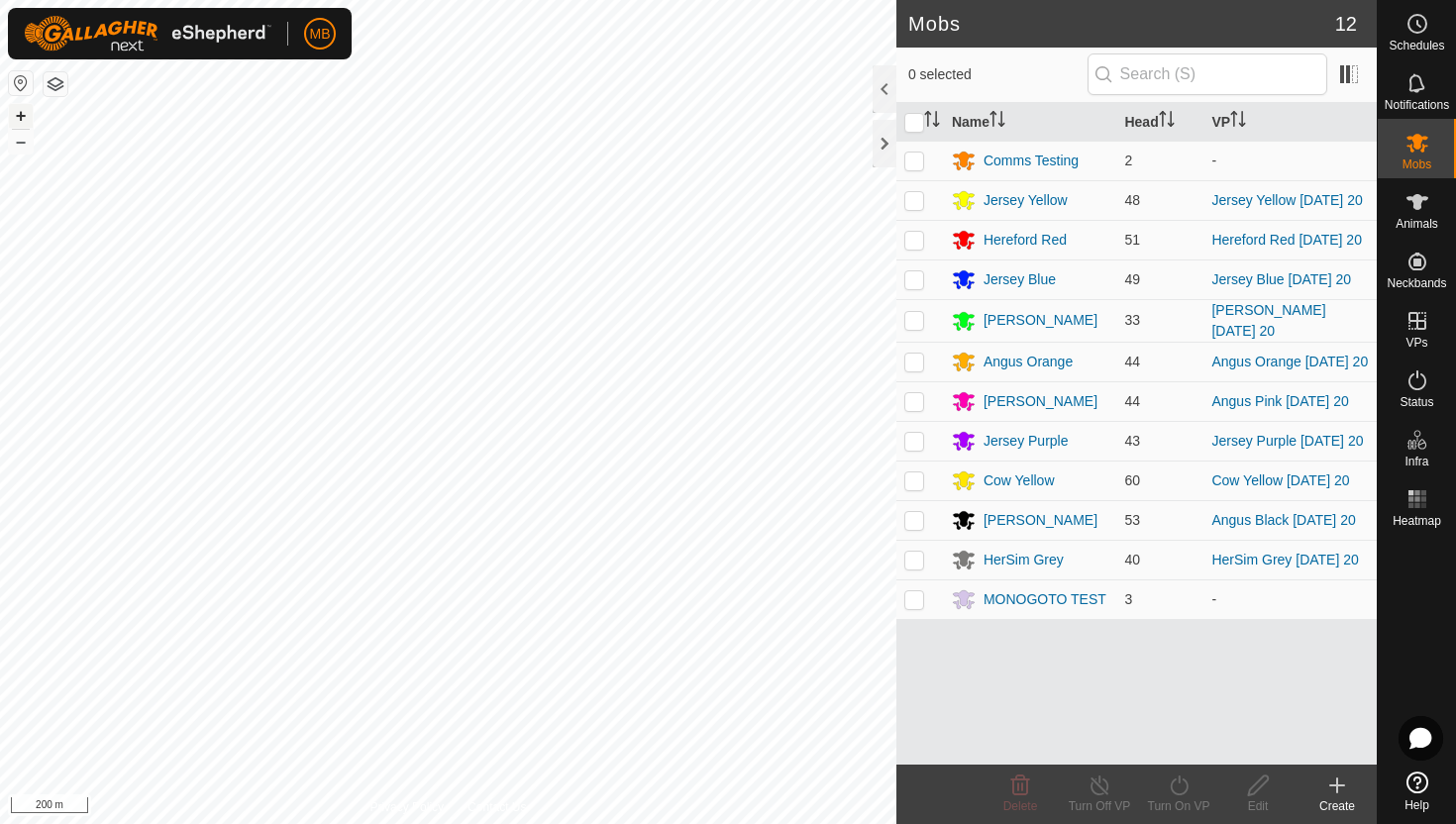 click on "+" at bounding box center [21, 116] 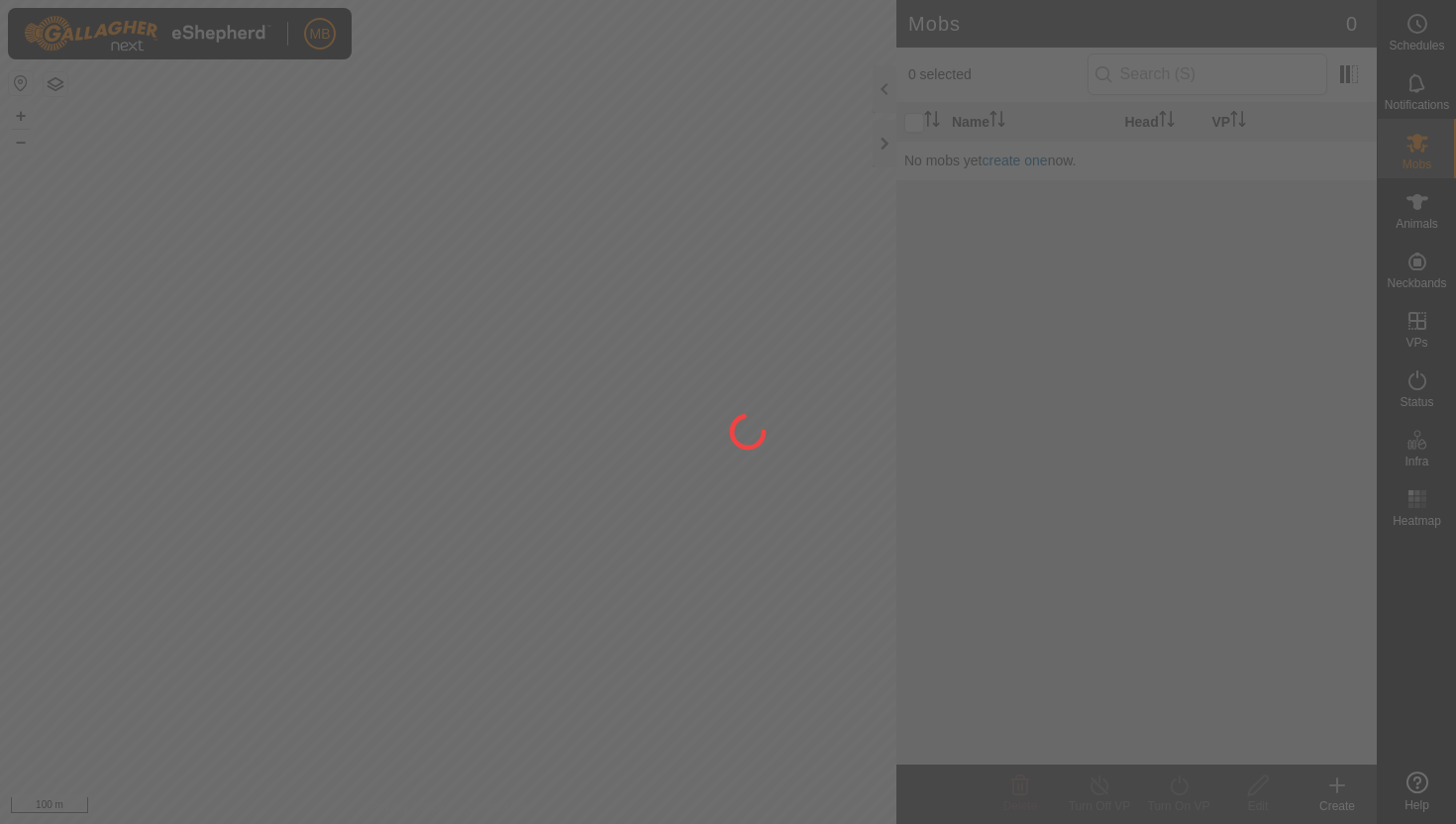 scroll, scrollTop: 0, scrollLeft: 0, axis: both 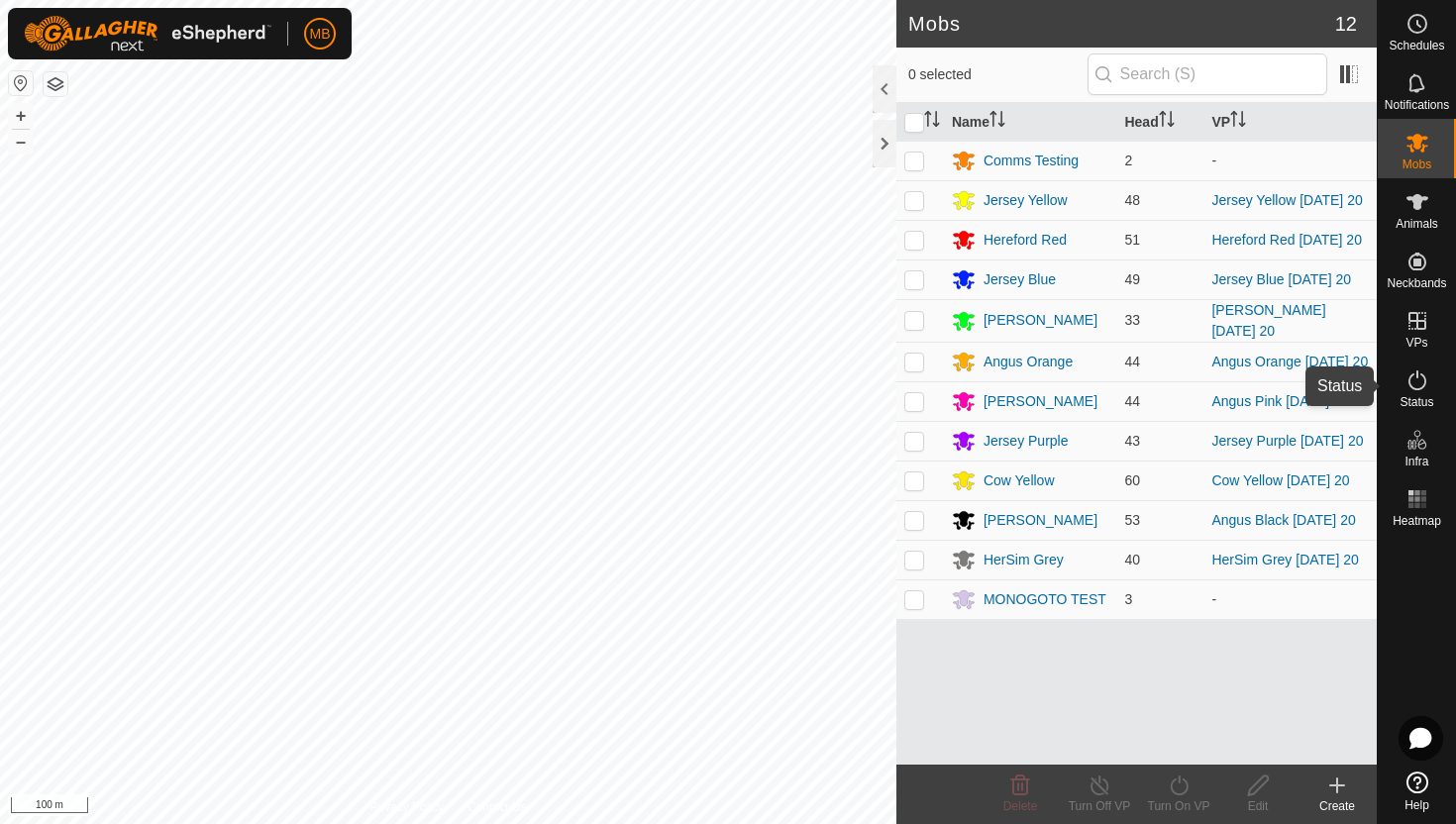 click 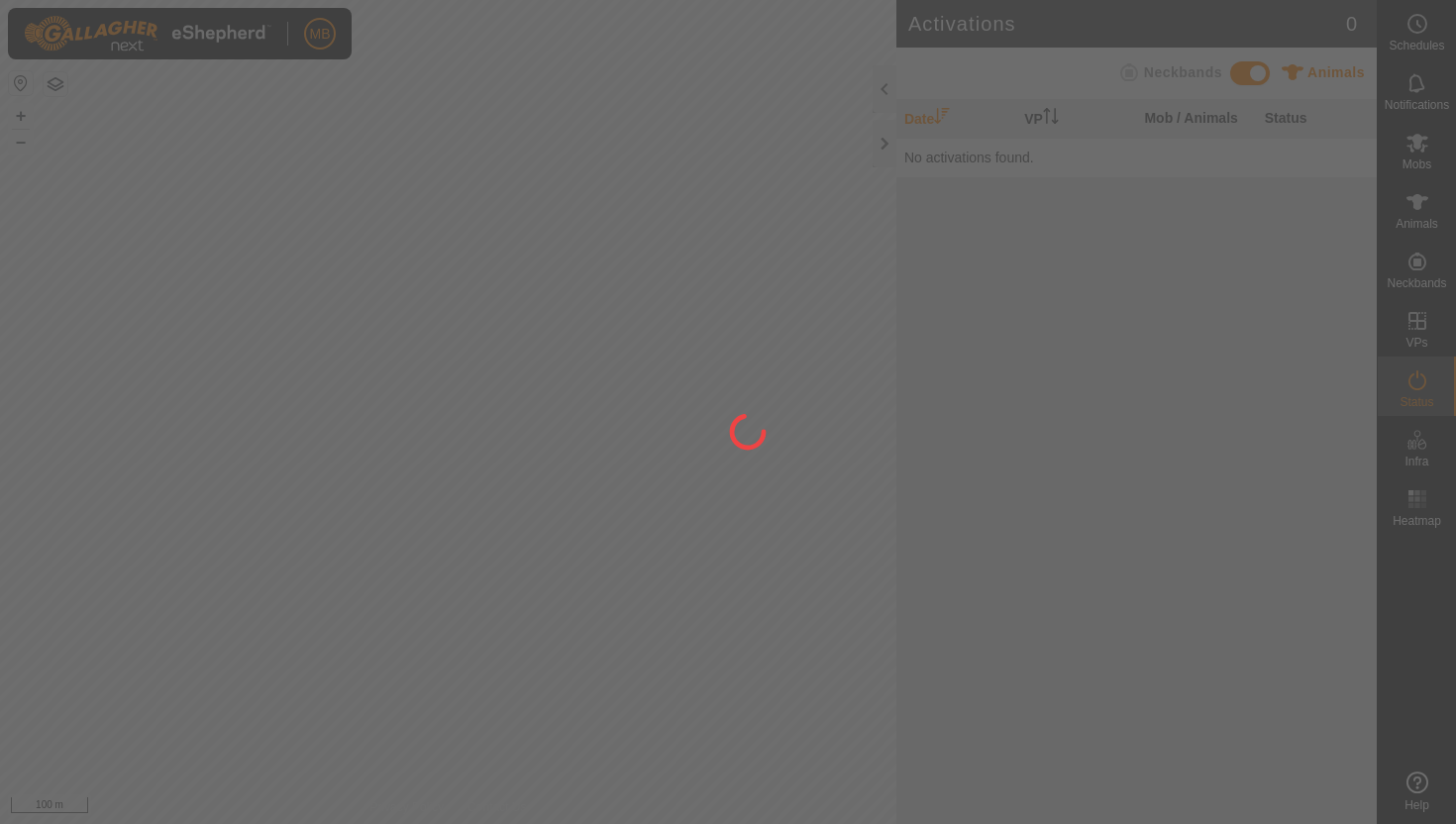 scroll, scrollTop: 0, scrollLeft: 0, axis: both 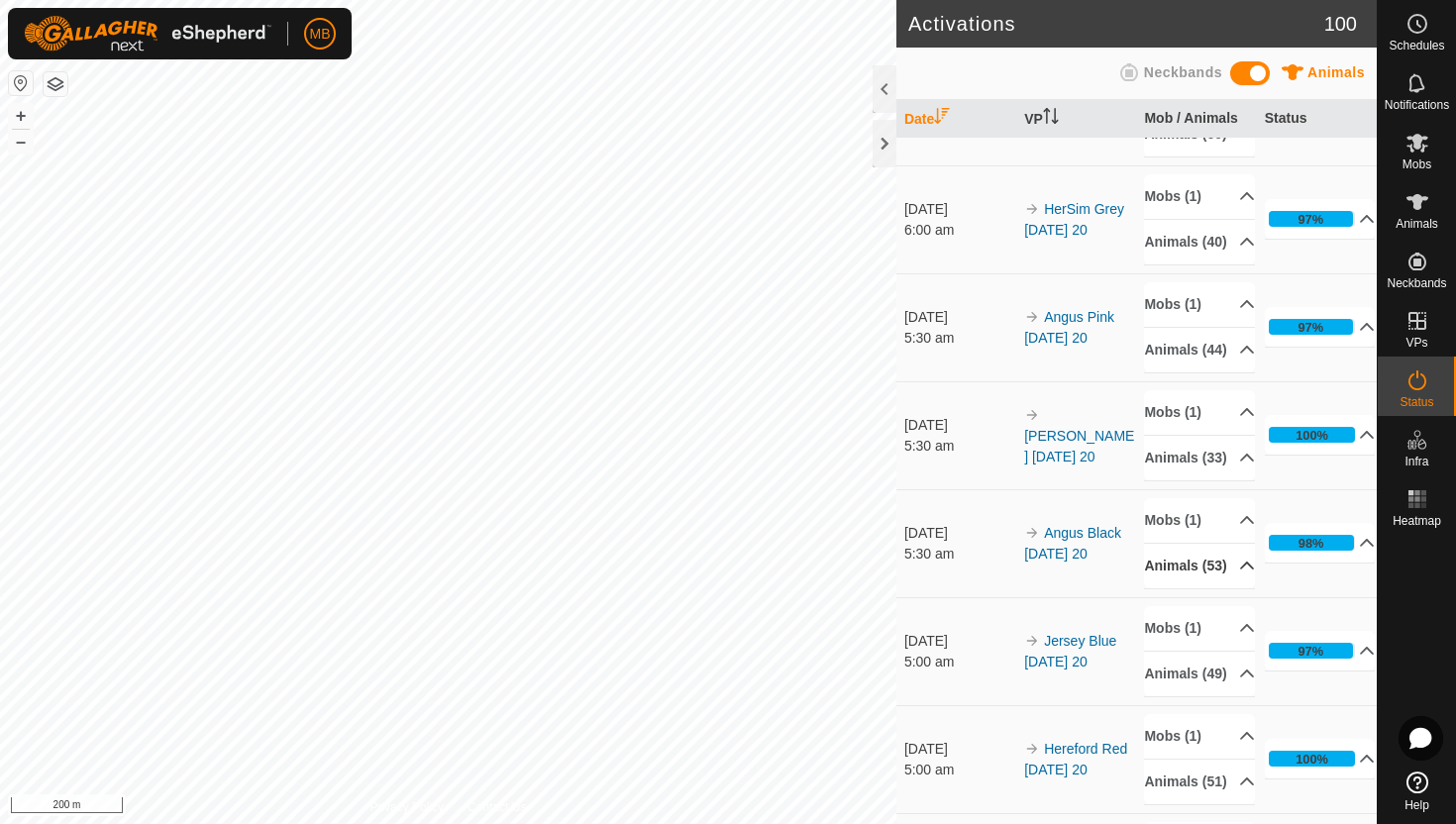 click on "Animals (53)" at bounding box center (1199, 566) 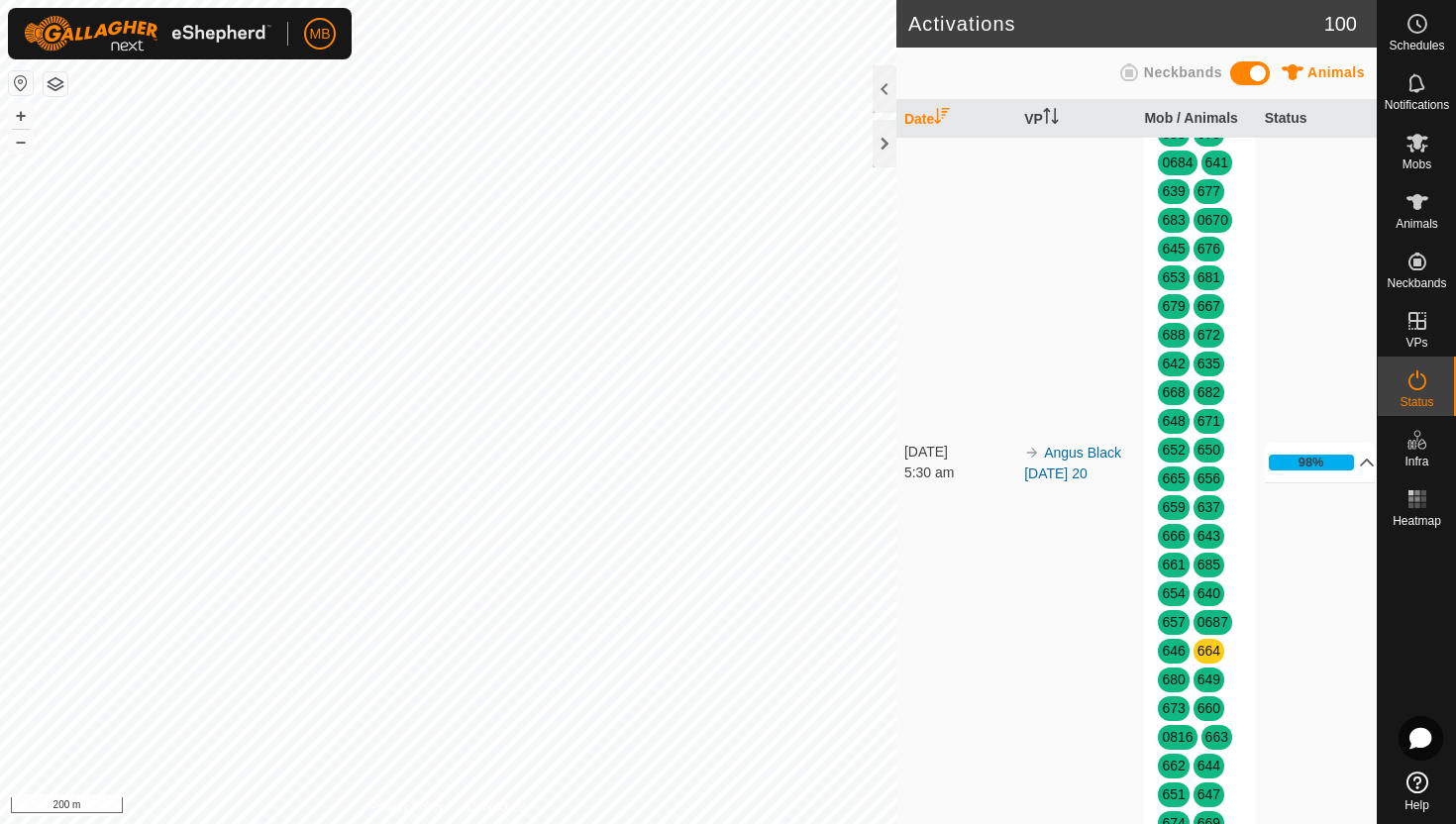 scroll, scrollTop: 564, scrollLeft: 0, axis: vertical 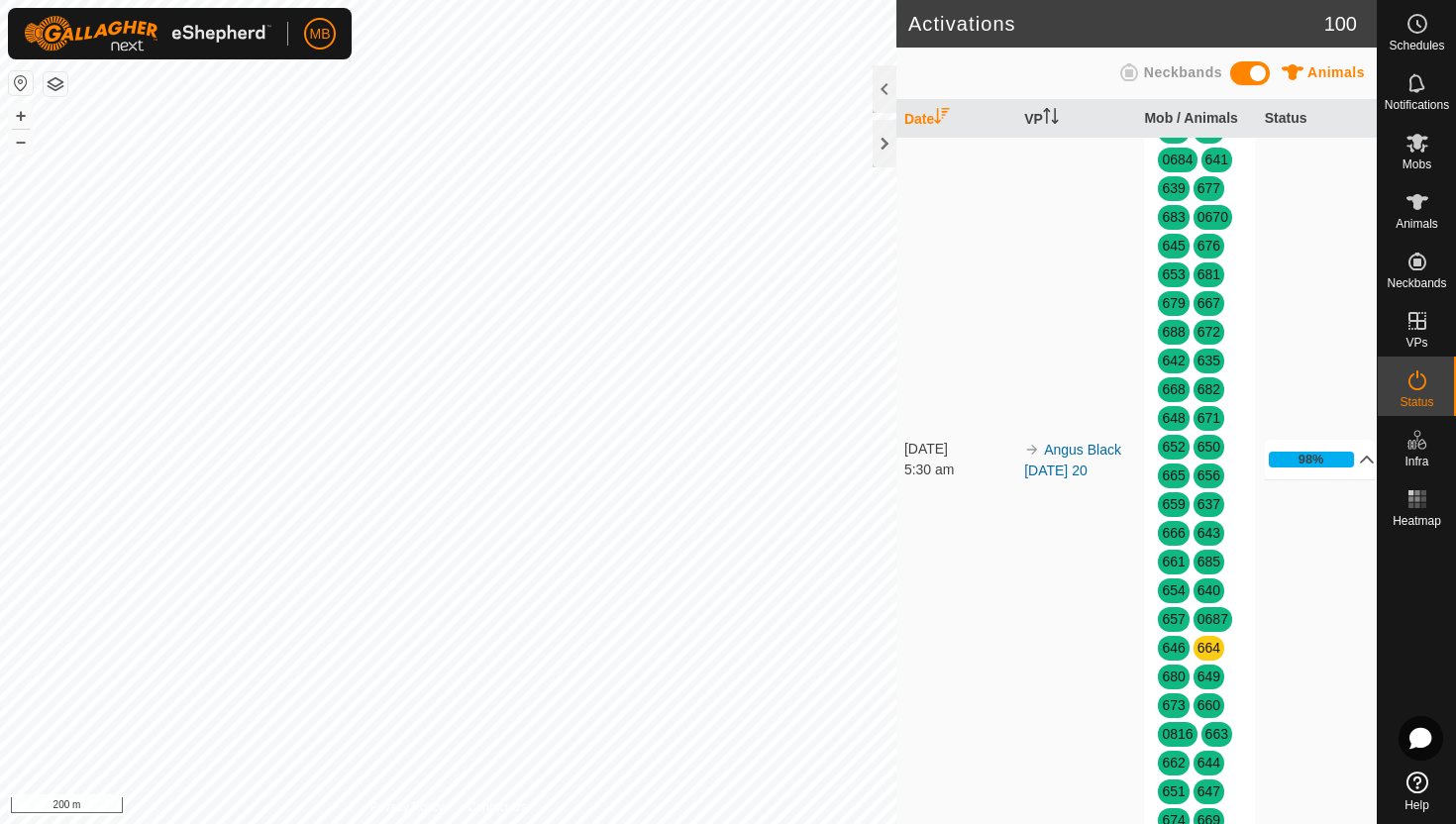 click on "Animals (53)" at bounding box center (1199, 82) 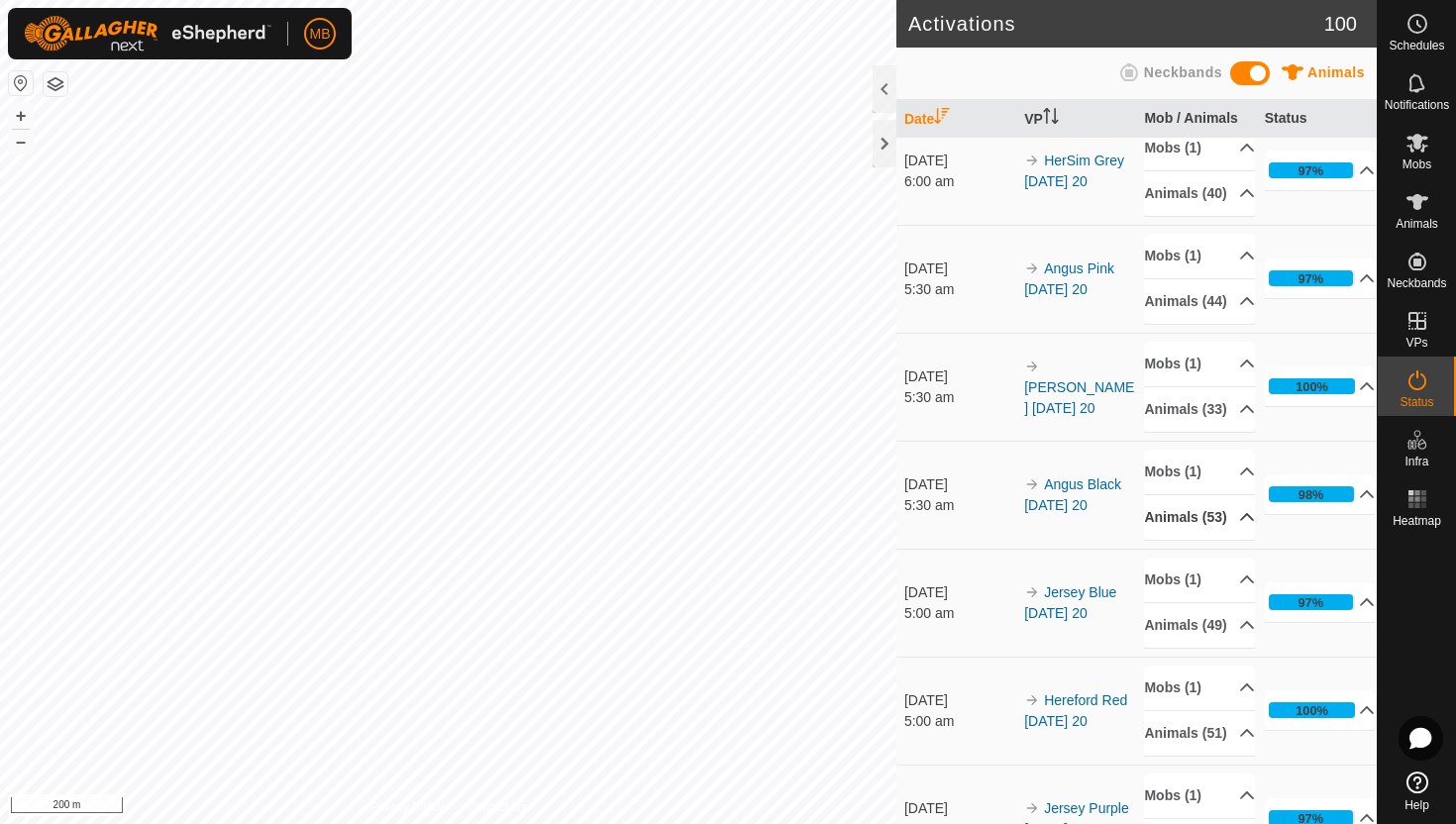 scroll, scrollTop: 0, scrollLeft: 0, axis: both 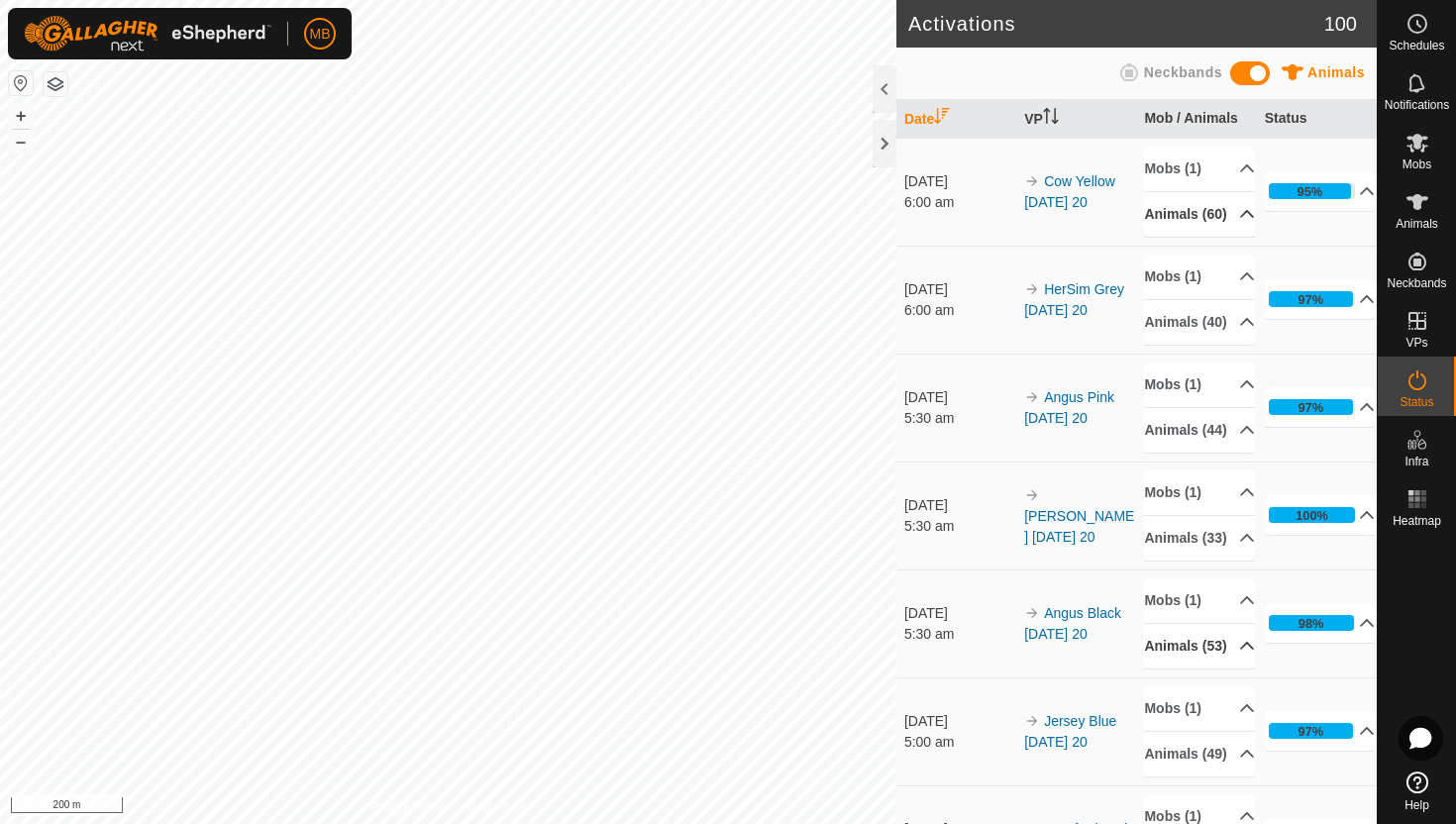 click on "Animals (60)" at bounding box center (1199, 214) 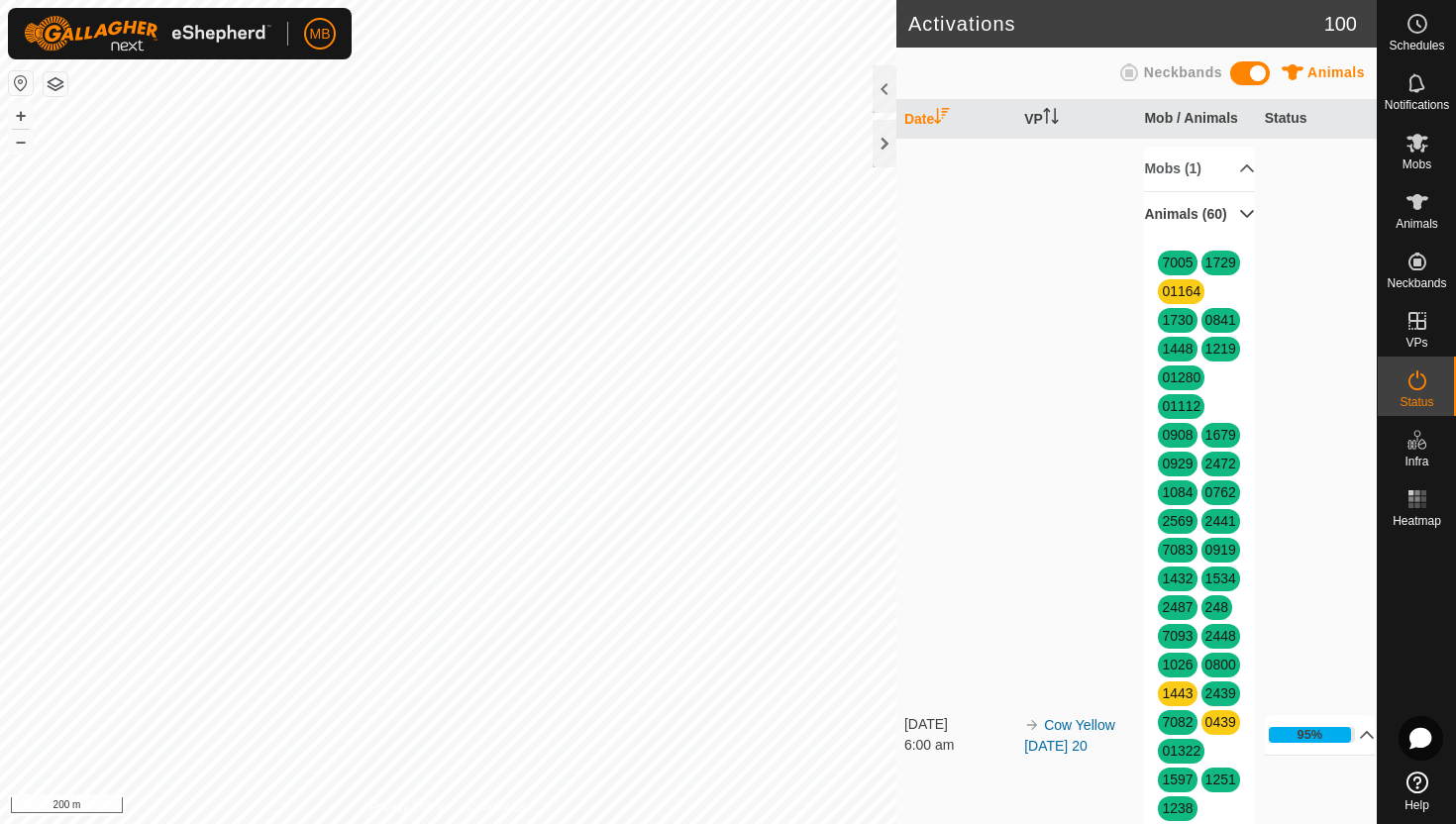click on "Animals (60)" at bounding box center [1199, 214] 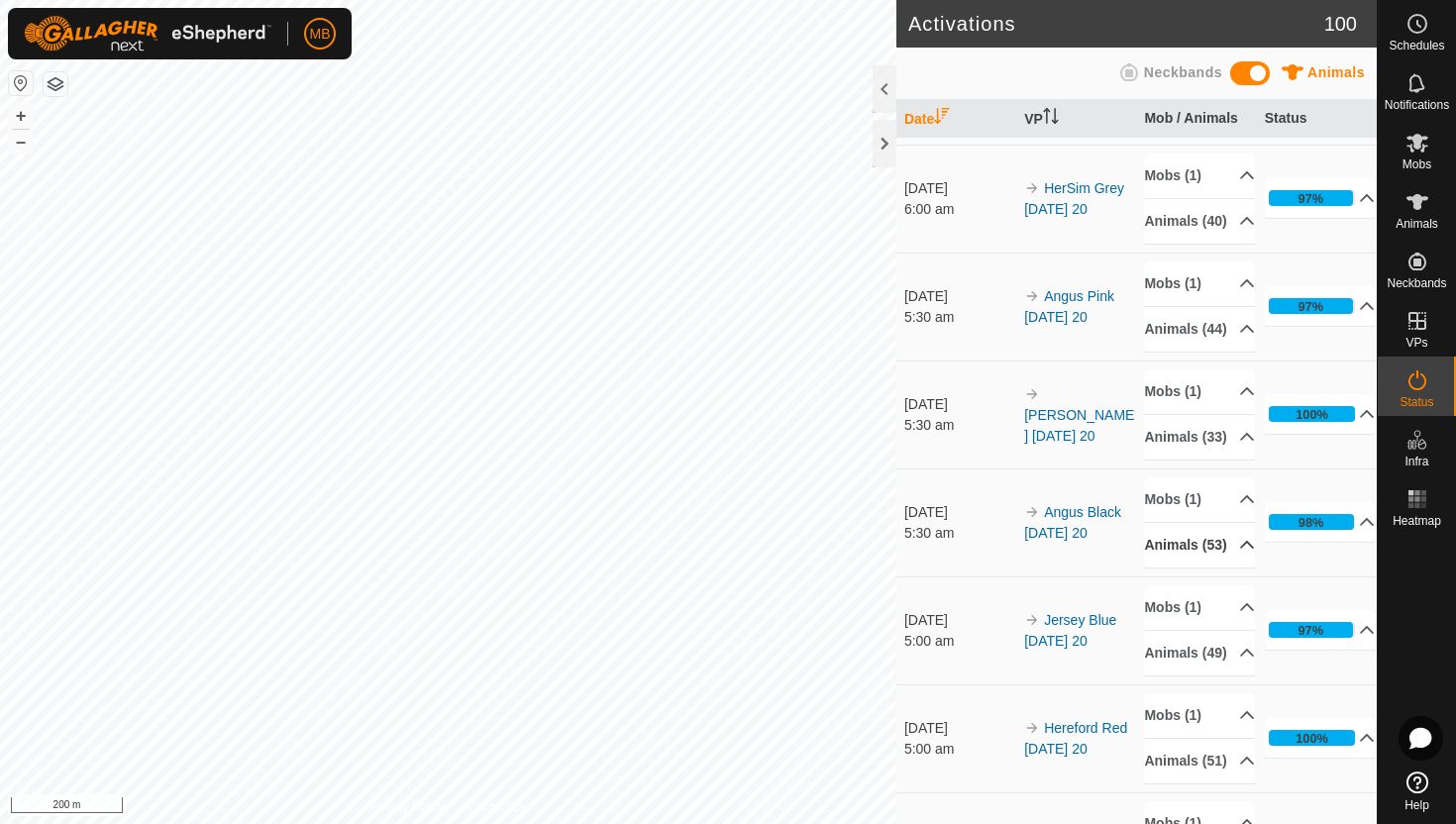 scroll, scrollTop: 151, scrollLeft: 0, axis: vertical 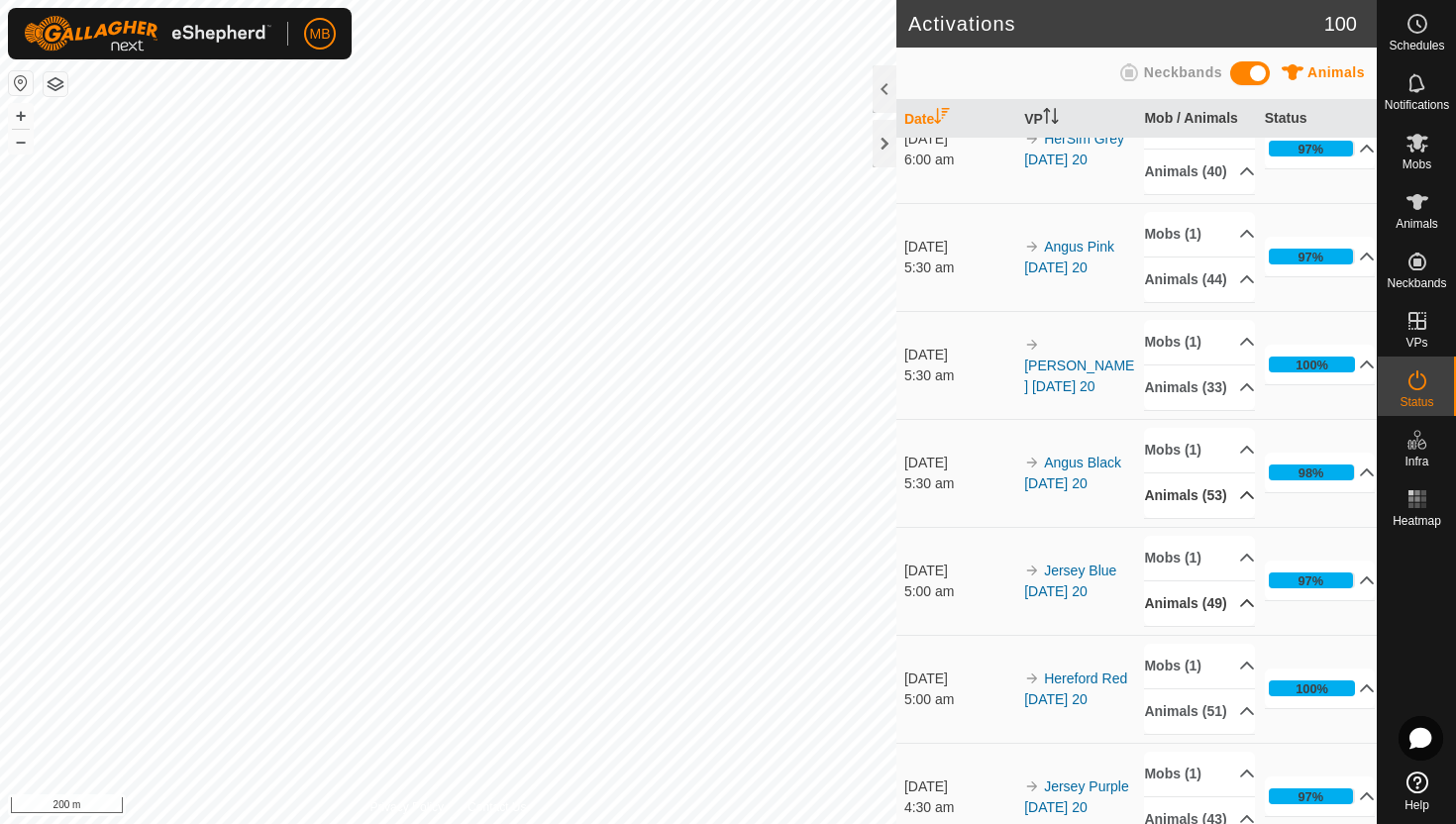 click on "Animals (49)" at bounding box center [1199, 603] 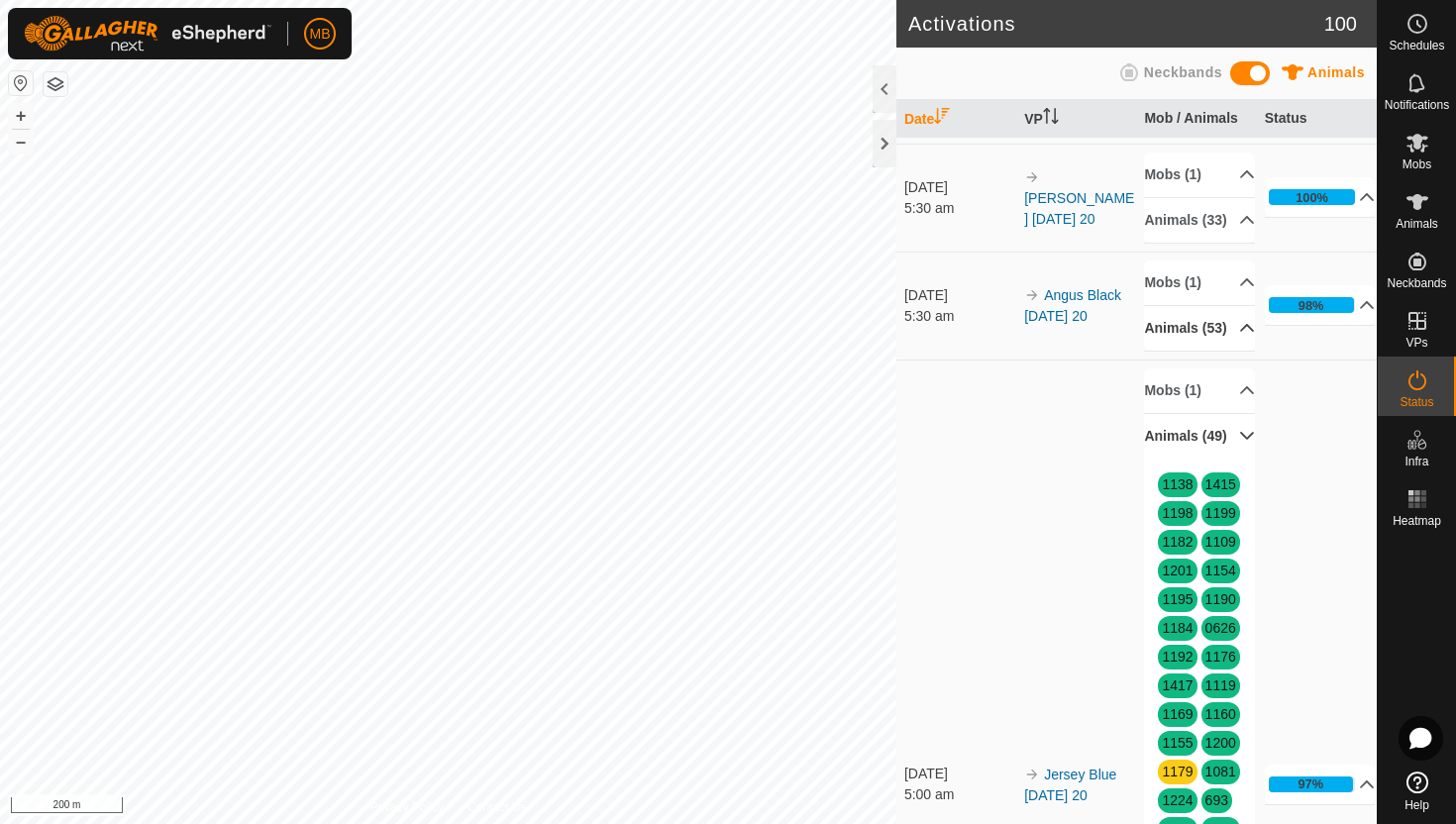 scroll, scrollTop: 317, scrollLeft: 0, axis: vertical 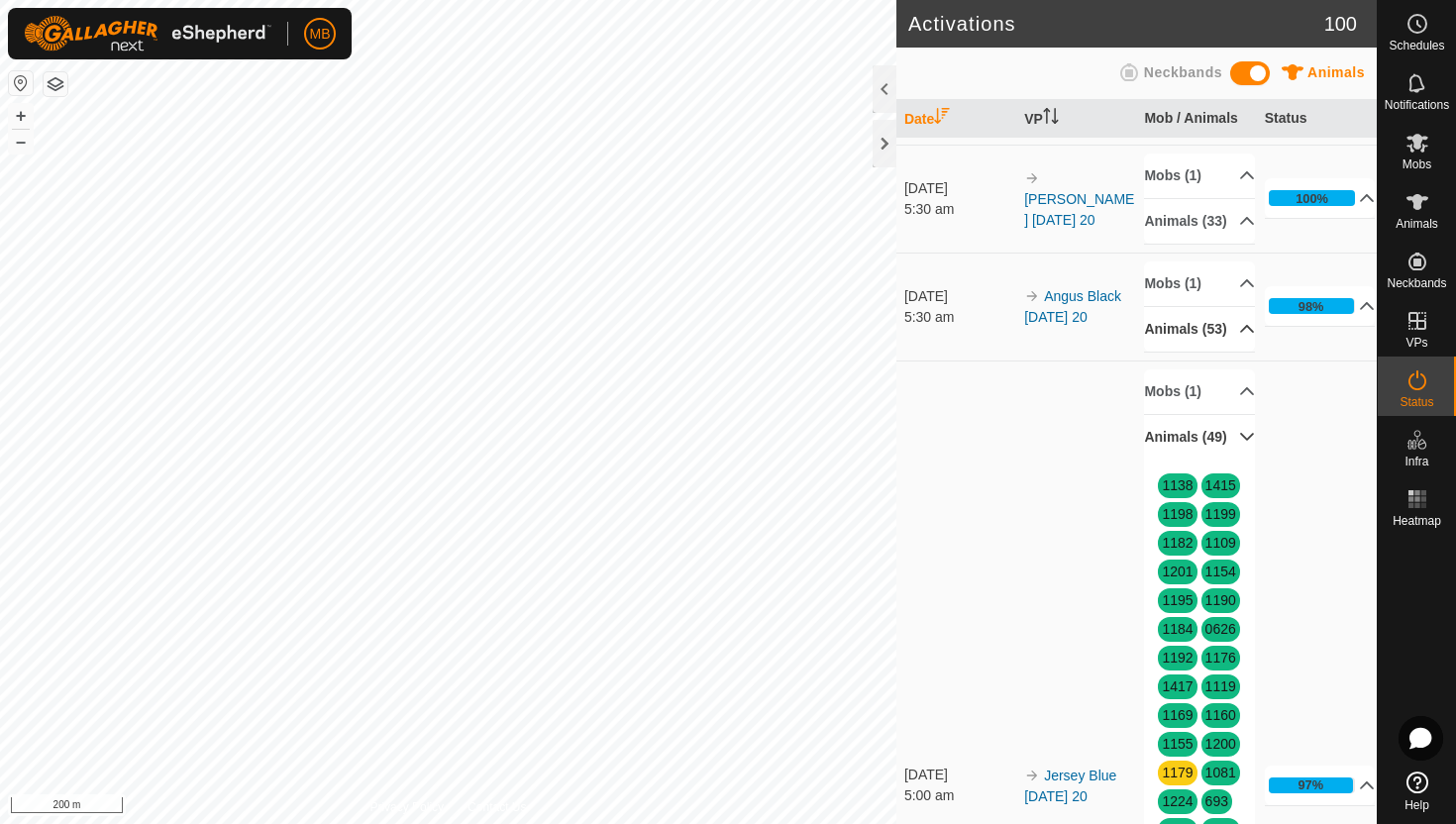 click on "Animals (49)" at bounding box center (1199, 437) 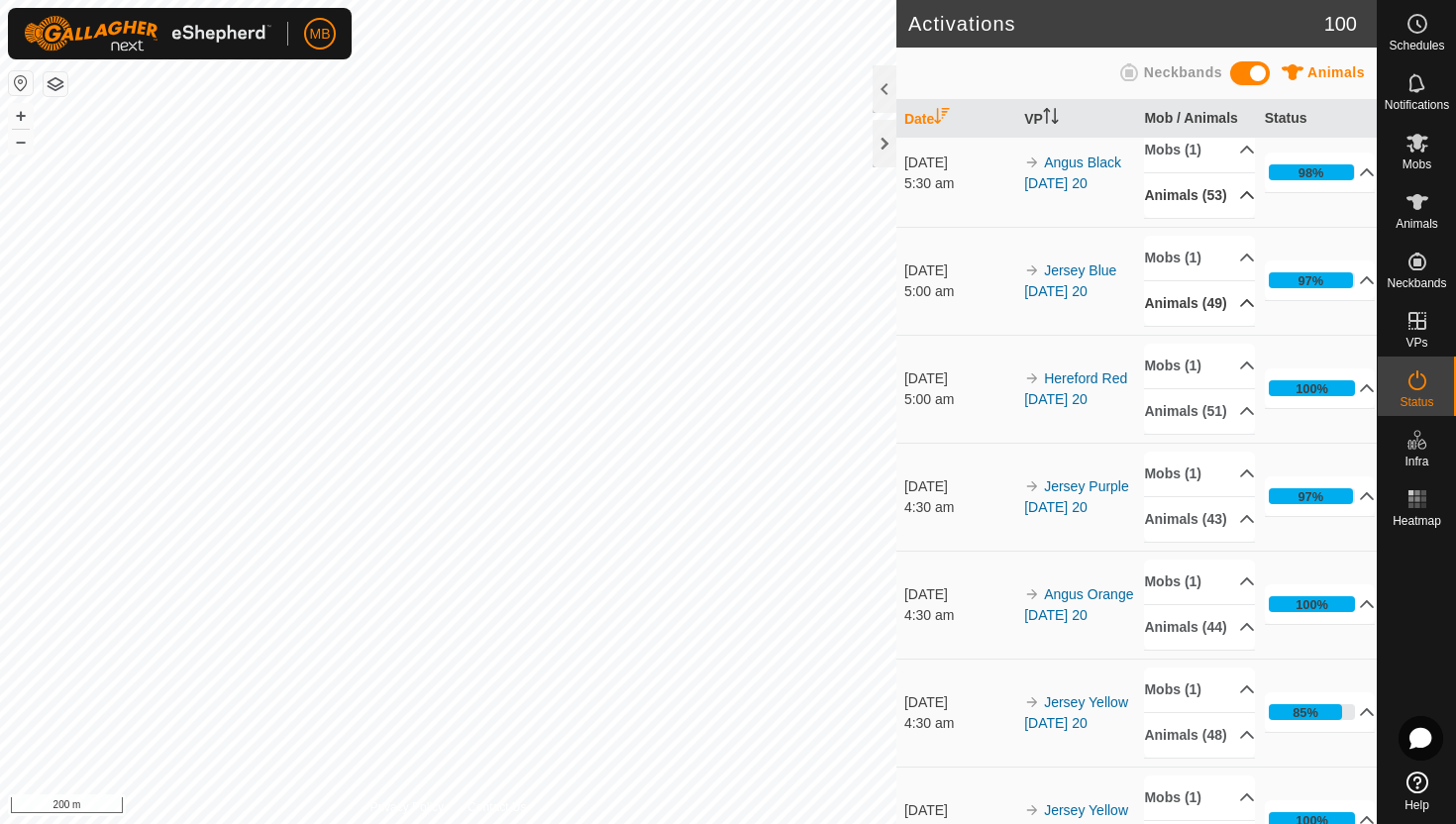 scroll, scrollTop: 452, scrollLeft: 0, axis: vertical 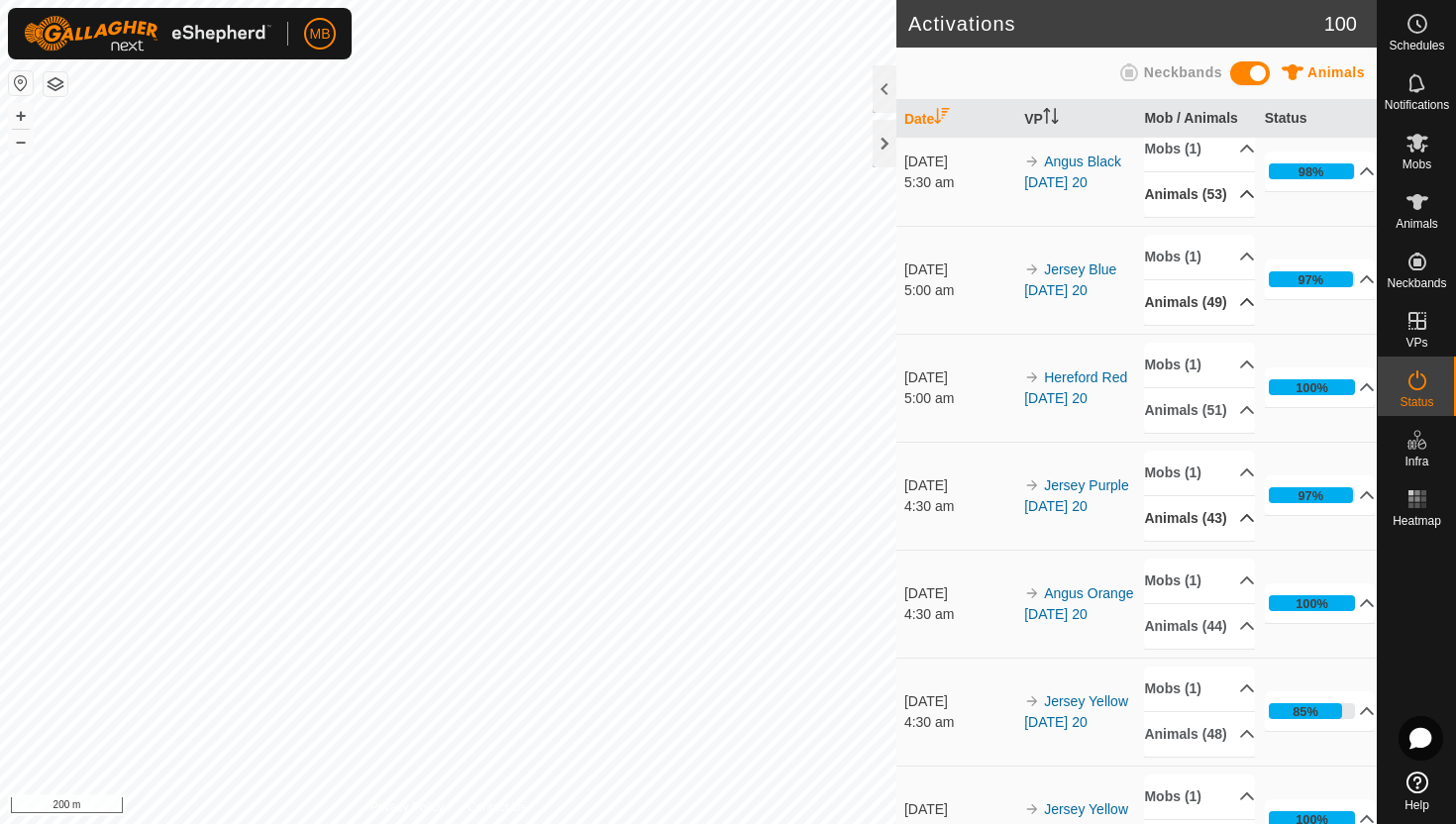 click on "Animals (43)" at bounding box center [1199, 518] 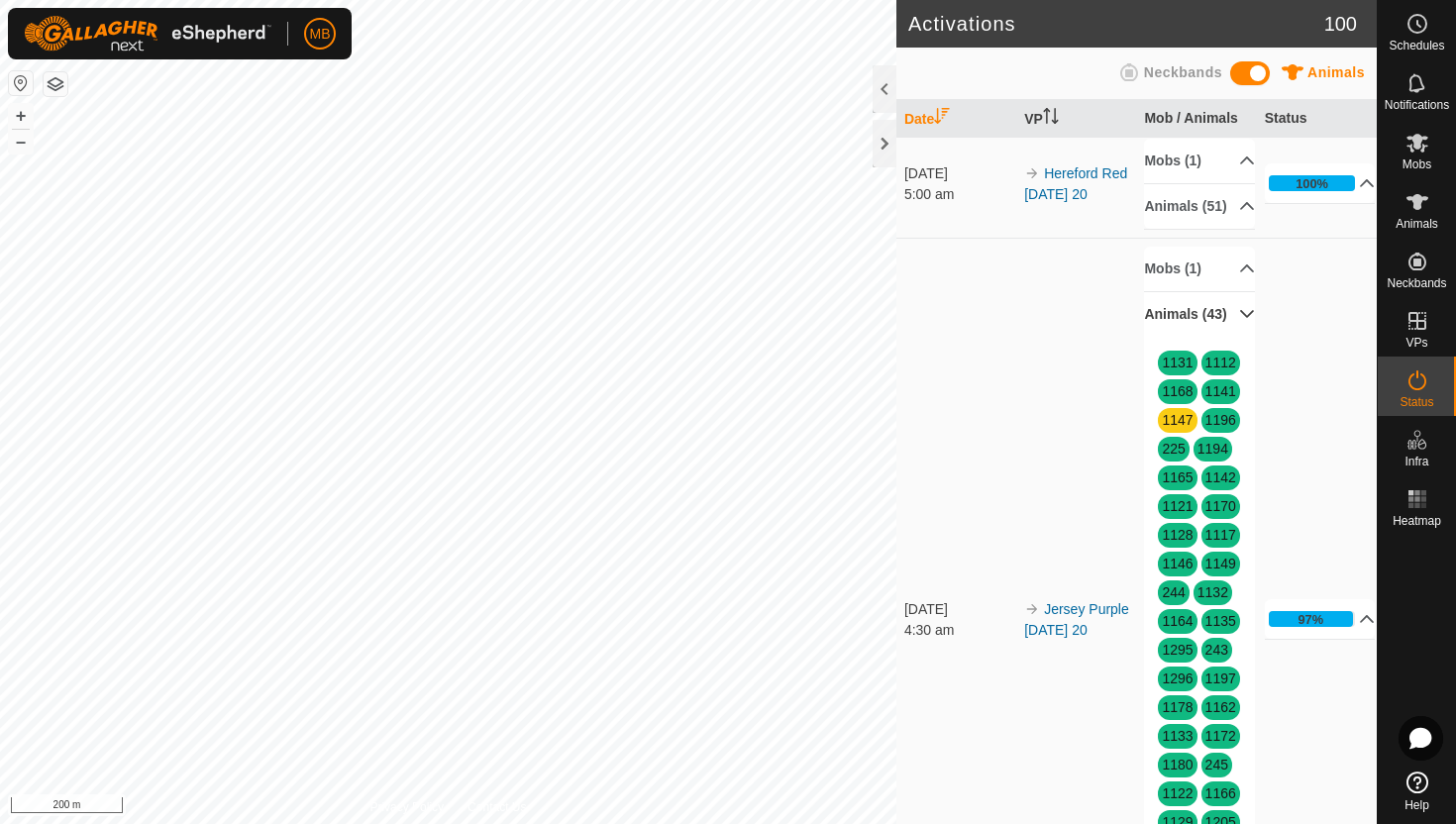 scroll, scrollTop: 623, scrollLeft: 0, axis: vertical 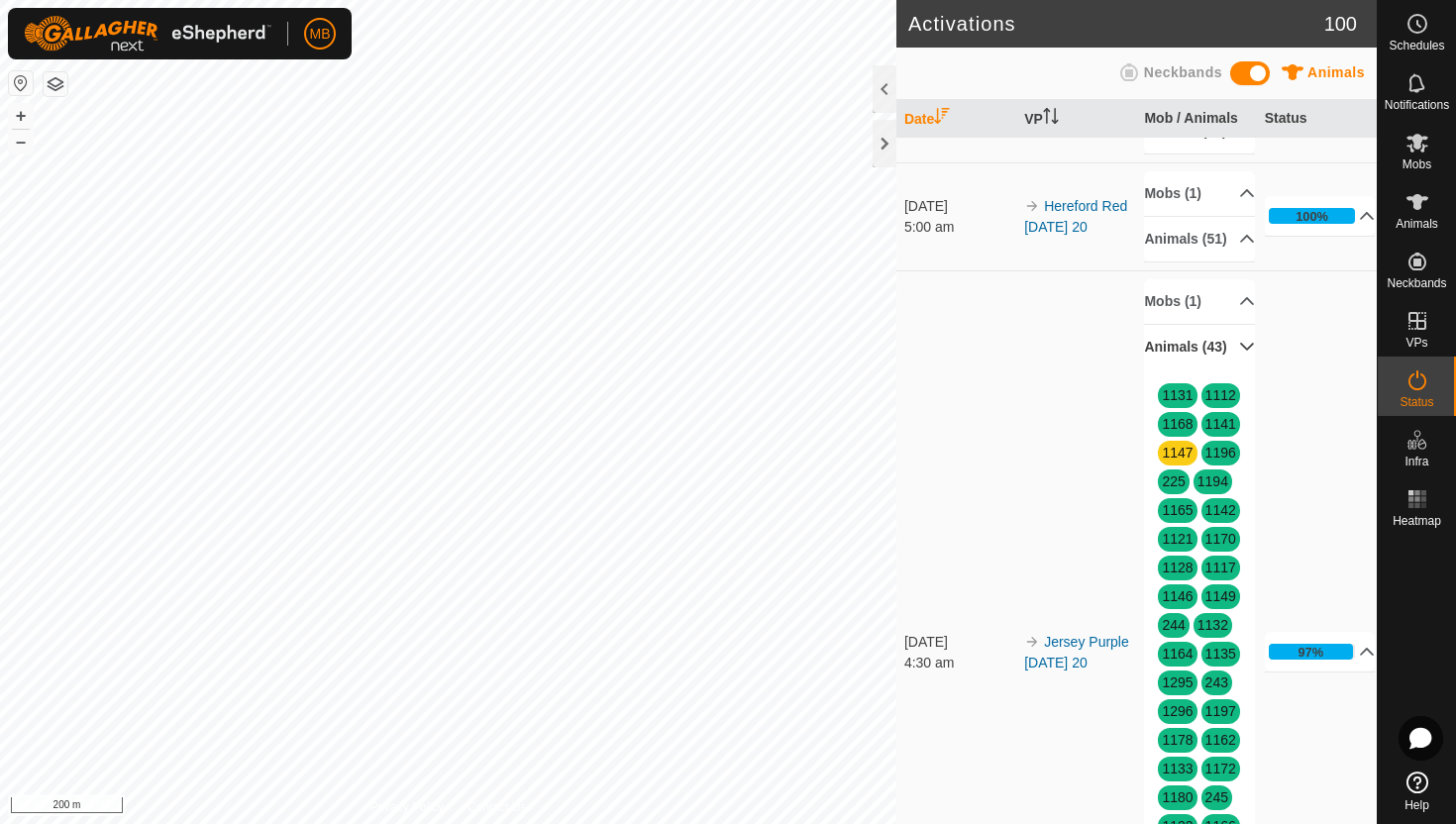 click on "Animals (43)" at bounding box center [1199, 347] 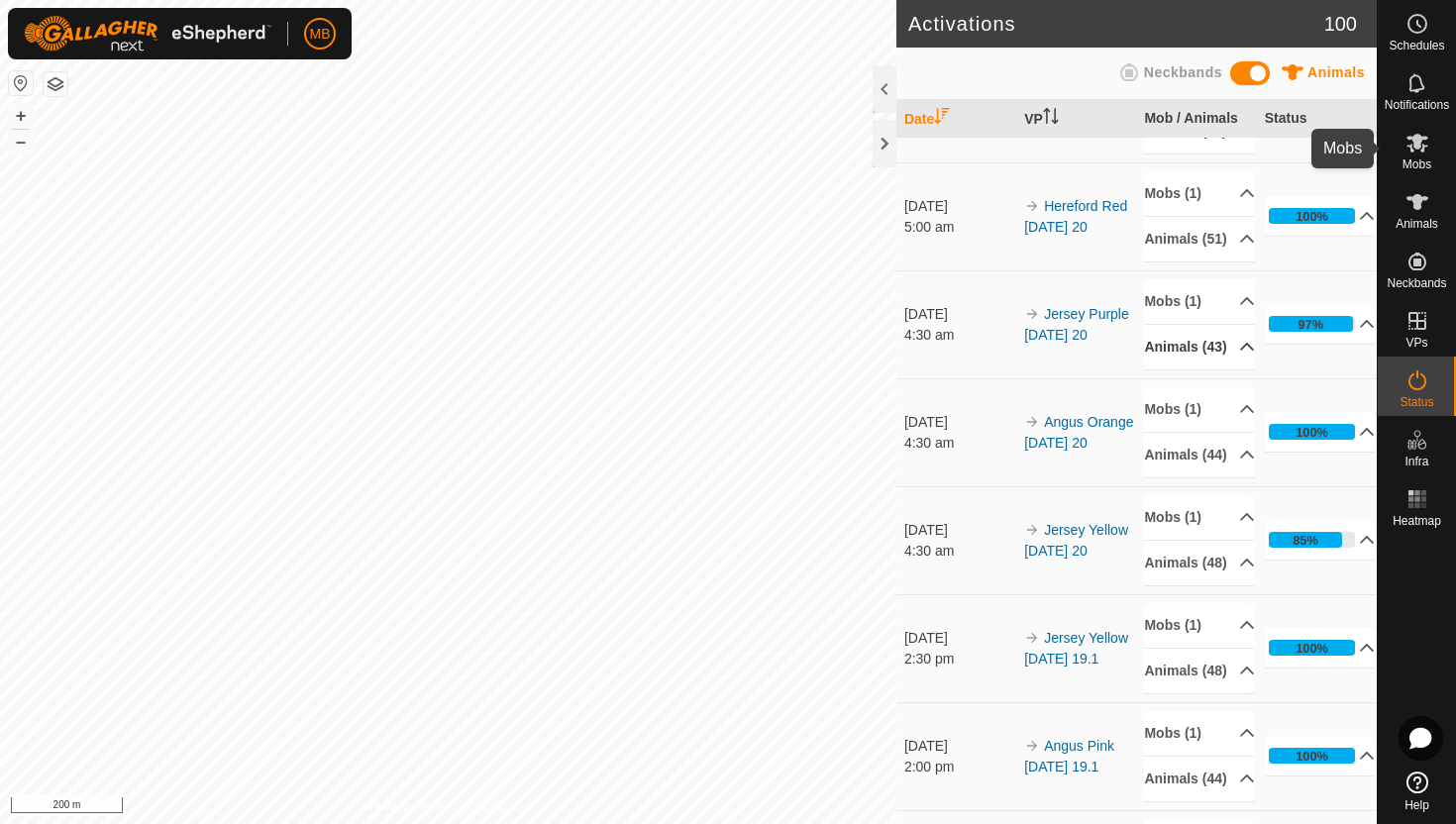 click 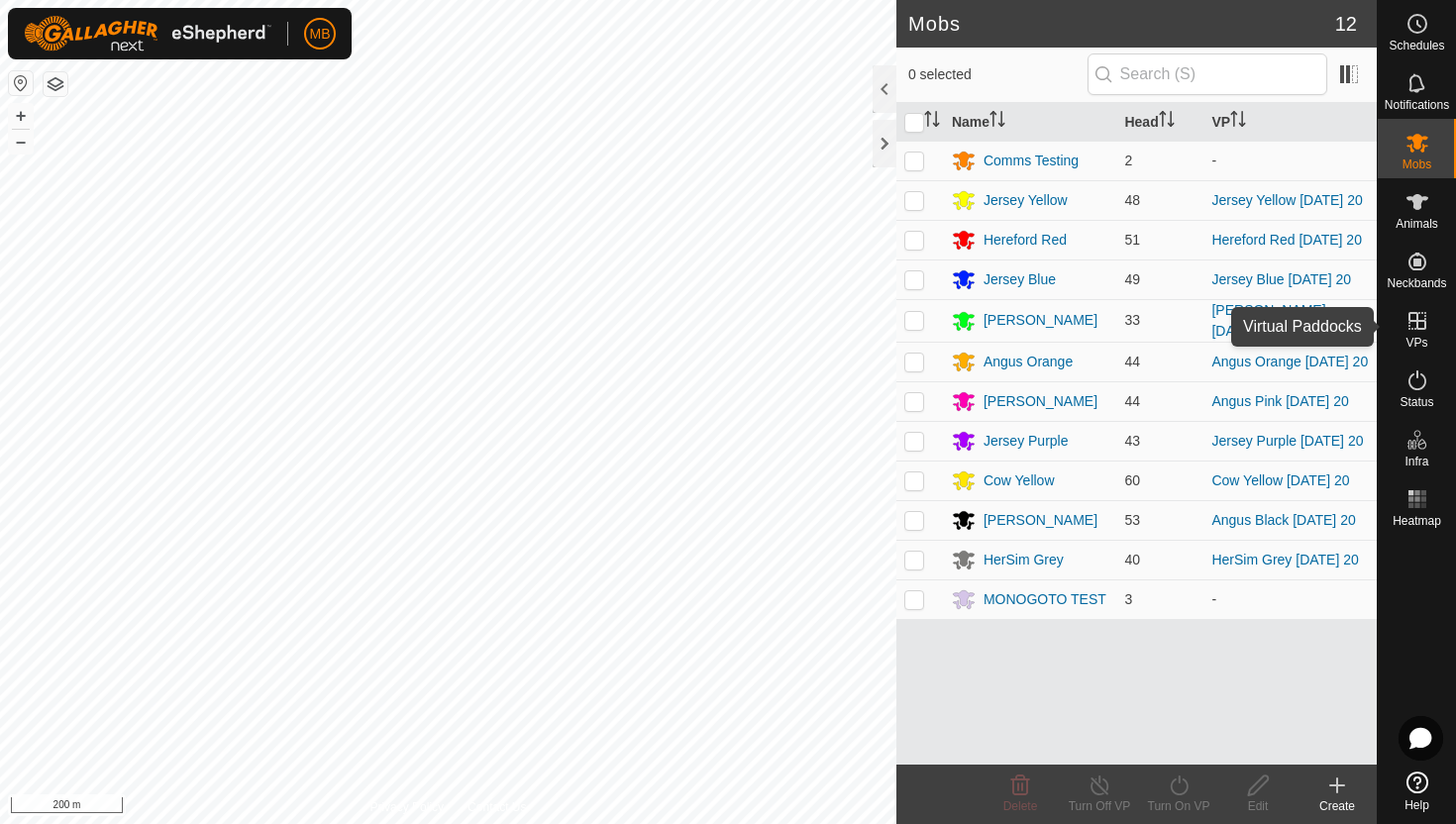 click 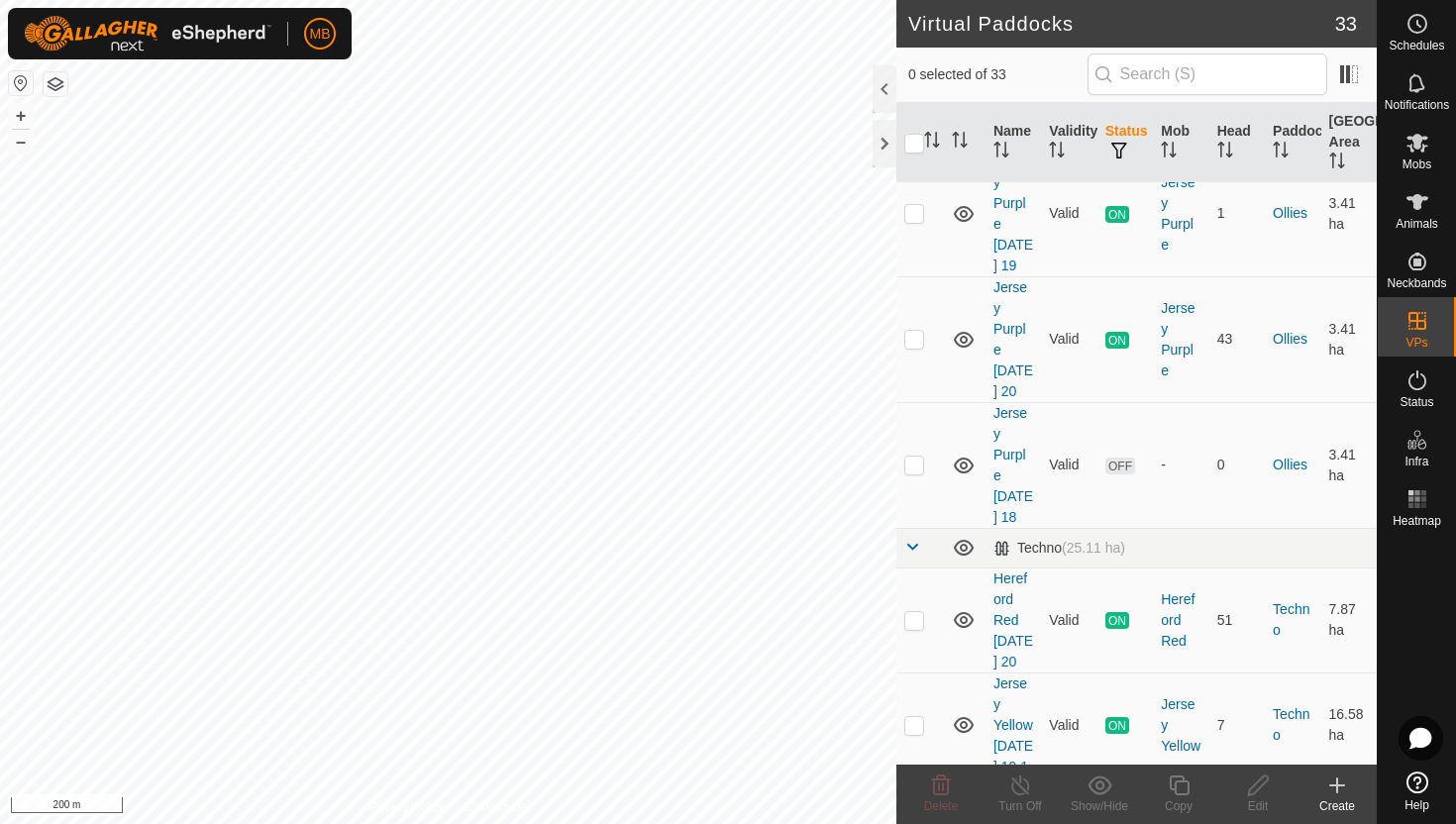 scroll, scrollTop: 1564, scrollLeft: 0, axis: vertical 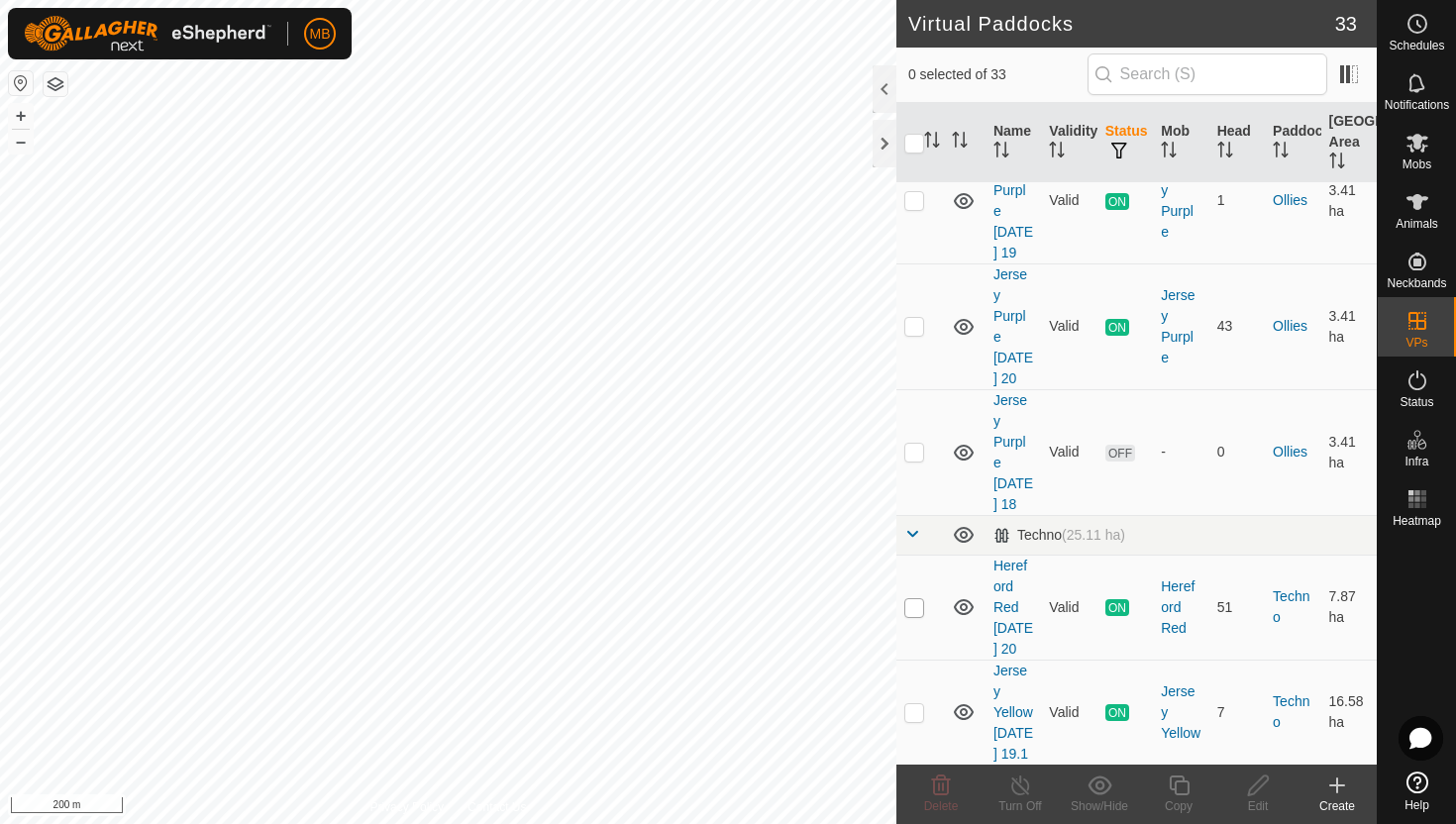 click at bounding box center (914, 608) 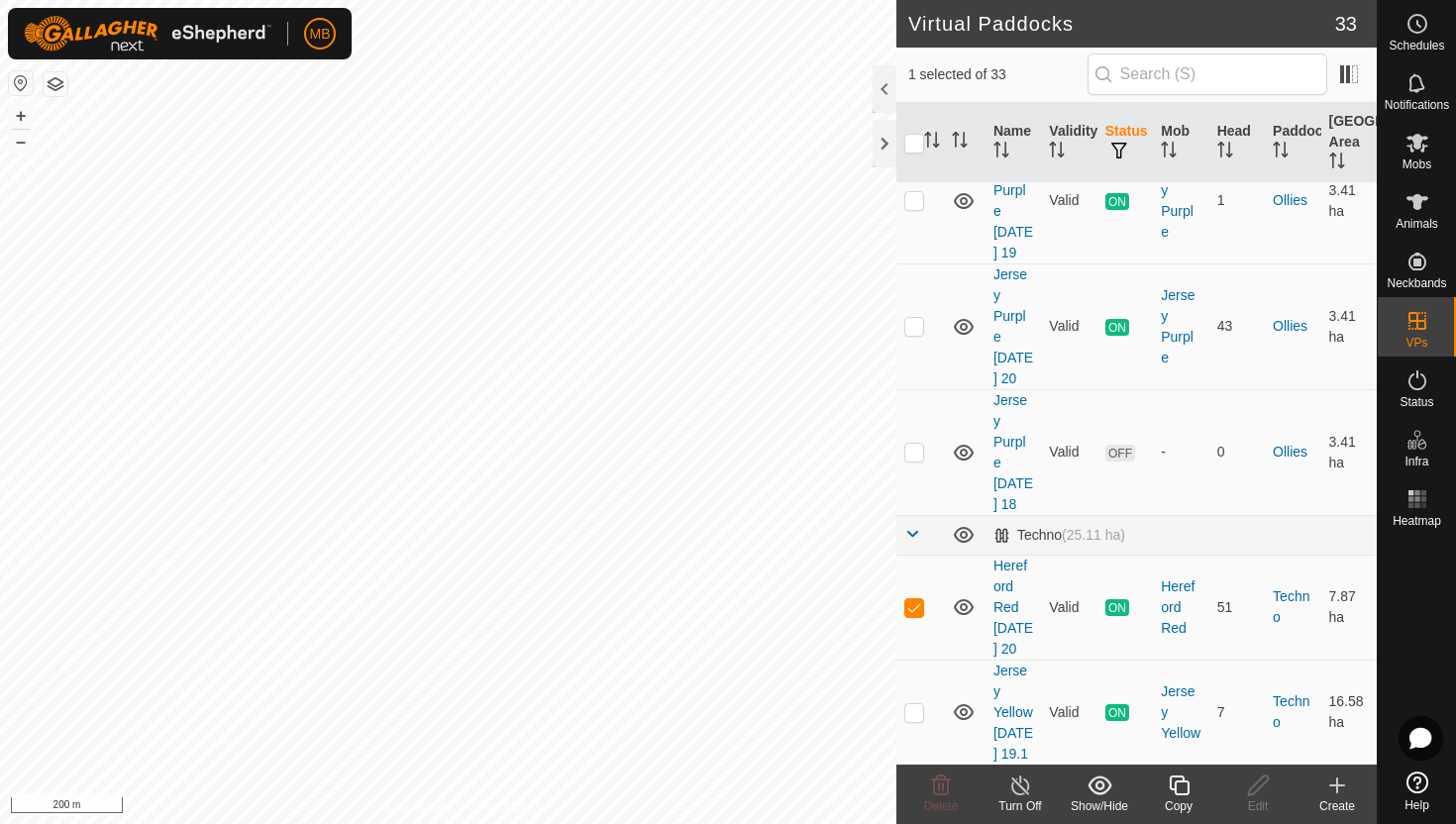 click 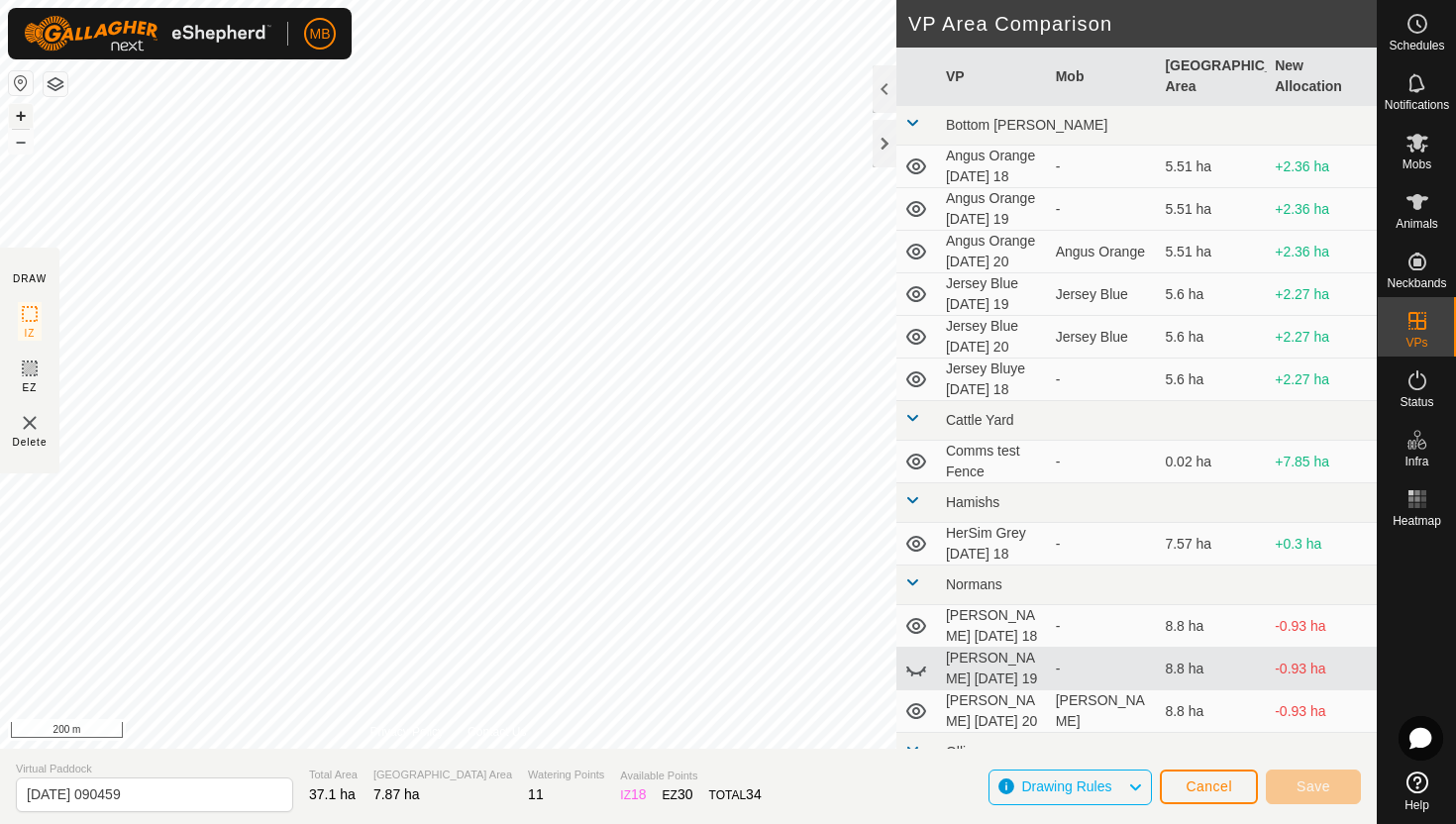 click on "+" at bounding box center [21, 116] 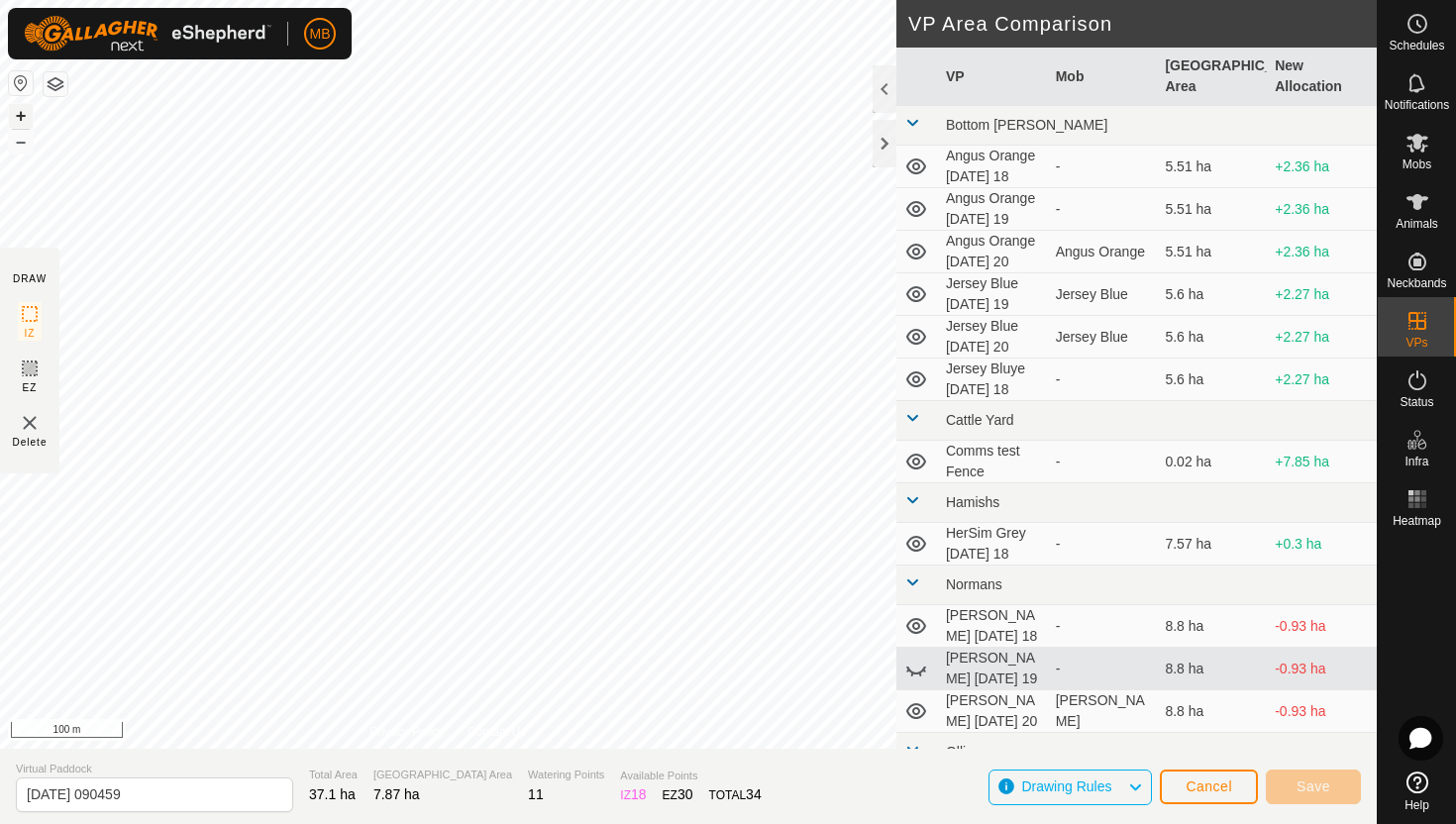 click on "+" at bounding box center [21, 116] 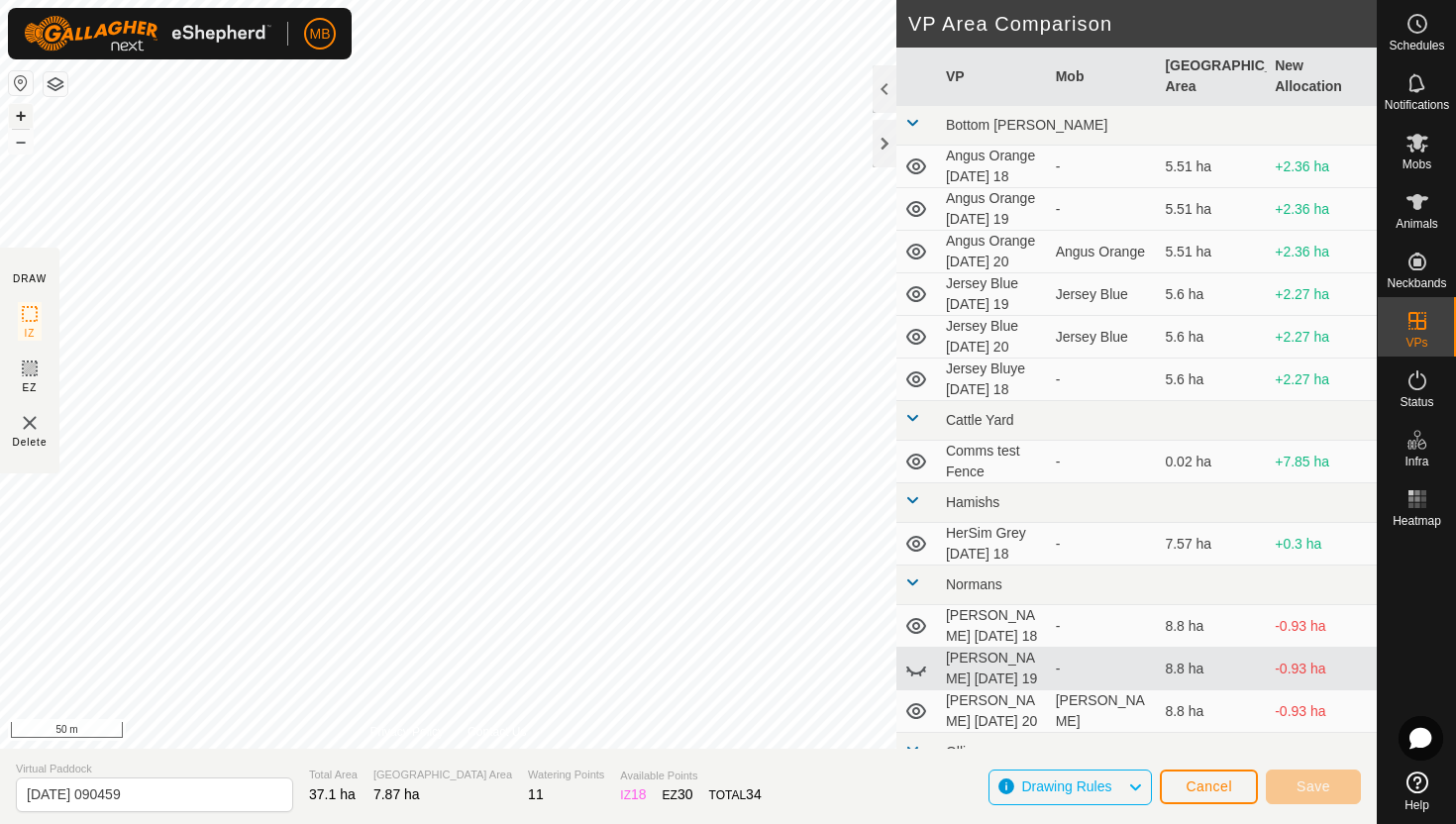 click on "+" at bounding box center (21, 116) 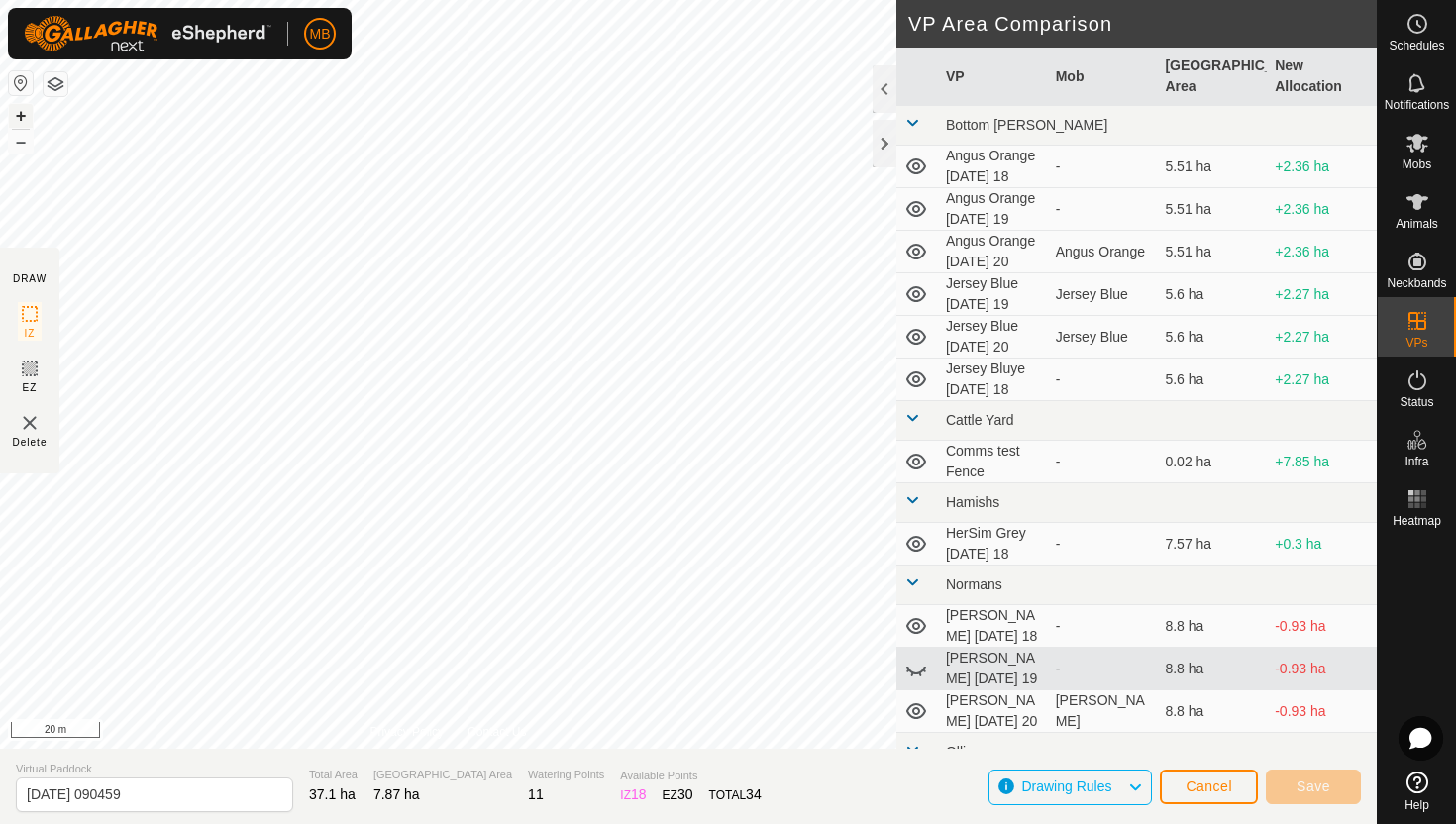 click on "+" at bounding box center [21, 116] 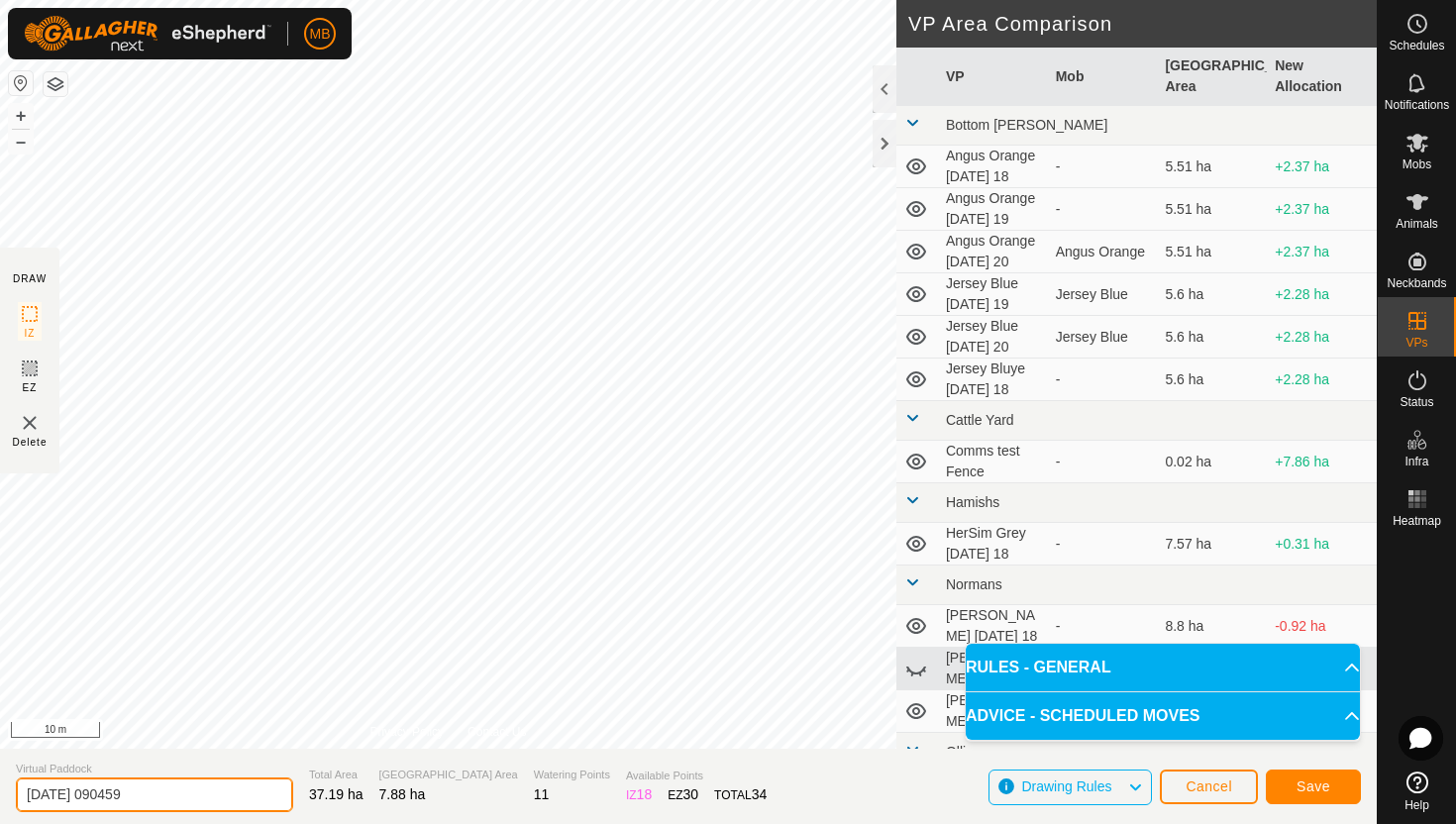 click on "2025-07-20 090459" 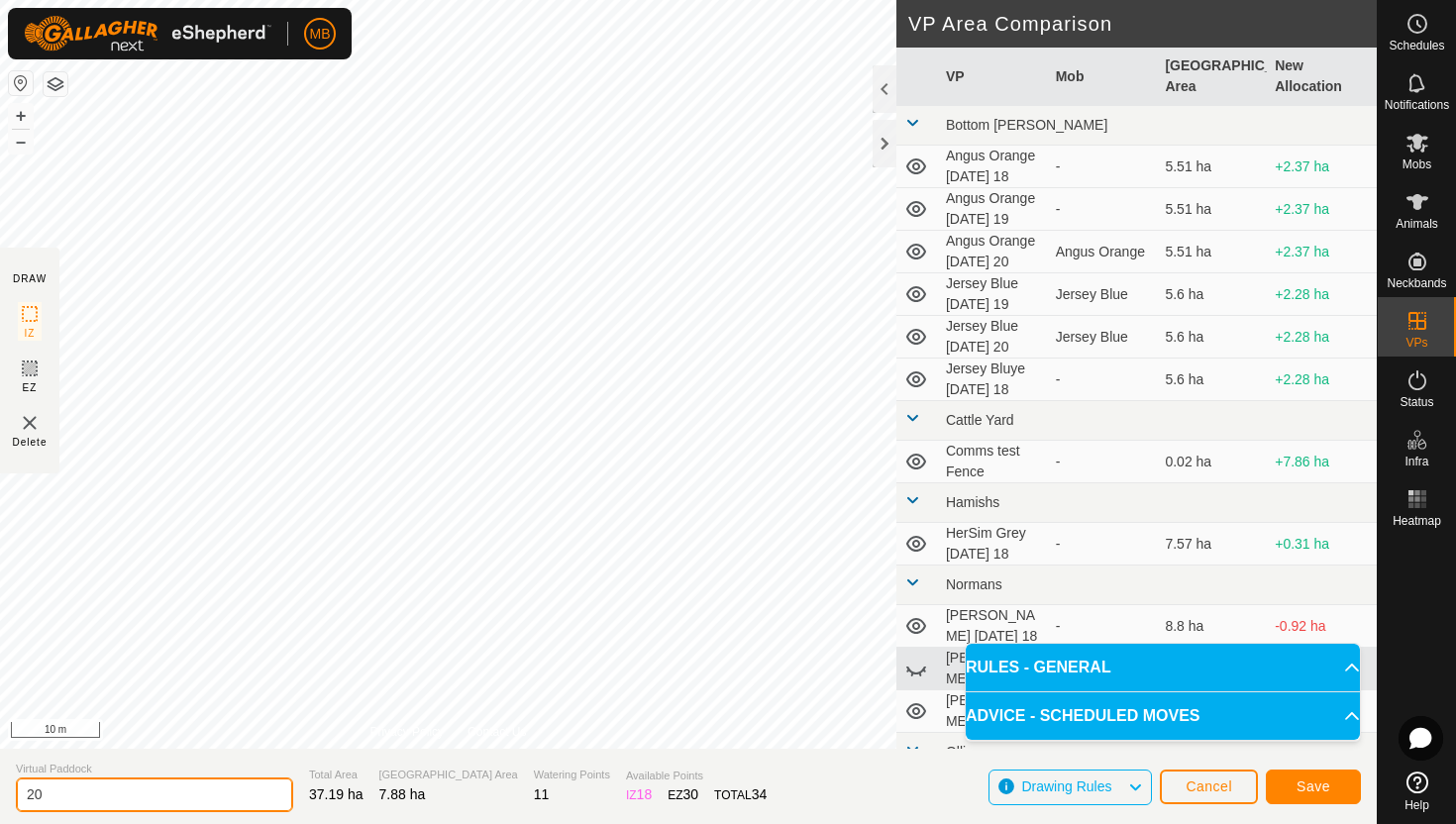 type on "2" 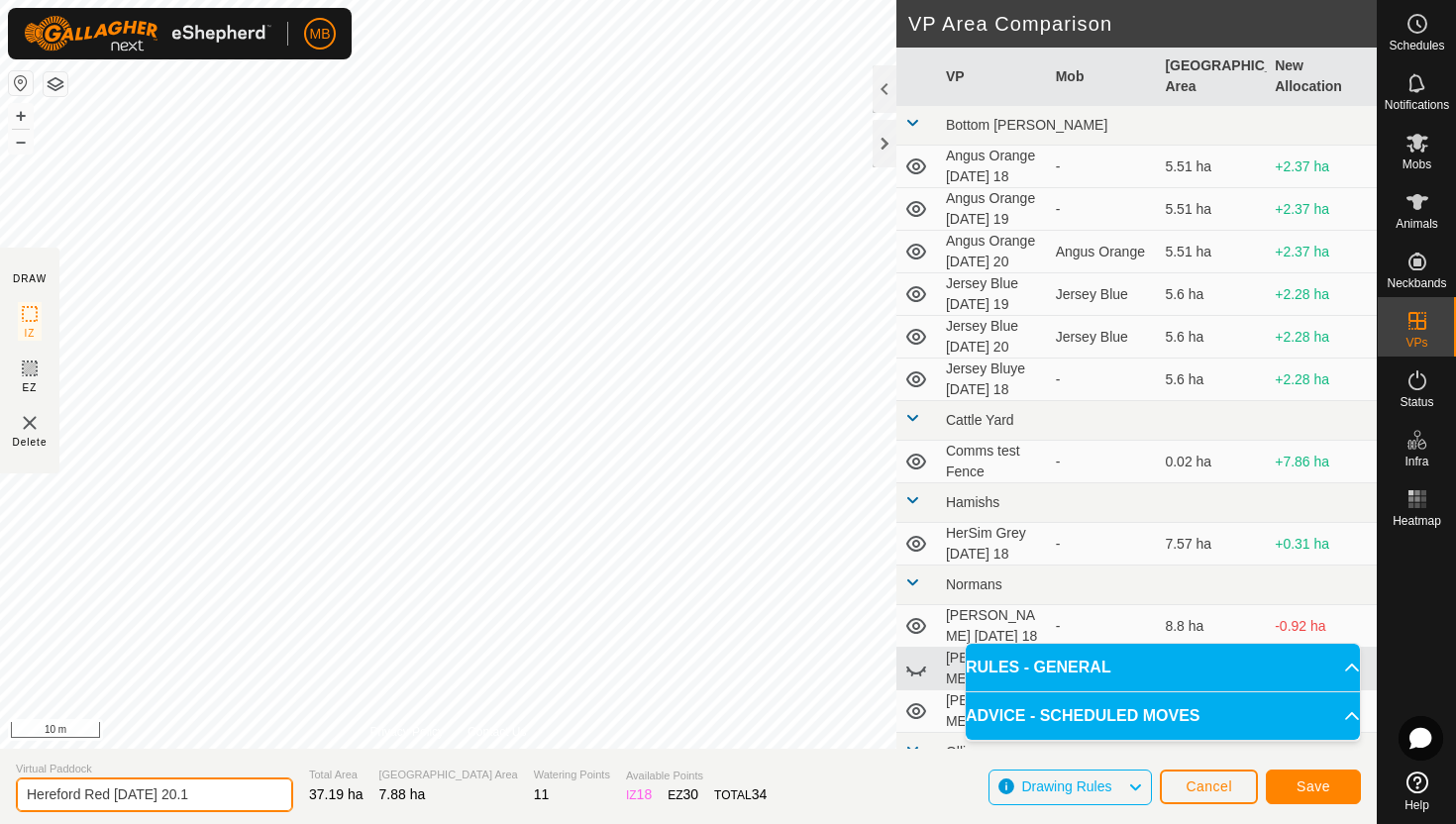 type on "Hereford Red Sunday 20.1" 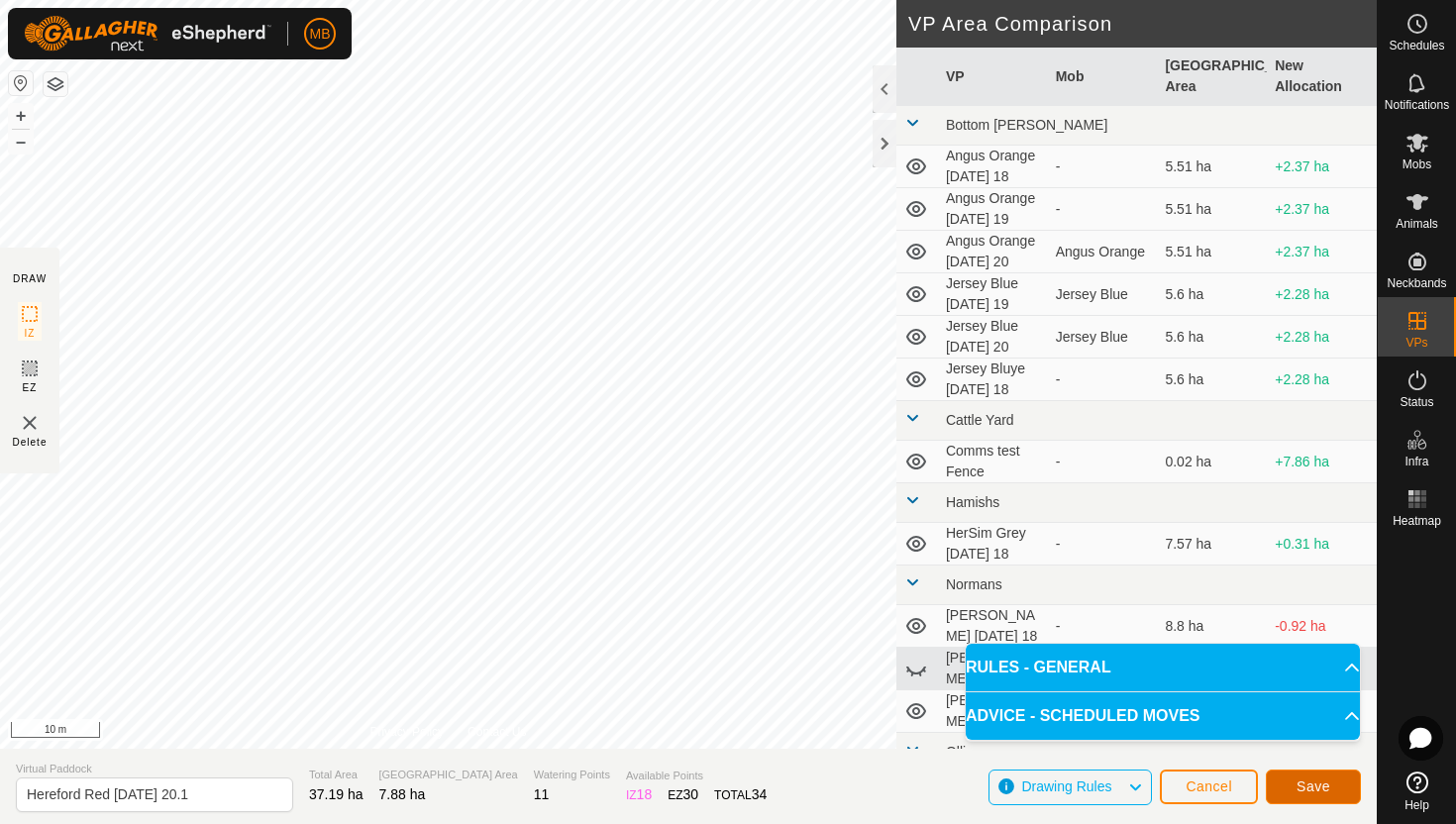 click on "Save" 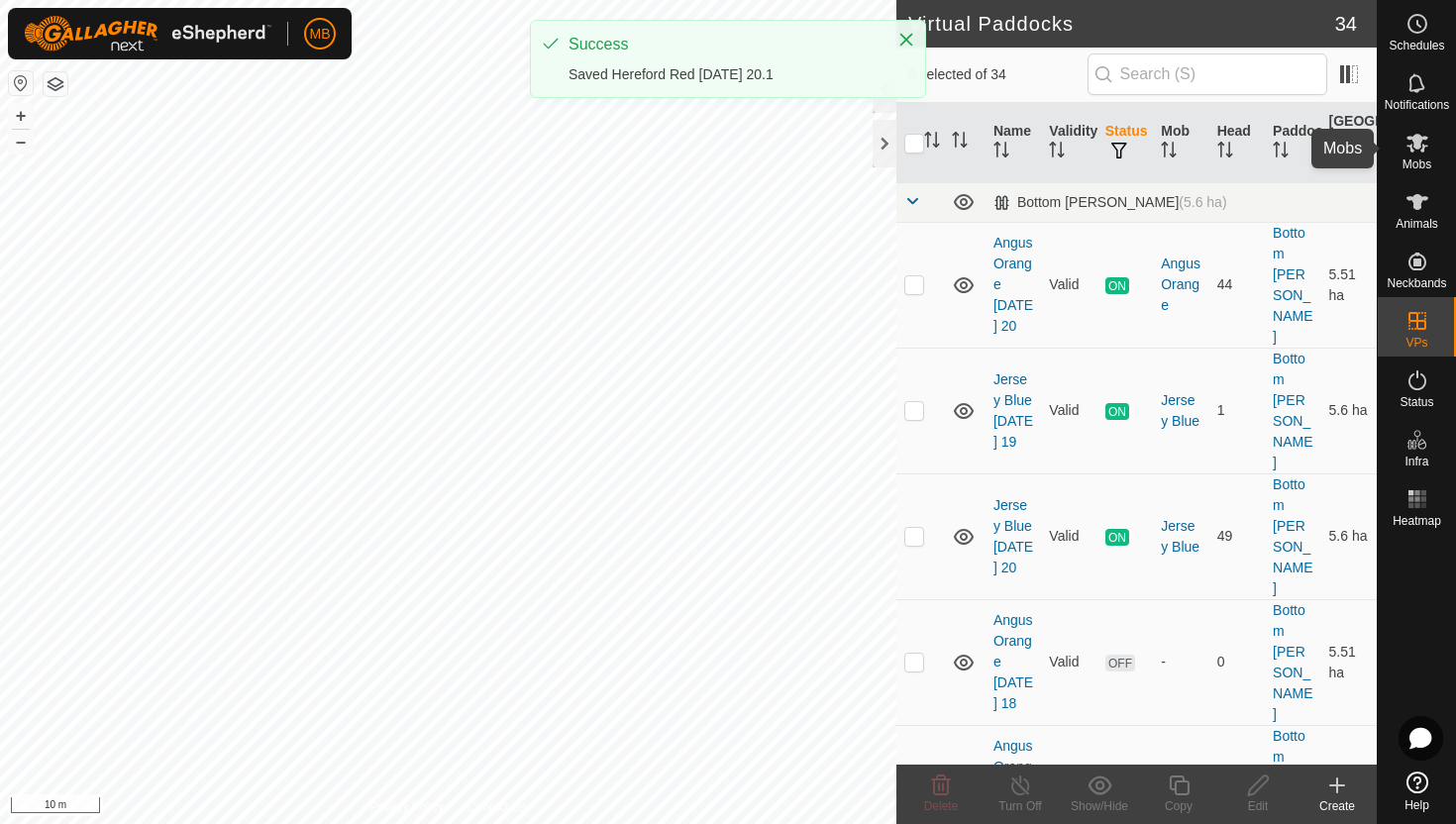 click 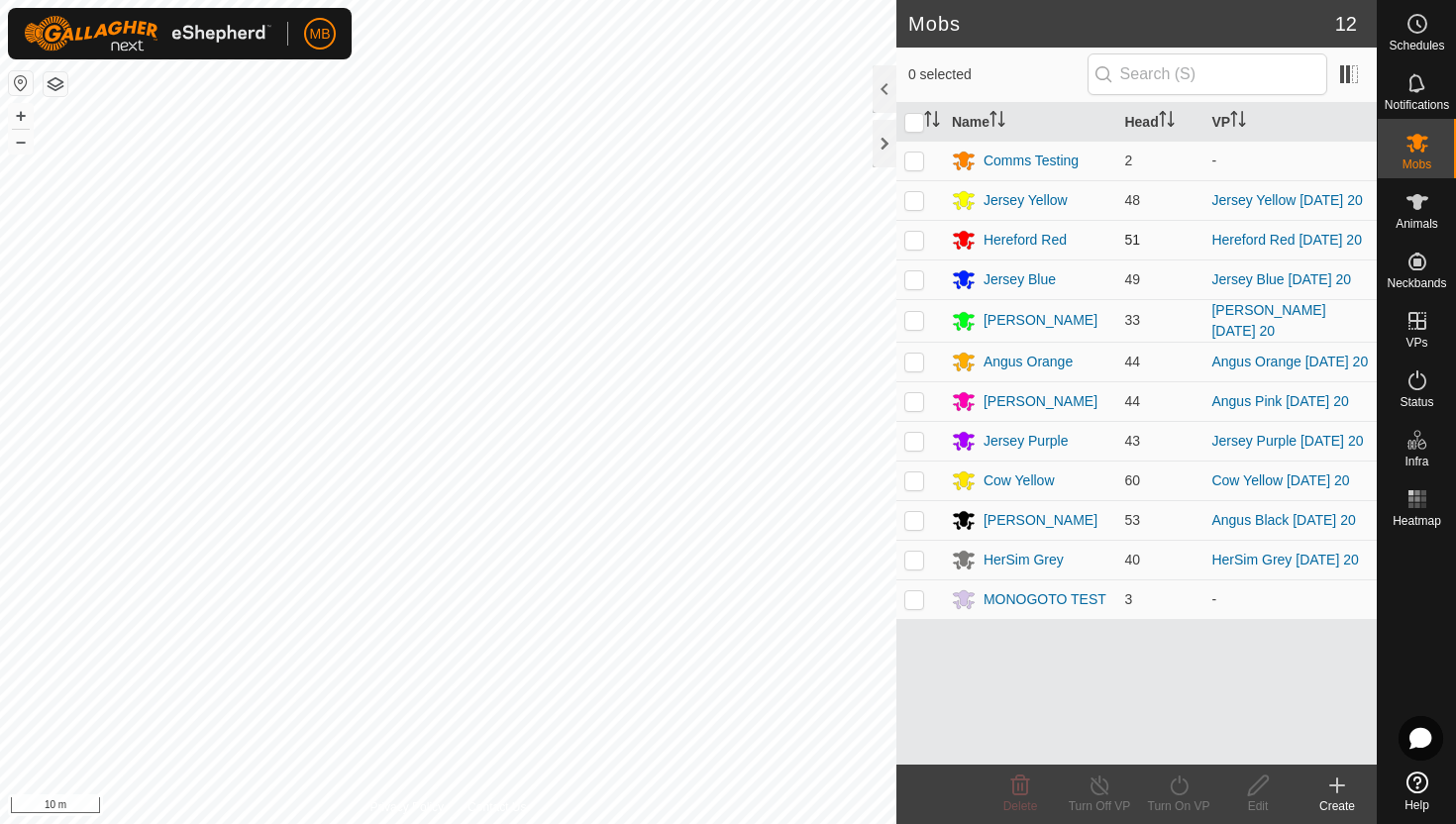 click at bounding box center (920, 240) 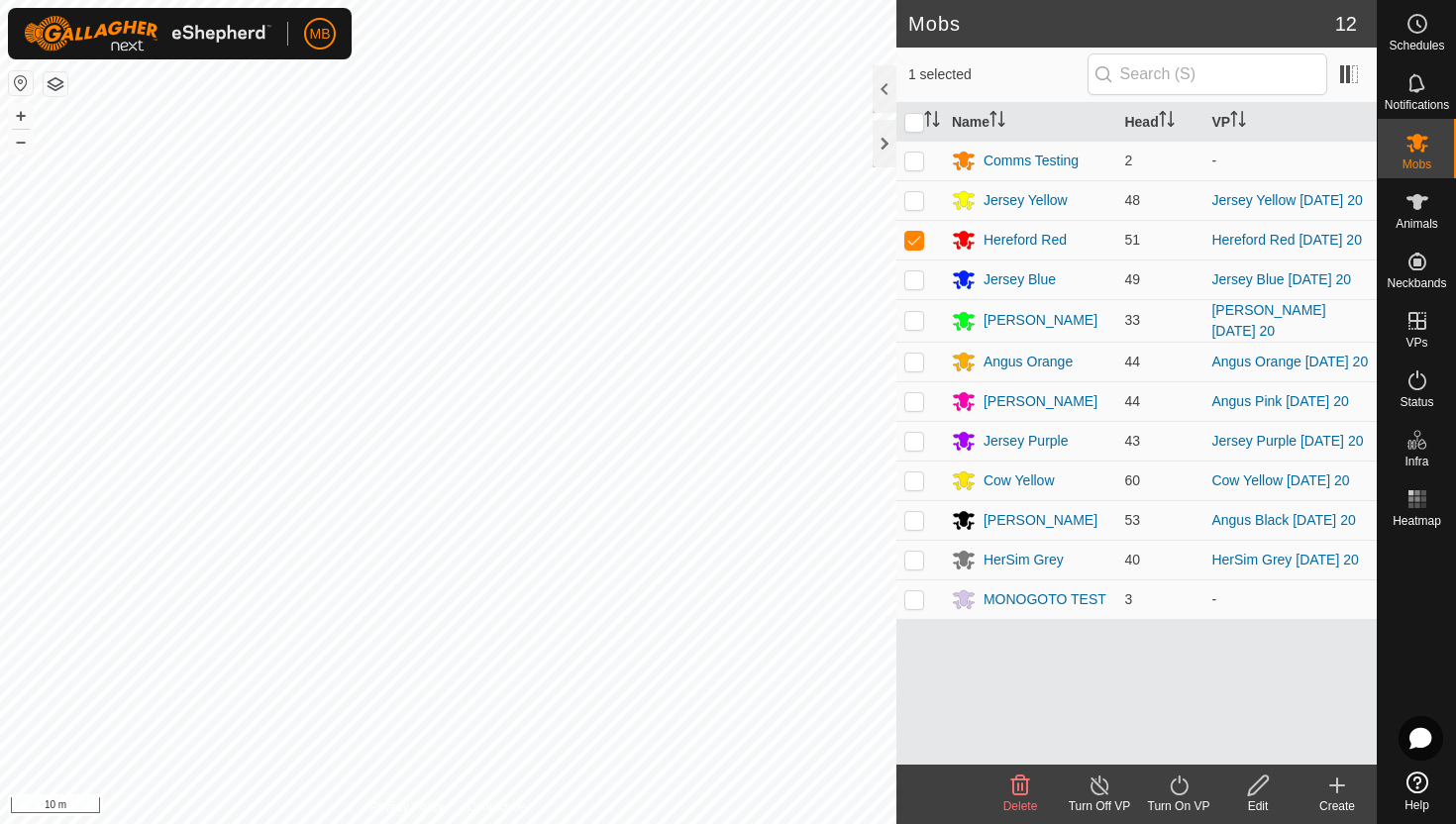 click 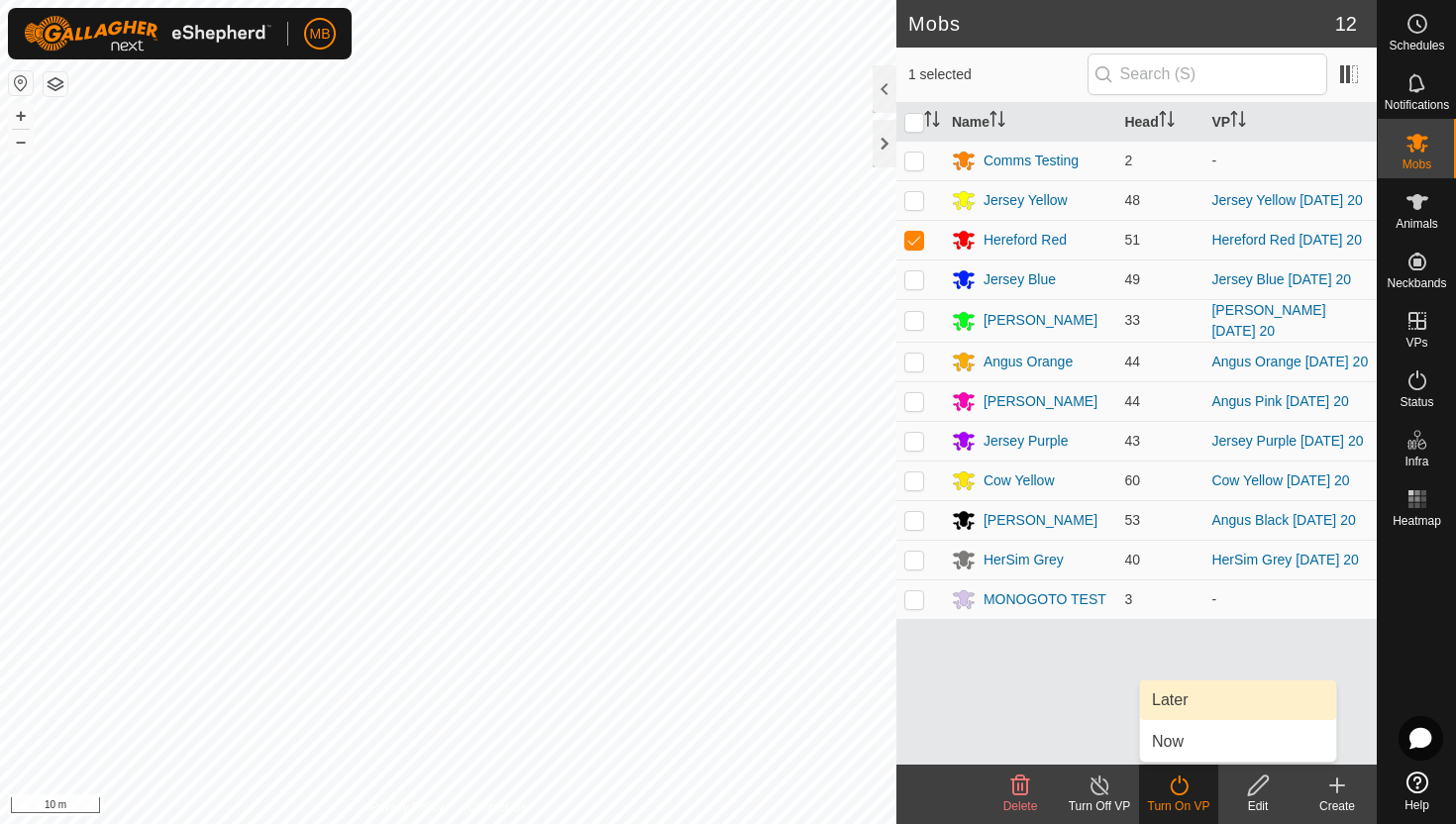 click on "Later" at bounding box center [1238, 700] 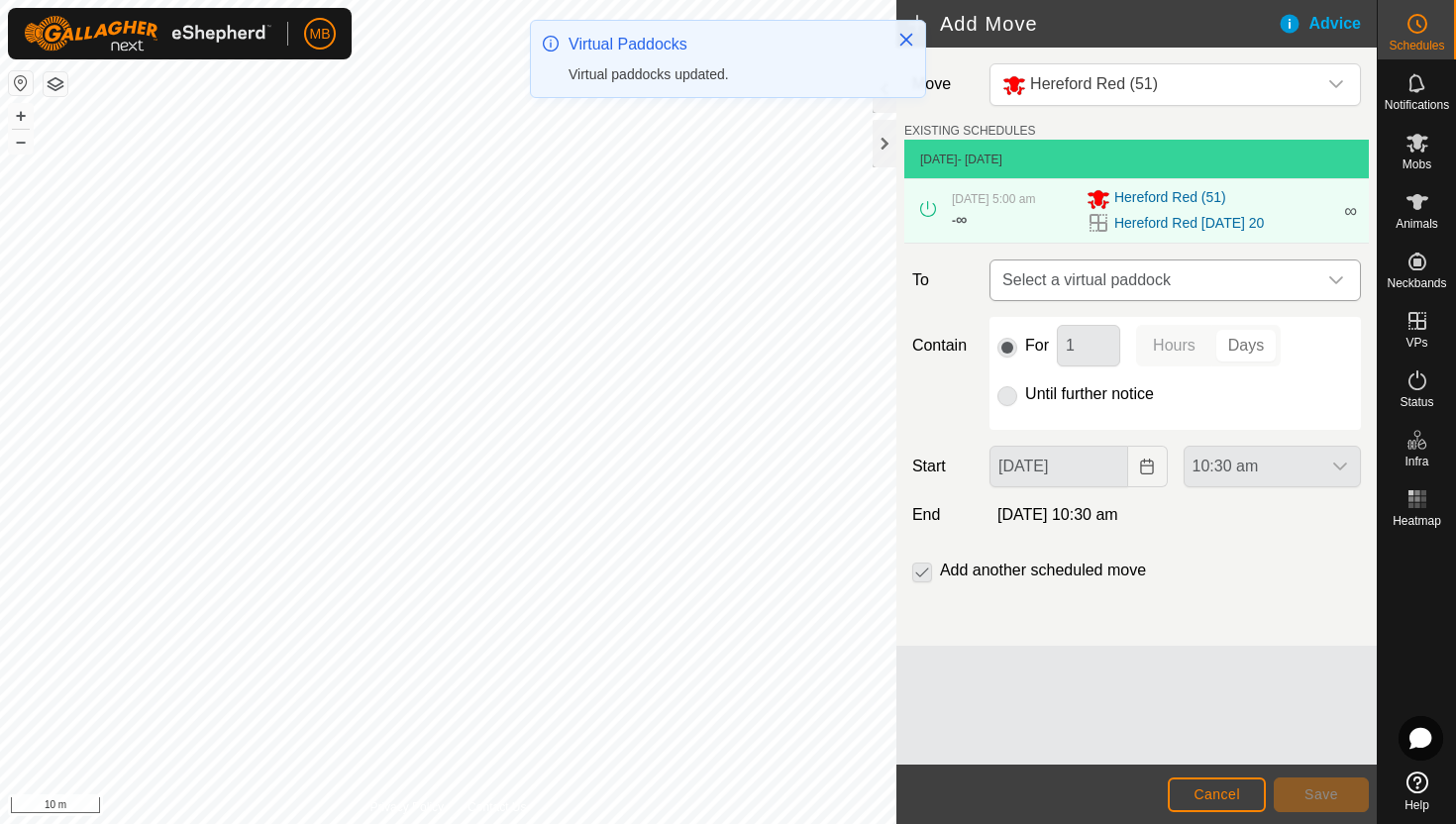 click 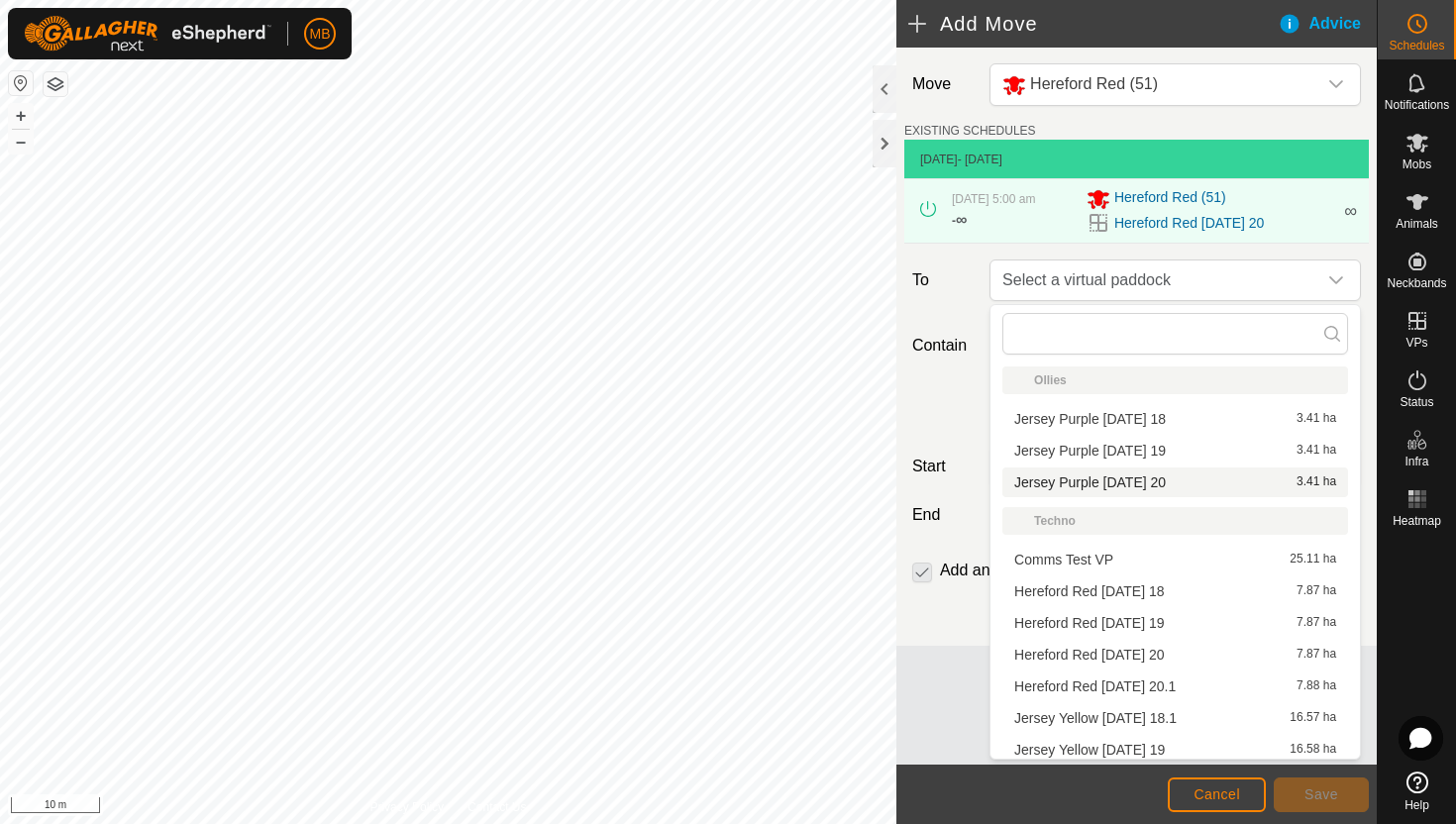 scroll, scrollTop: 537, scrollLeft: 0, axis: vertical 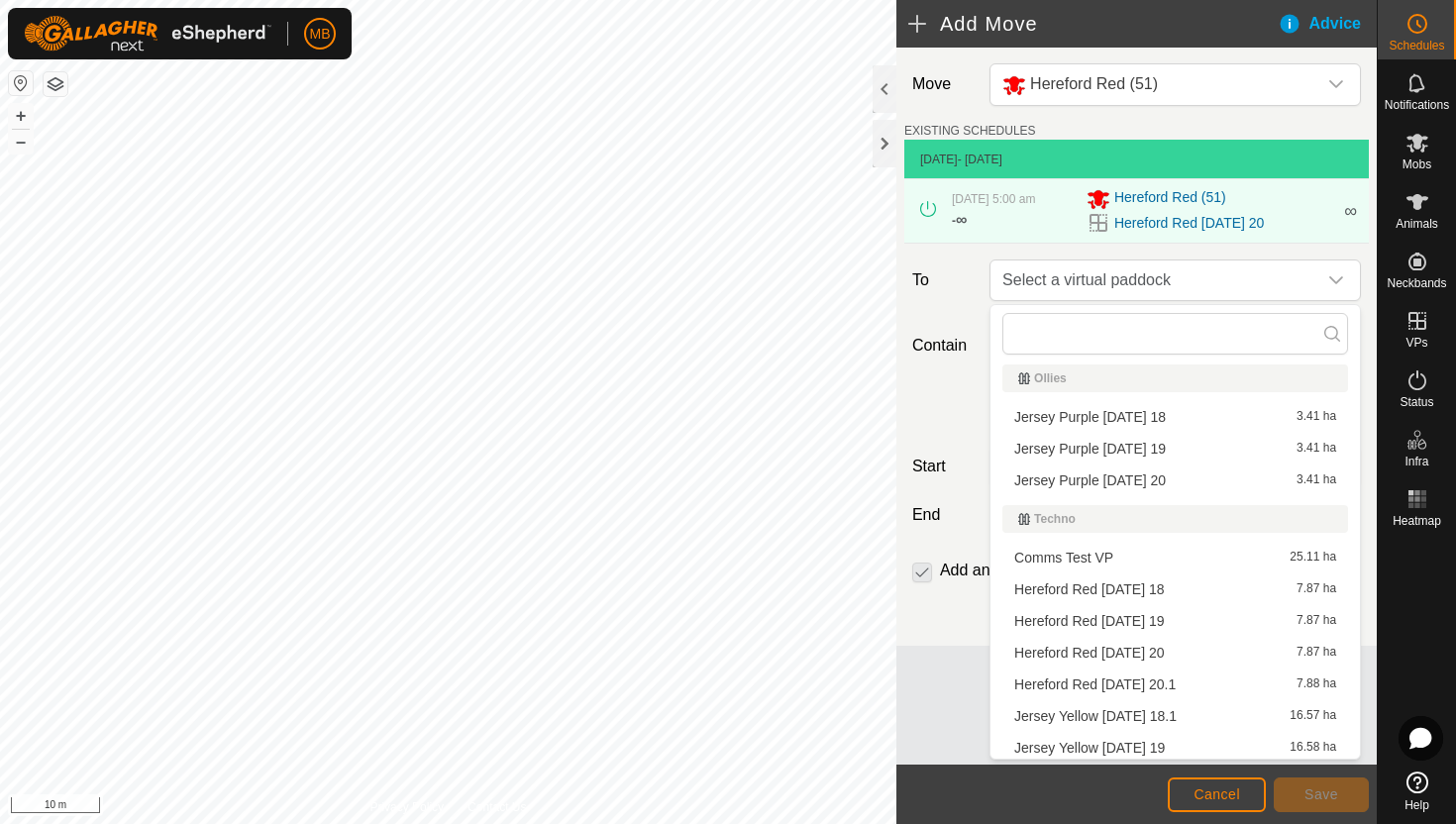 click on "Hereford Red Sunday 20.1  7.88 ha" at bounding box center [1175, 684] 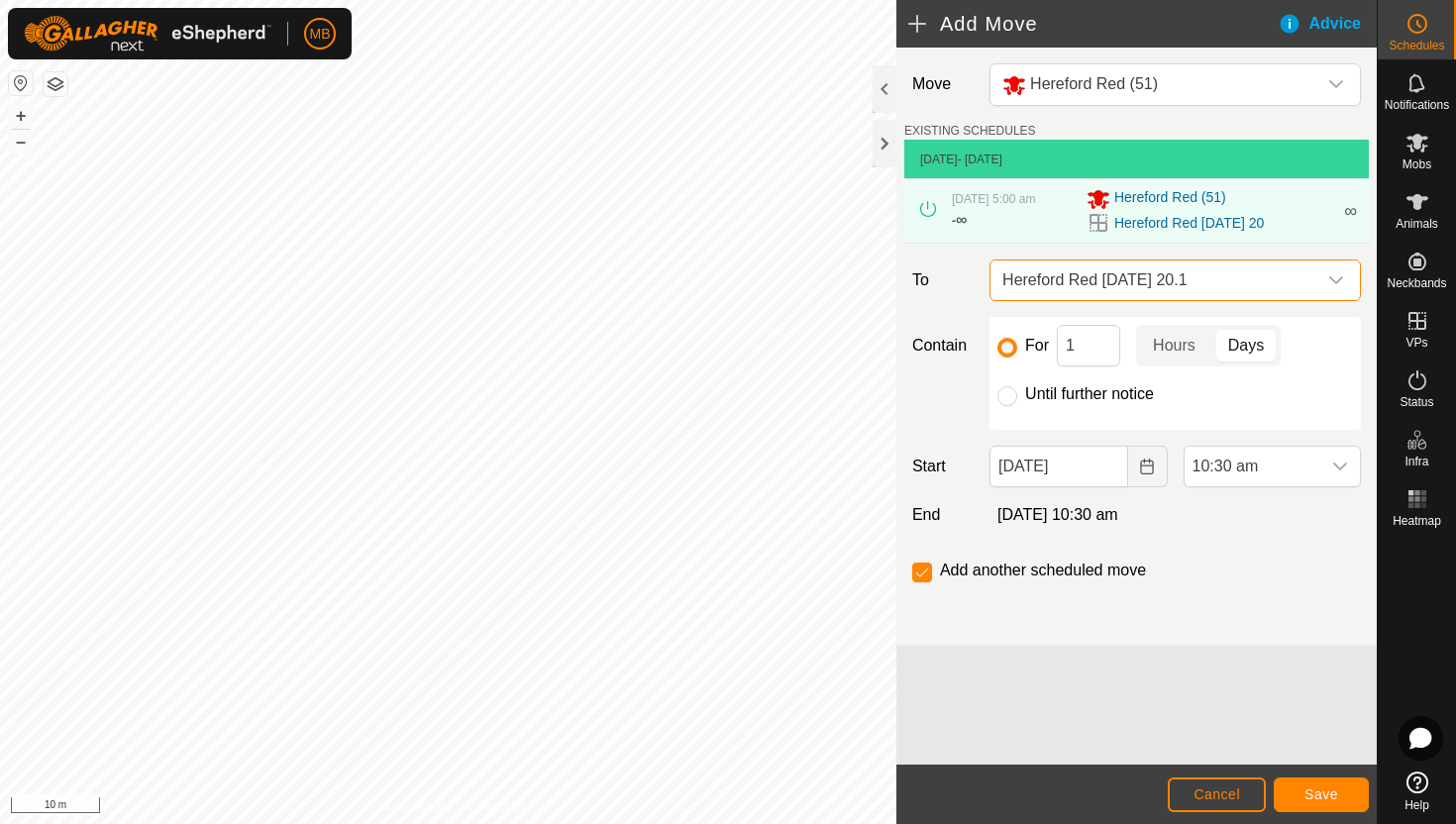 click on "Until further notice" 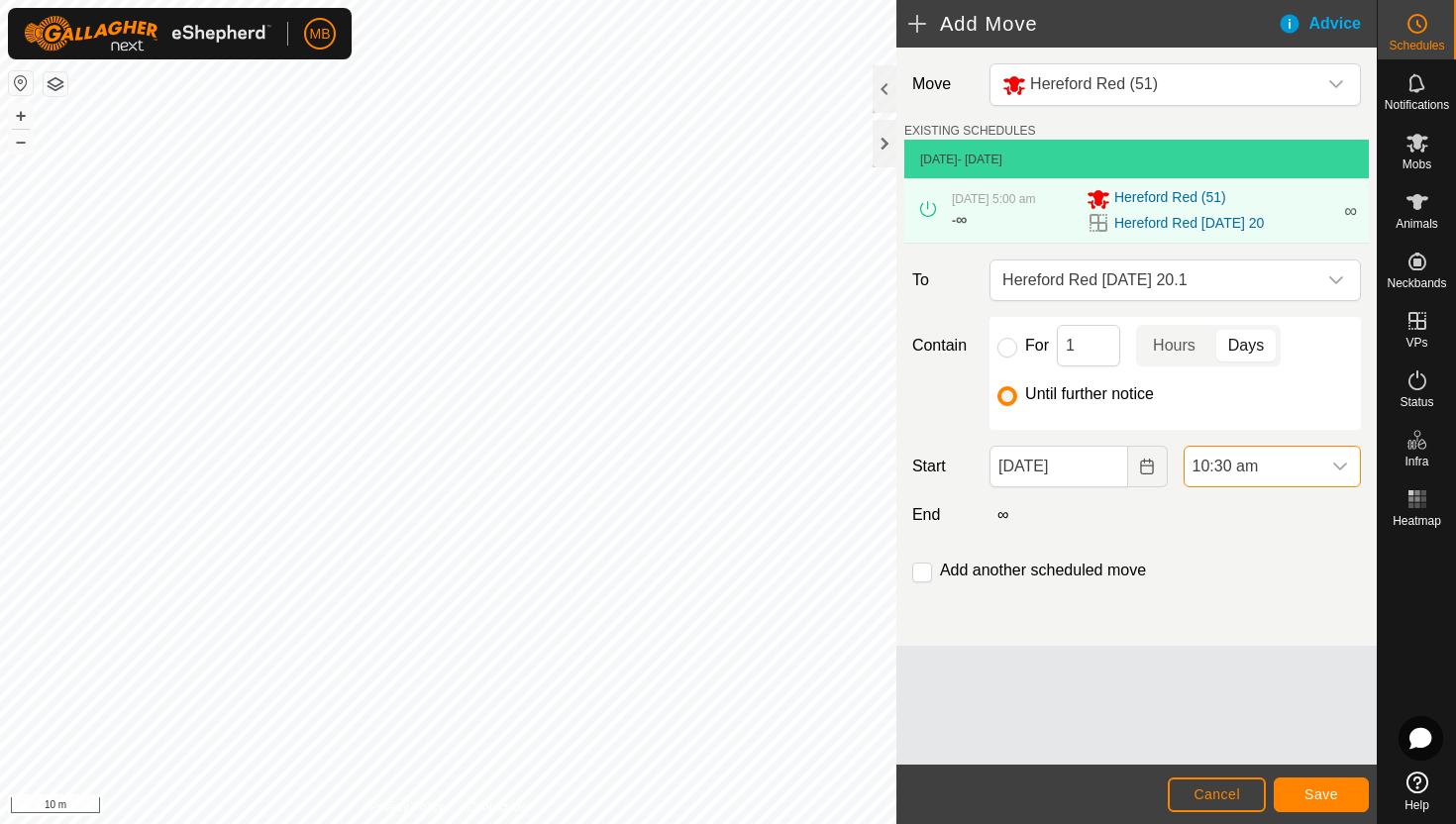 click on "10:30 am" at bounding box center [1252, 466] 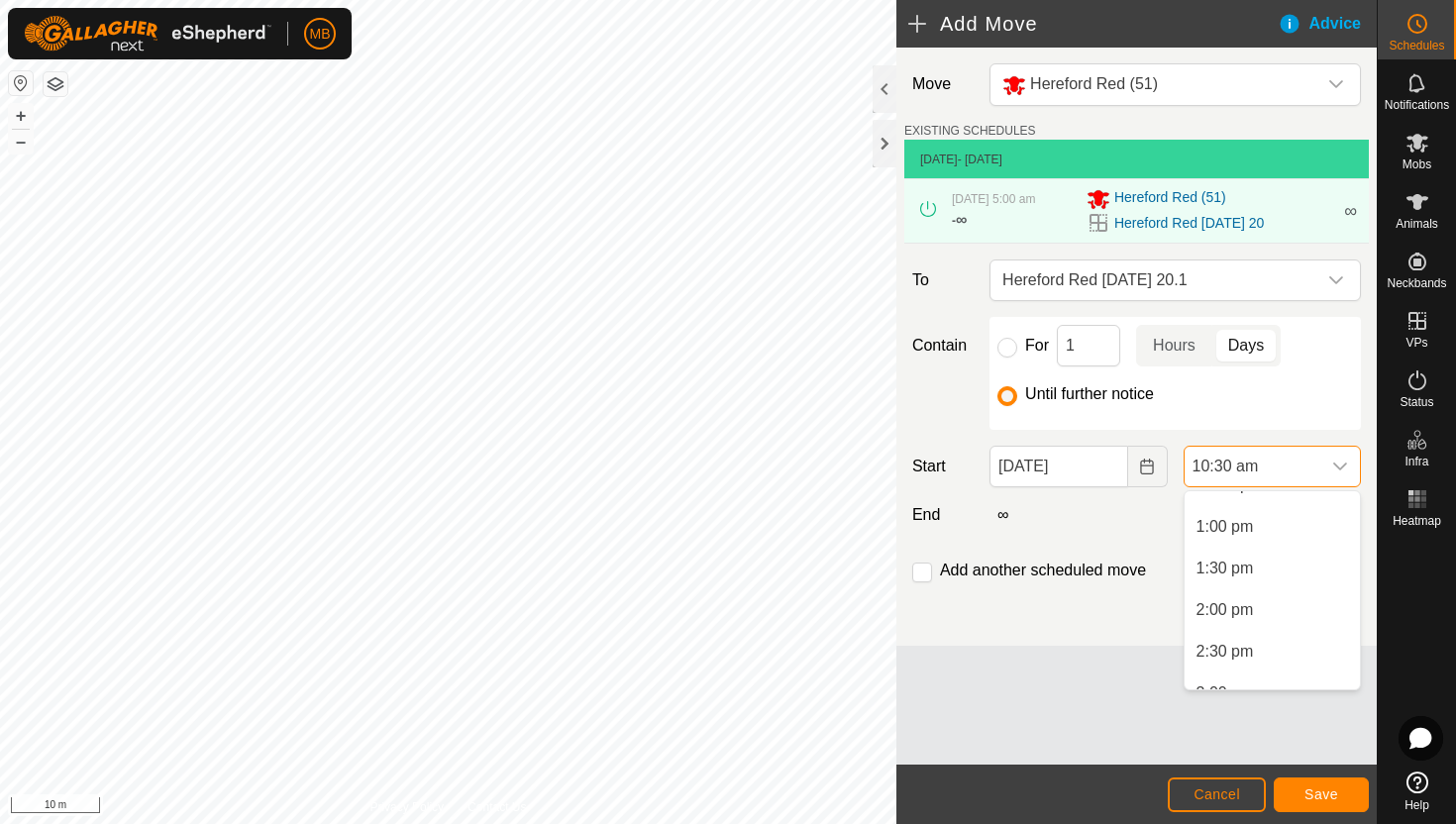 scroll, scrollTop: 1070, scrollLeft: 0, axis: vertical 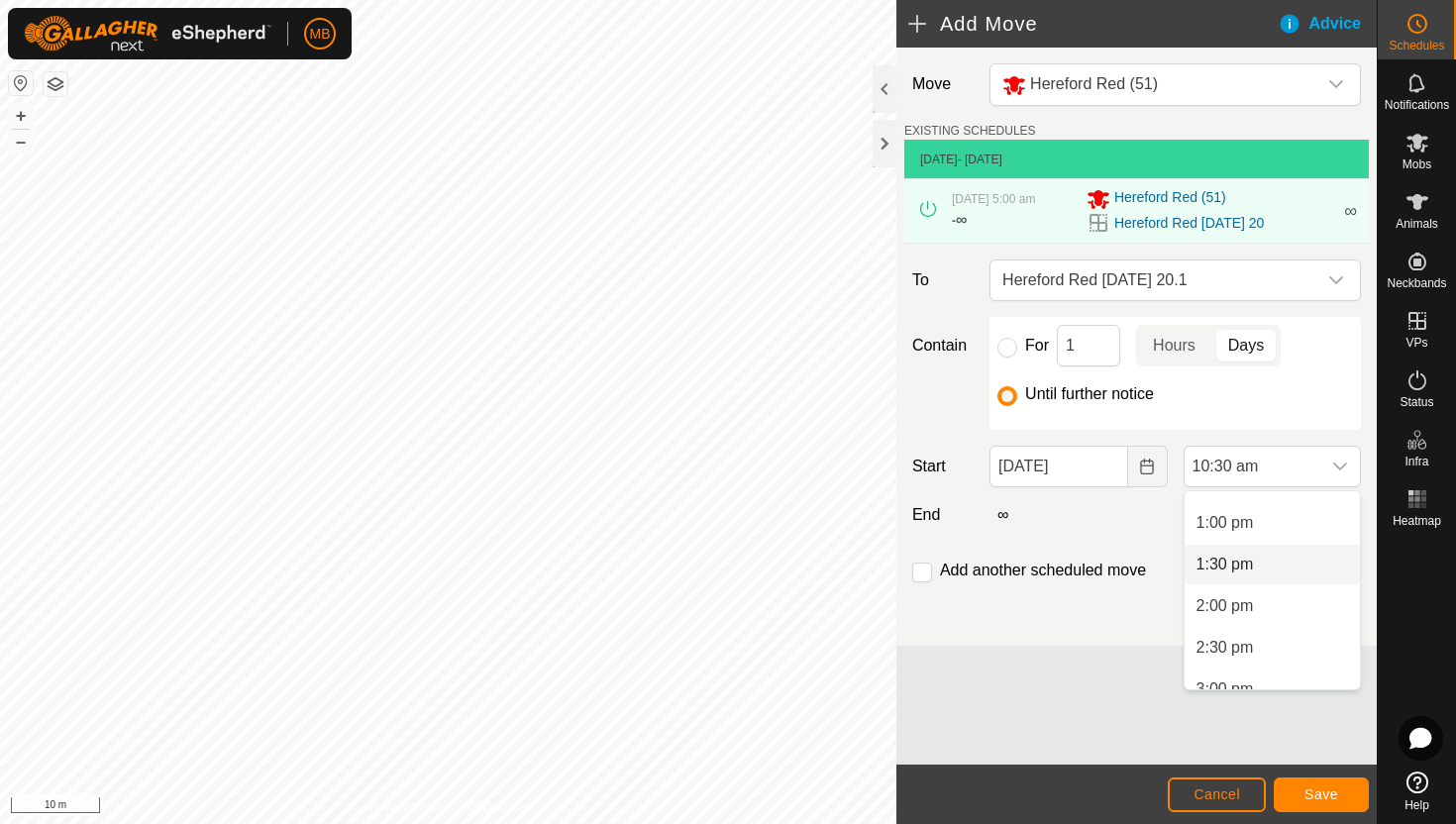 click on "1:30 pm" at bounding box center [1272, 565] 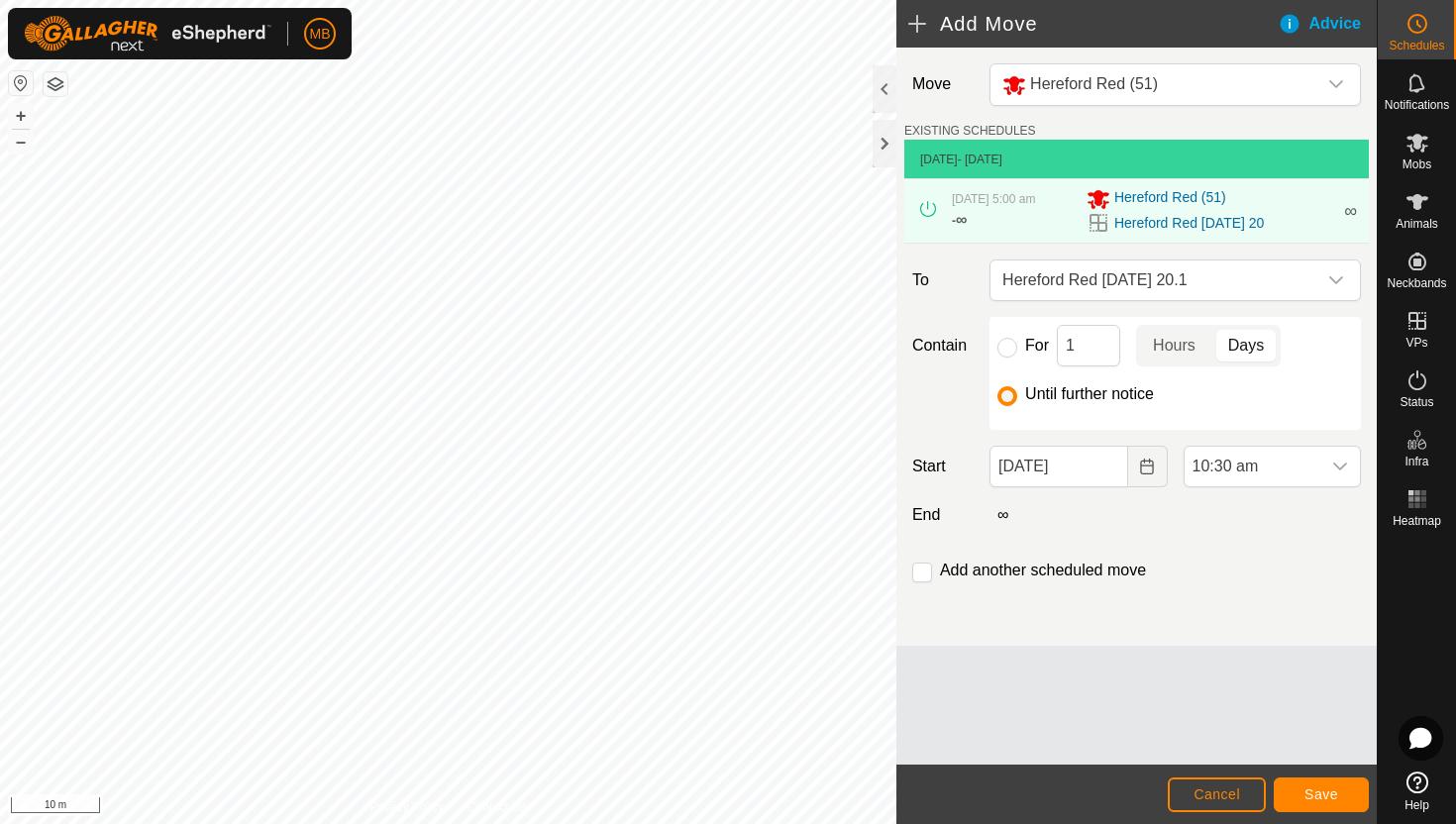 scroll, scrollTop: 874, scrollLeft: 0, axis: vertical 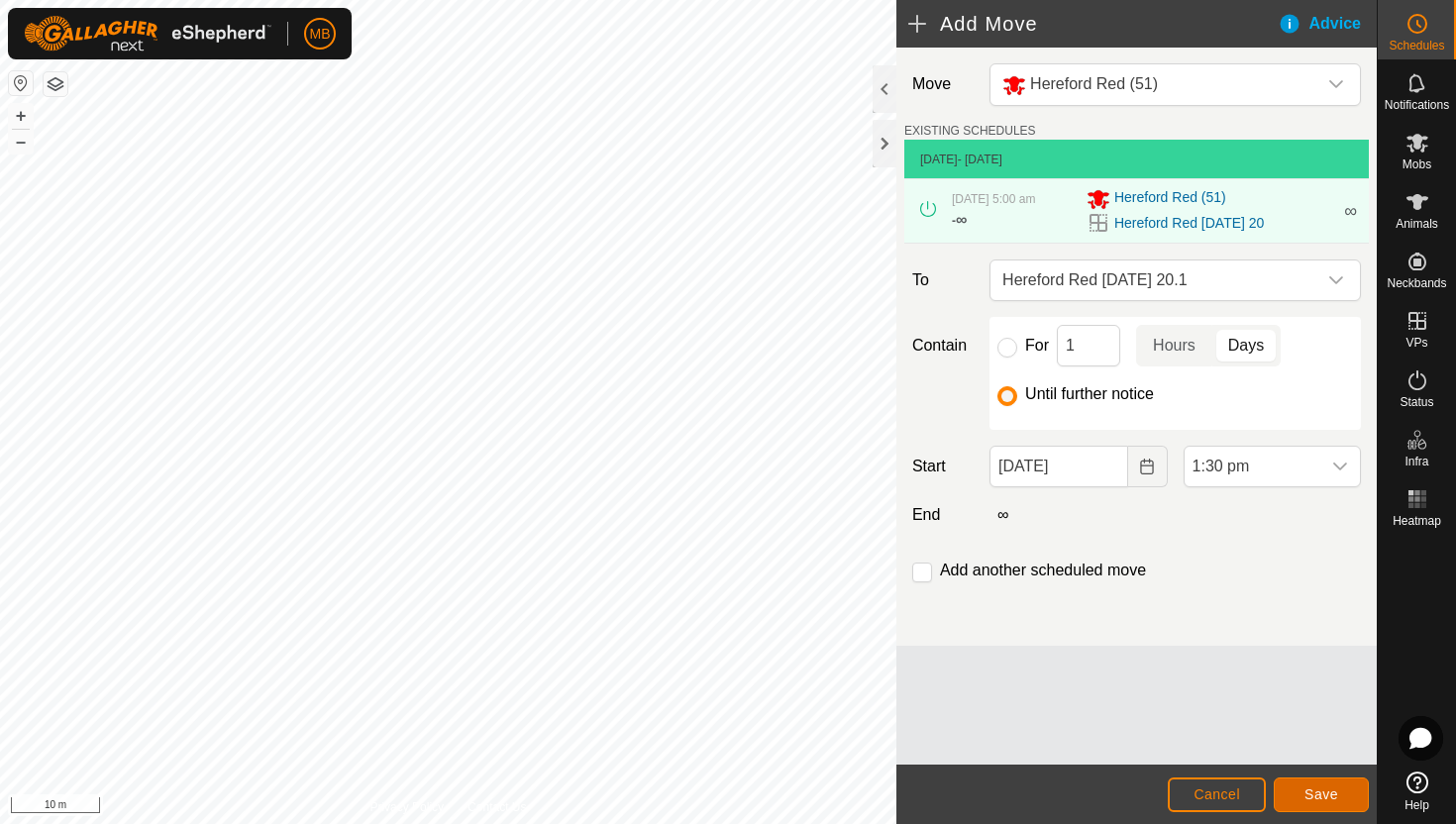 click on "Save" 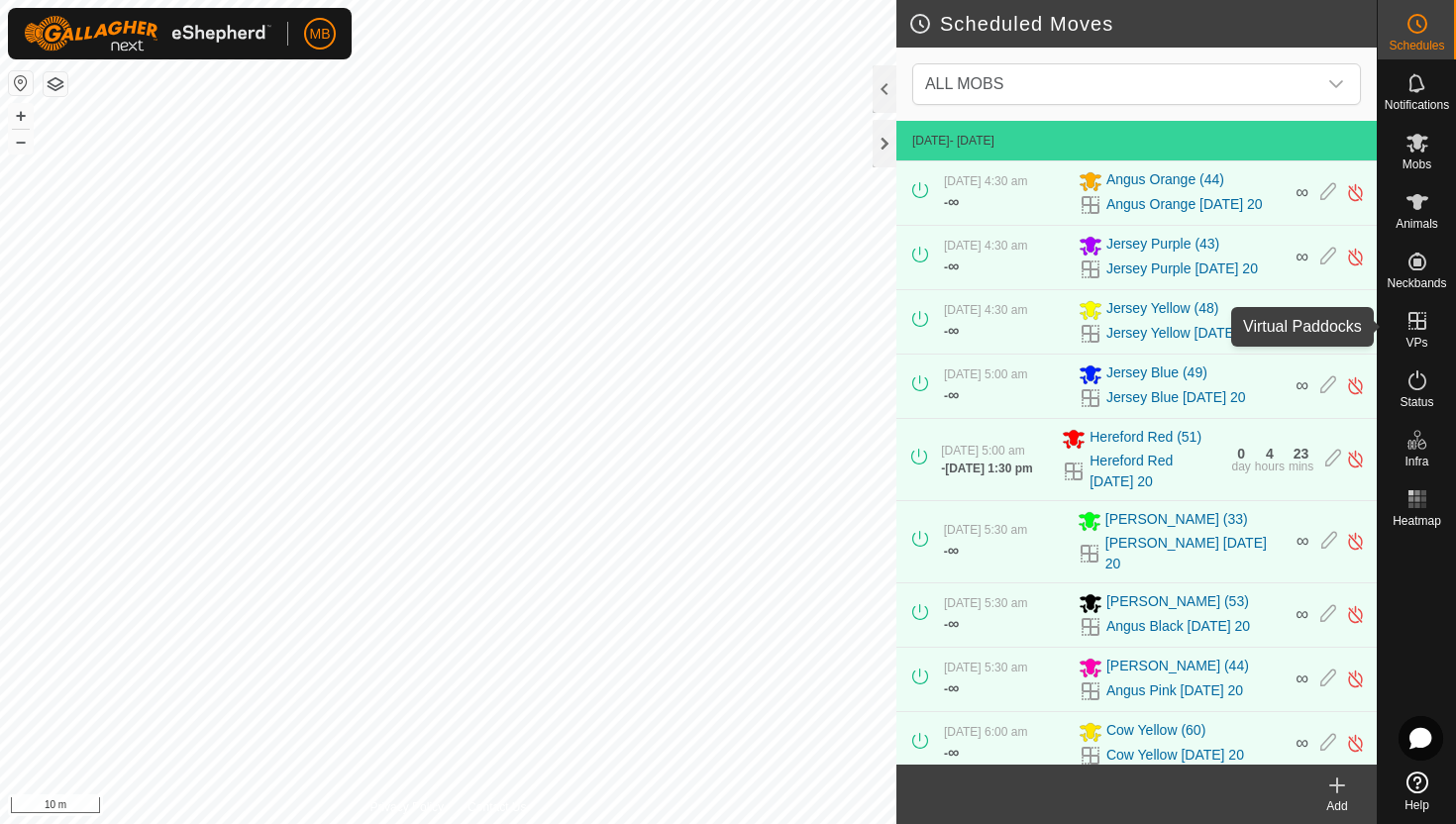 click 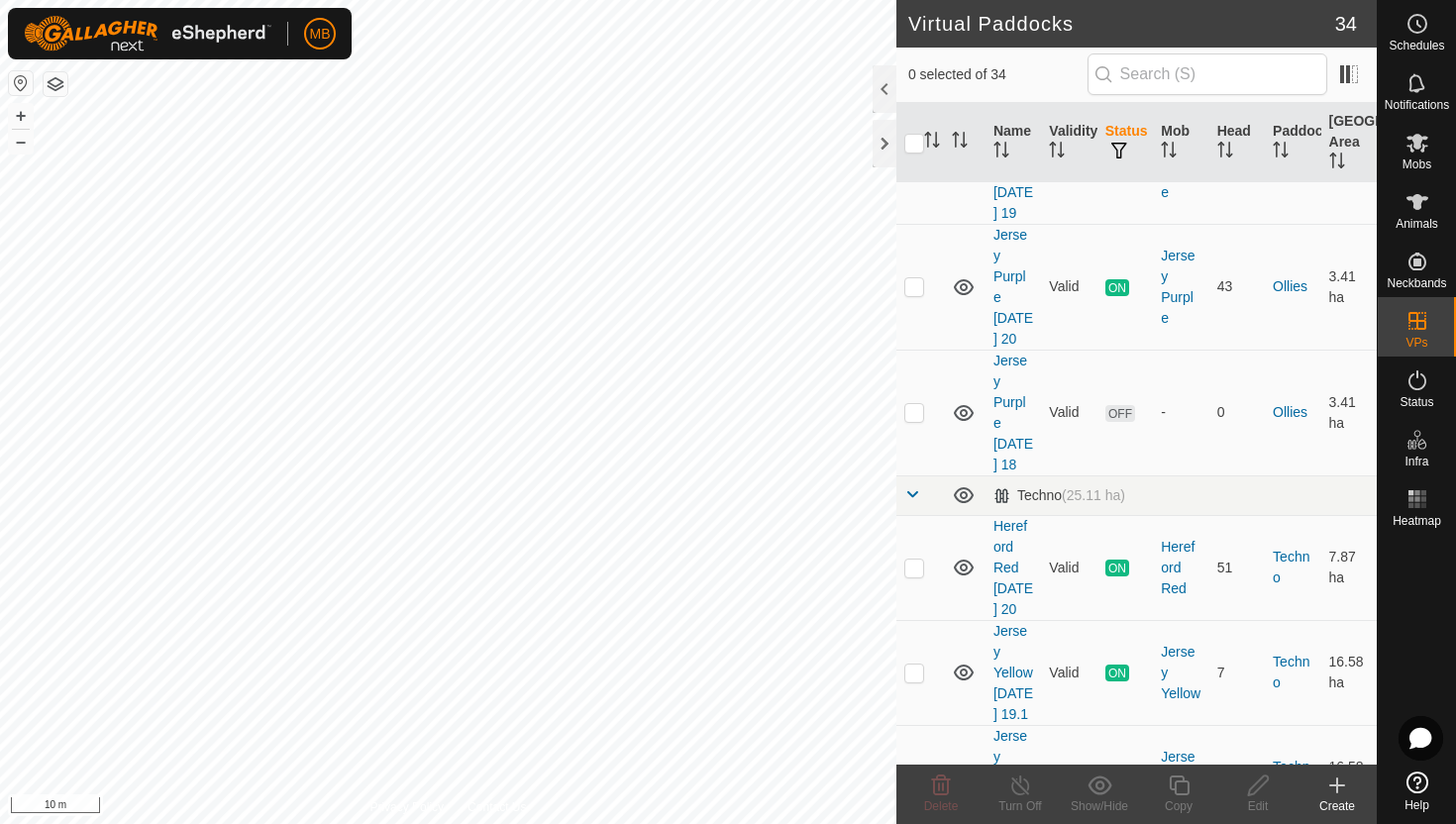 scroll, scrollTop: 1620, scrollLeft: 0, axis: vertical 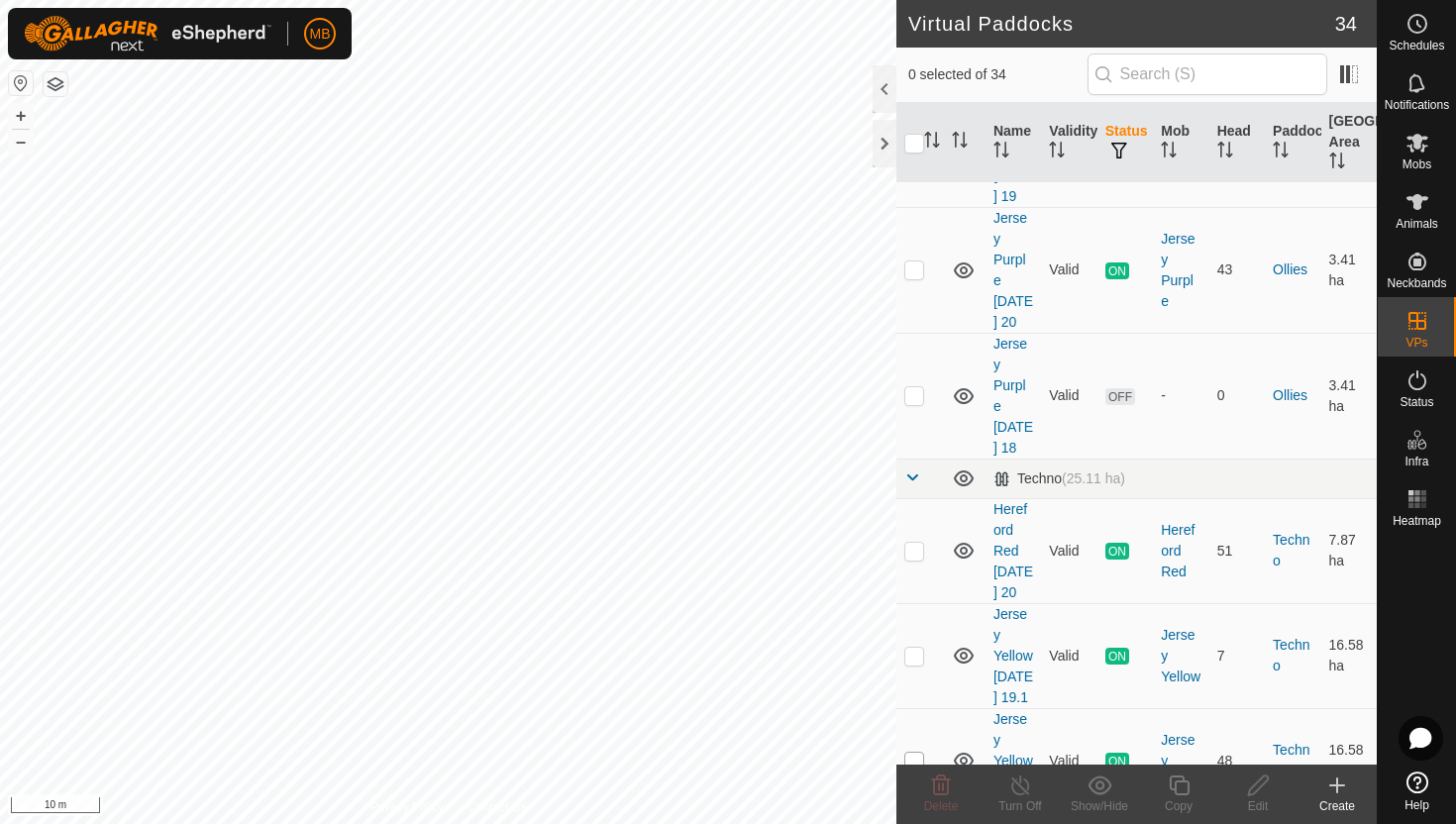 click at bounding box center (914, 762) 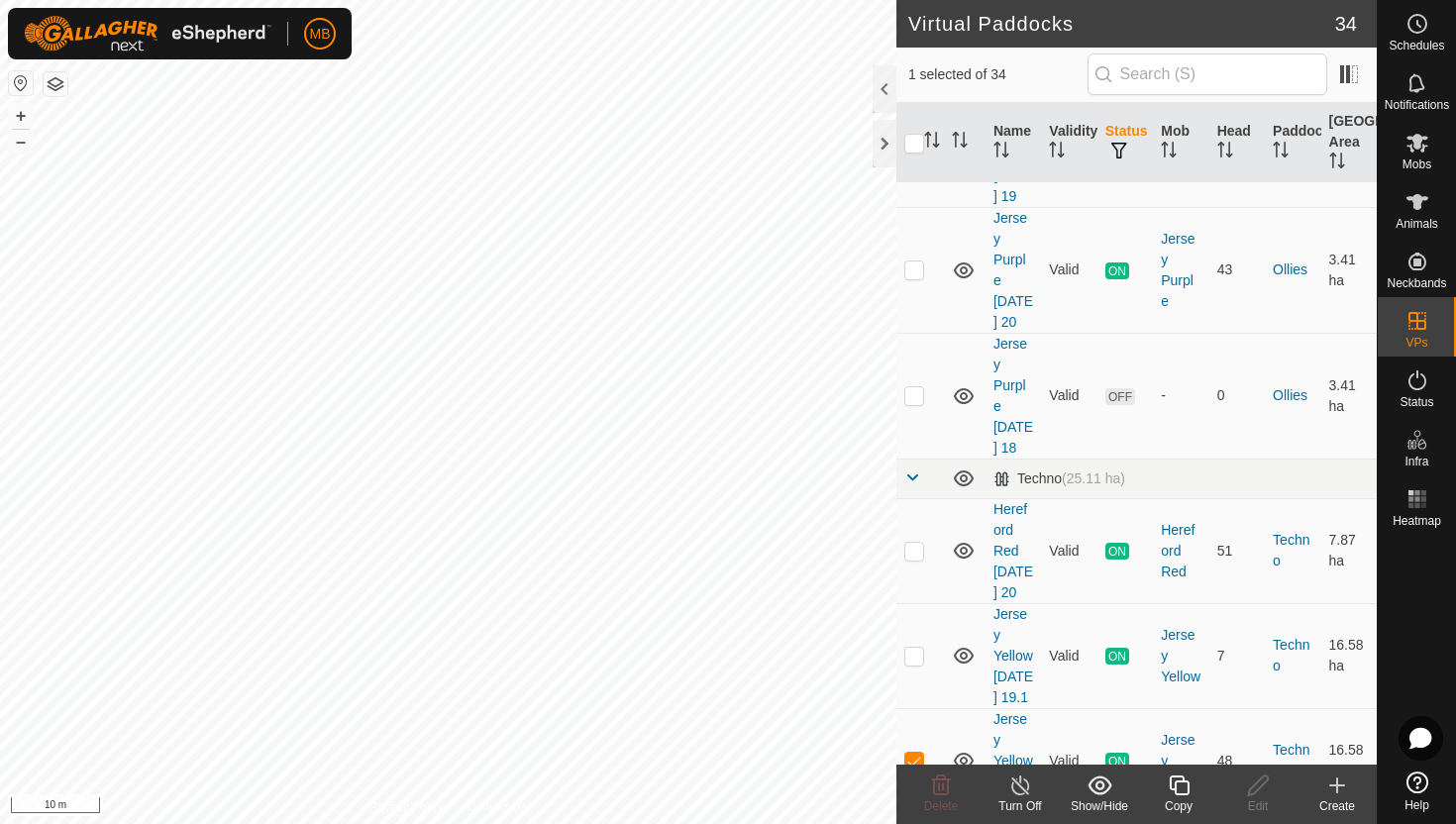 click 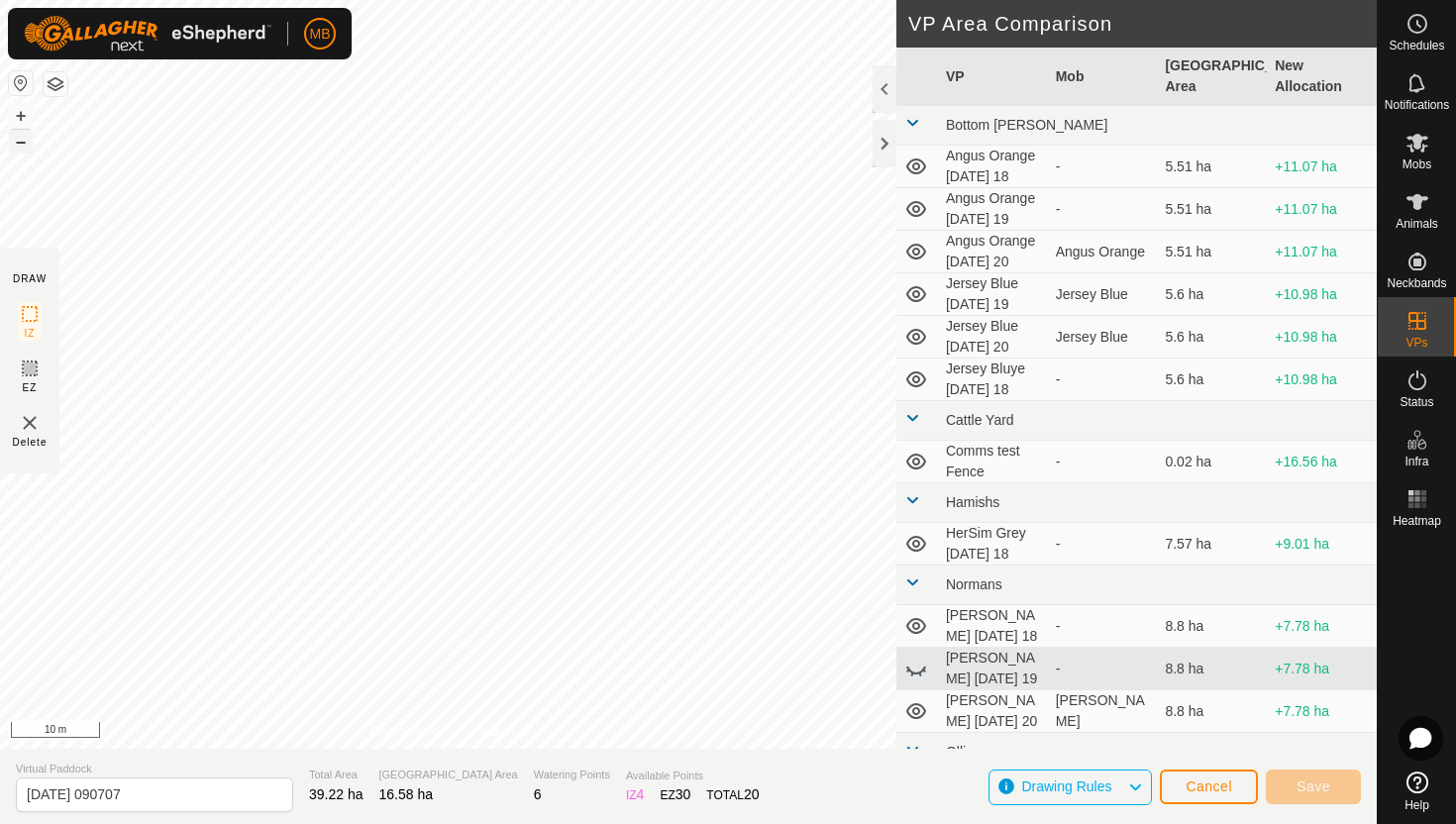 click on "–" at bounding box center [21, 142] 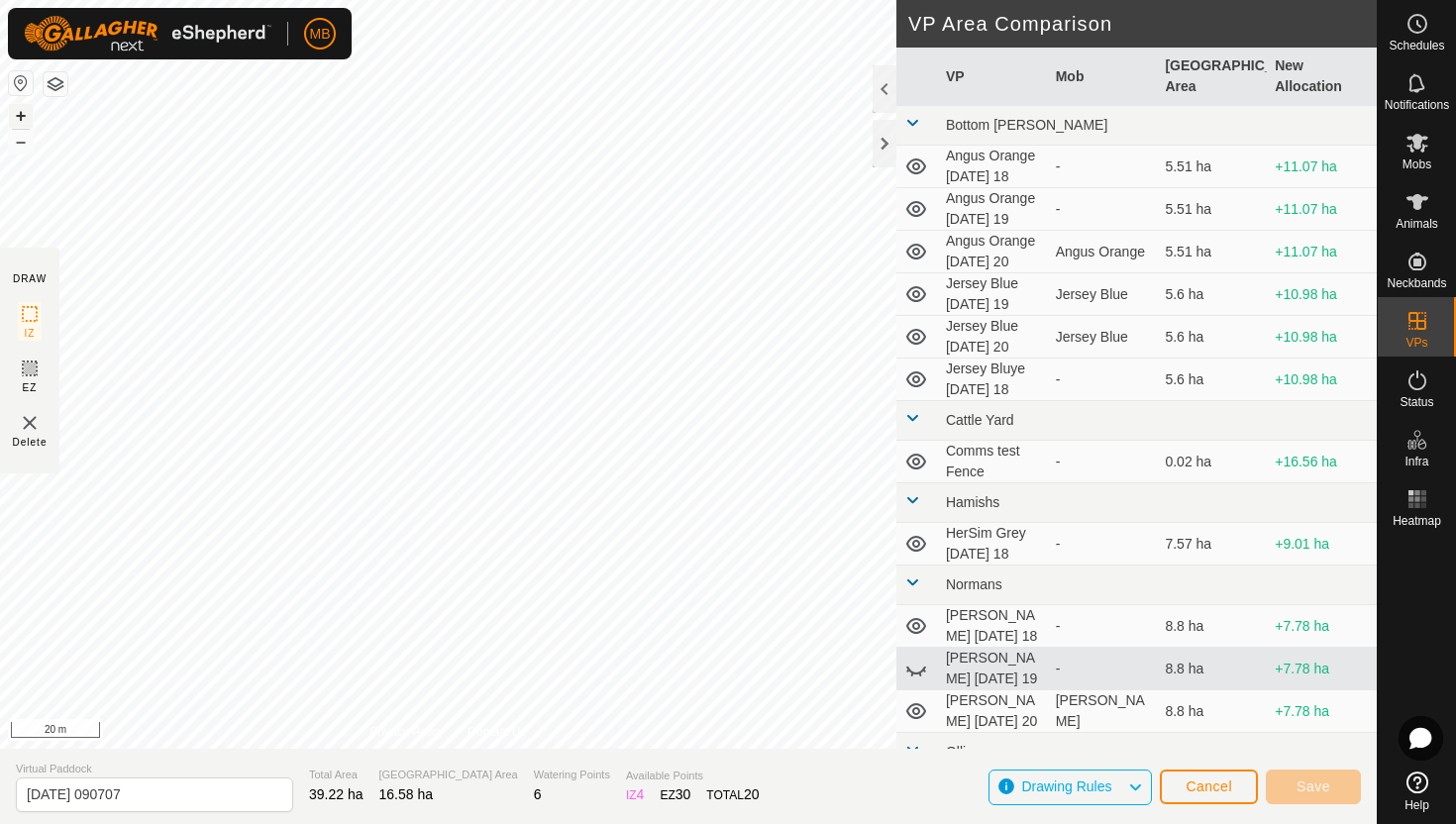 click on "+" at bounding box center [21, 116] 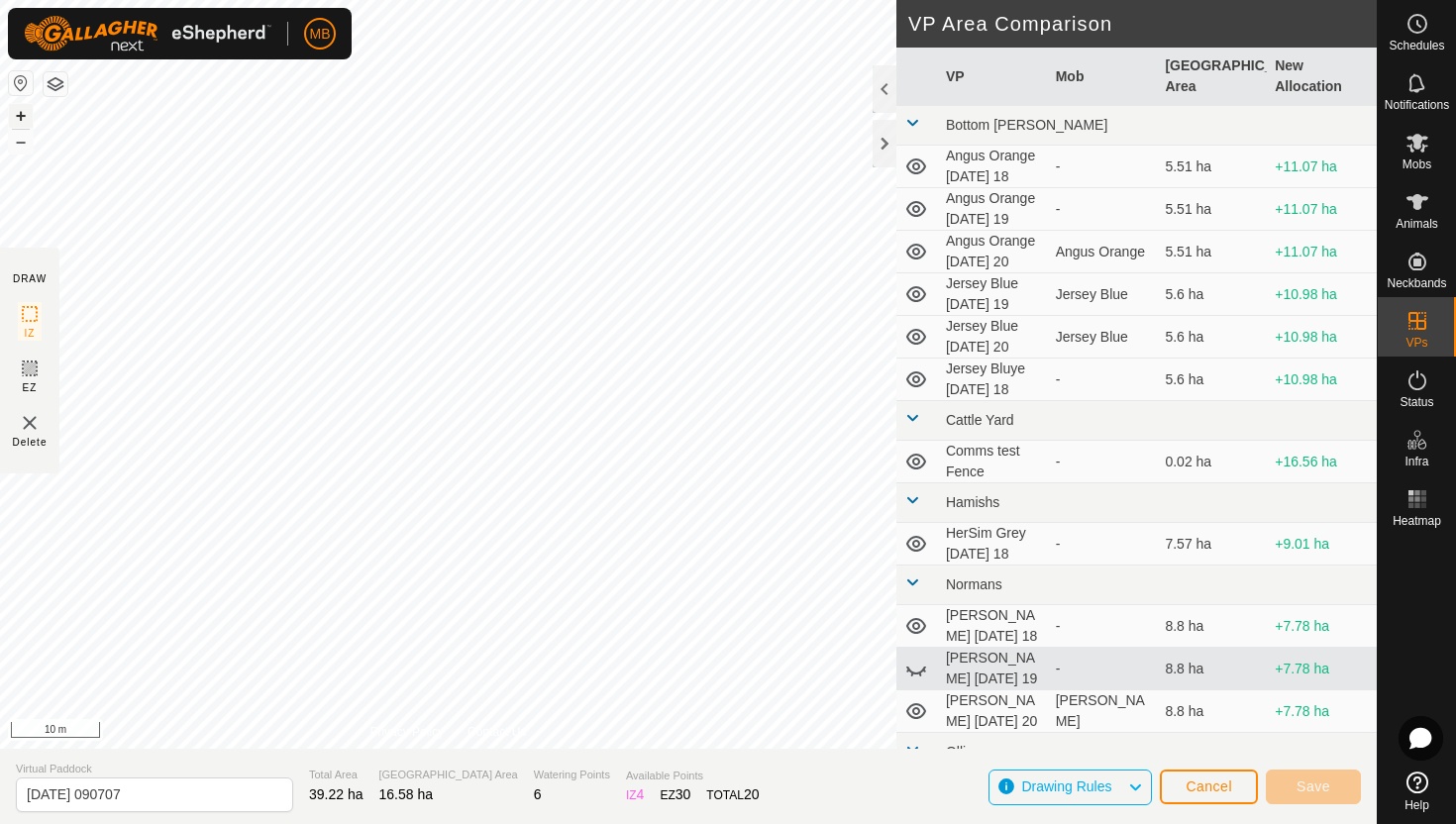 click on "+" at bounding box center [21, 116] 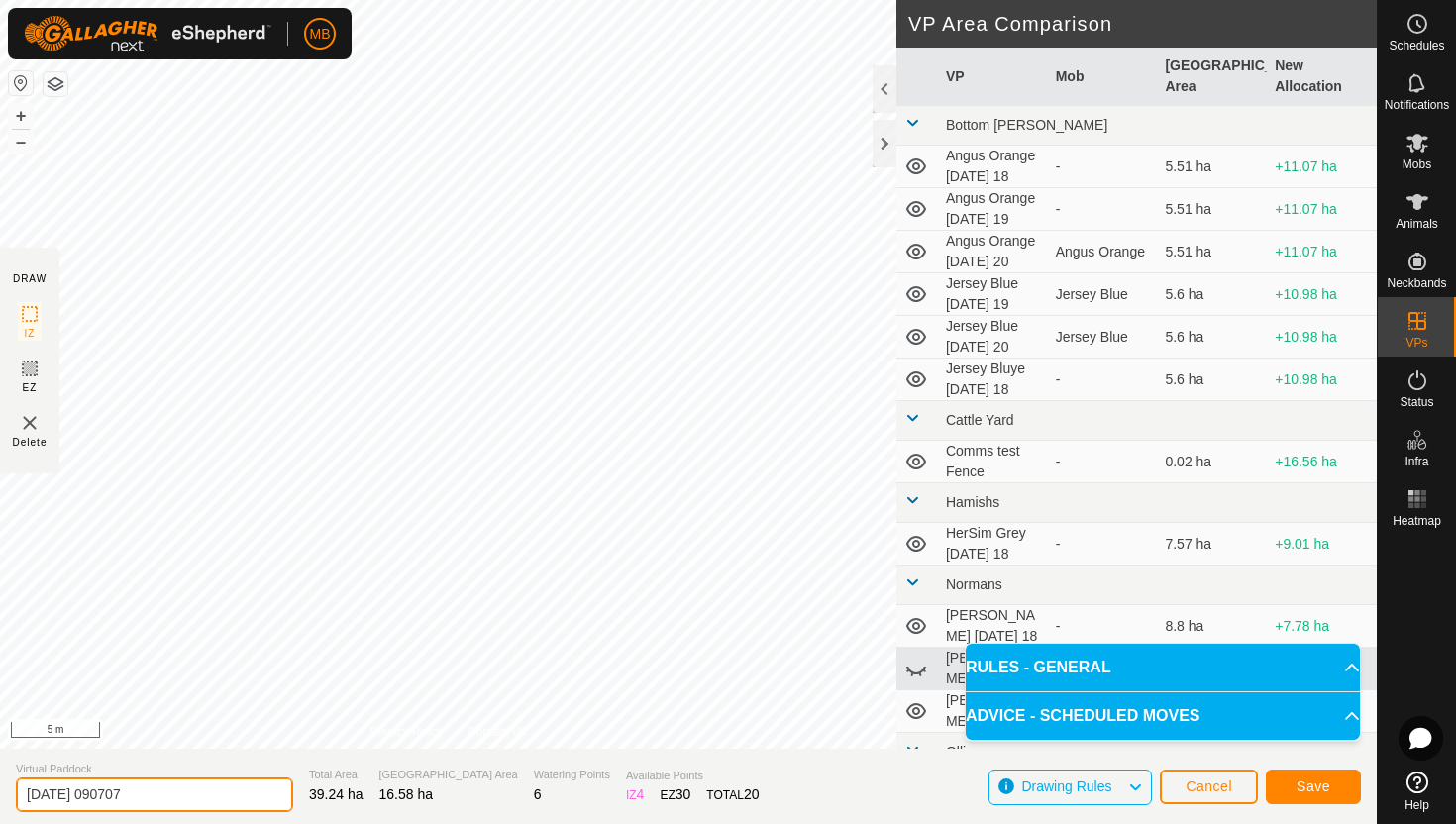 click on "2025-07-20 090707" 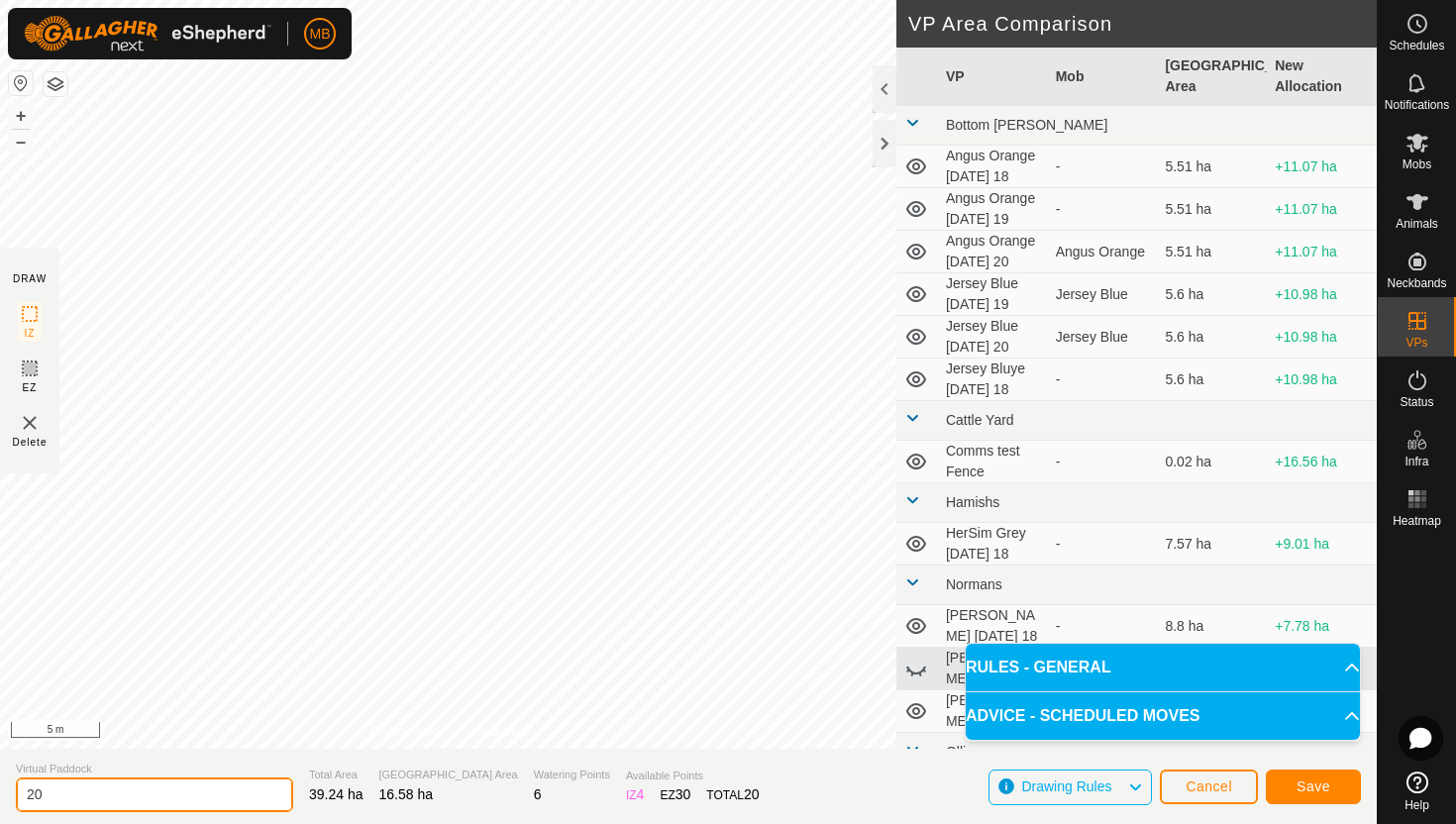 type on "2" 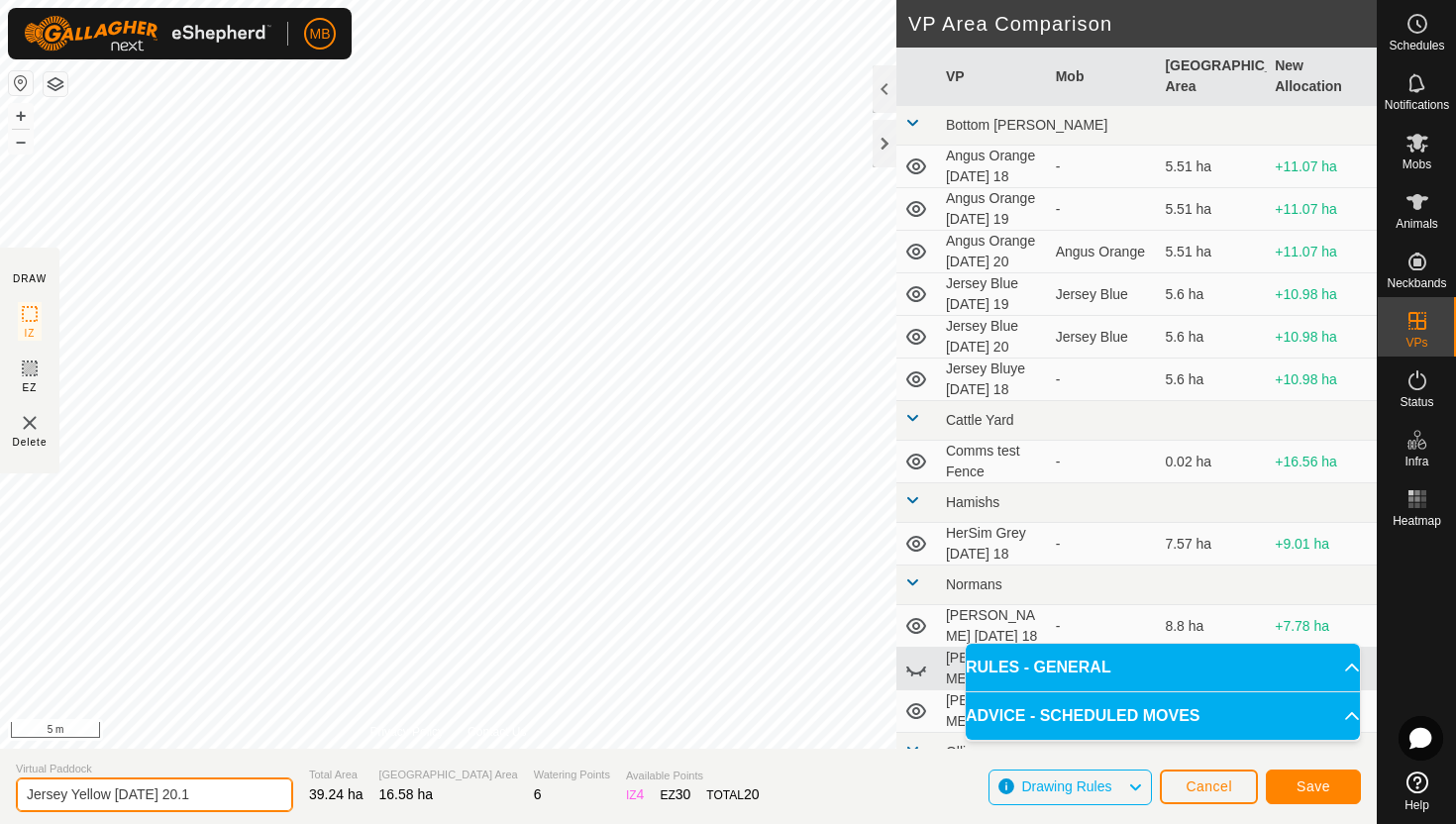 type on "Jersey Yellow Sunday 20.1" 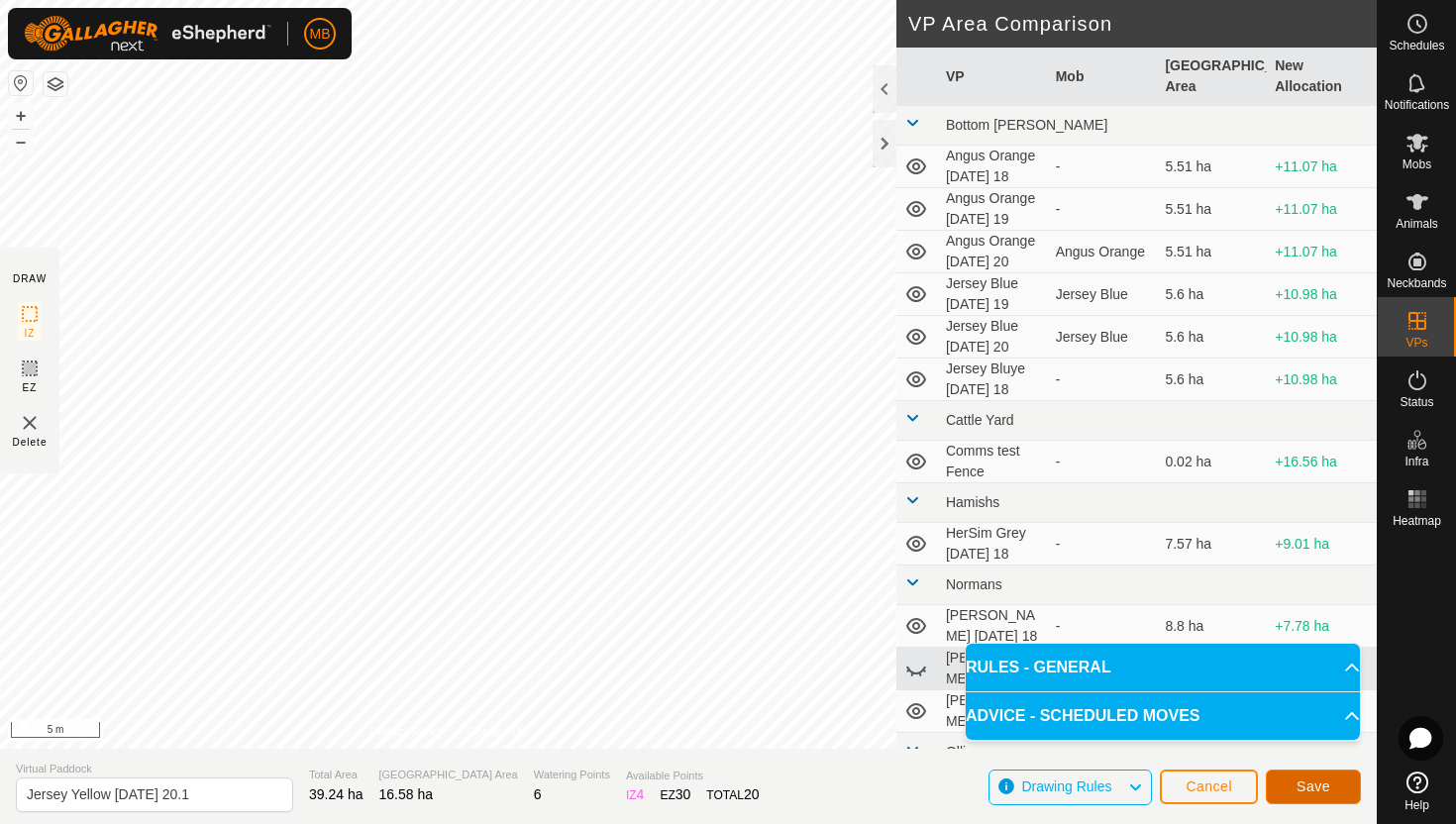click on "Save" 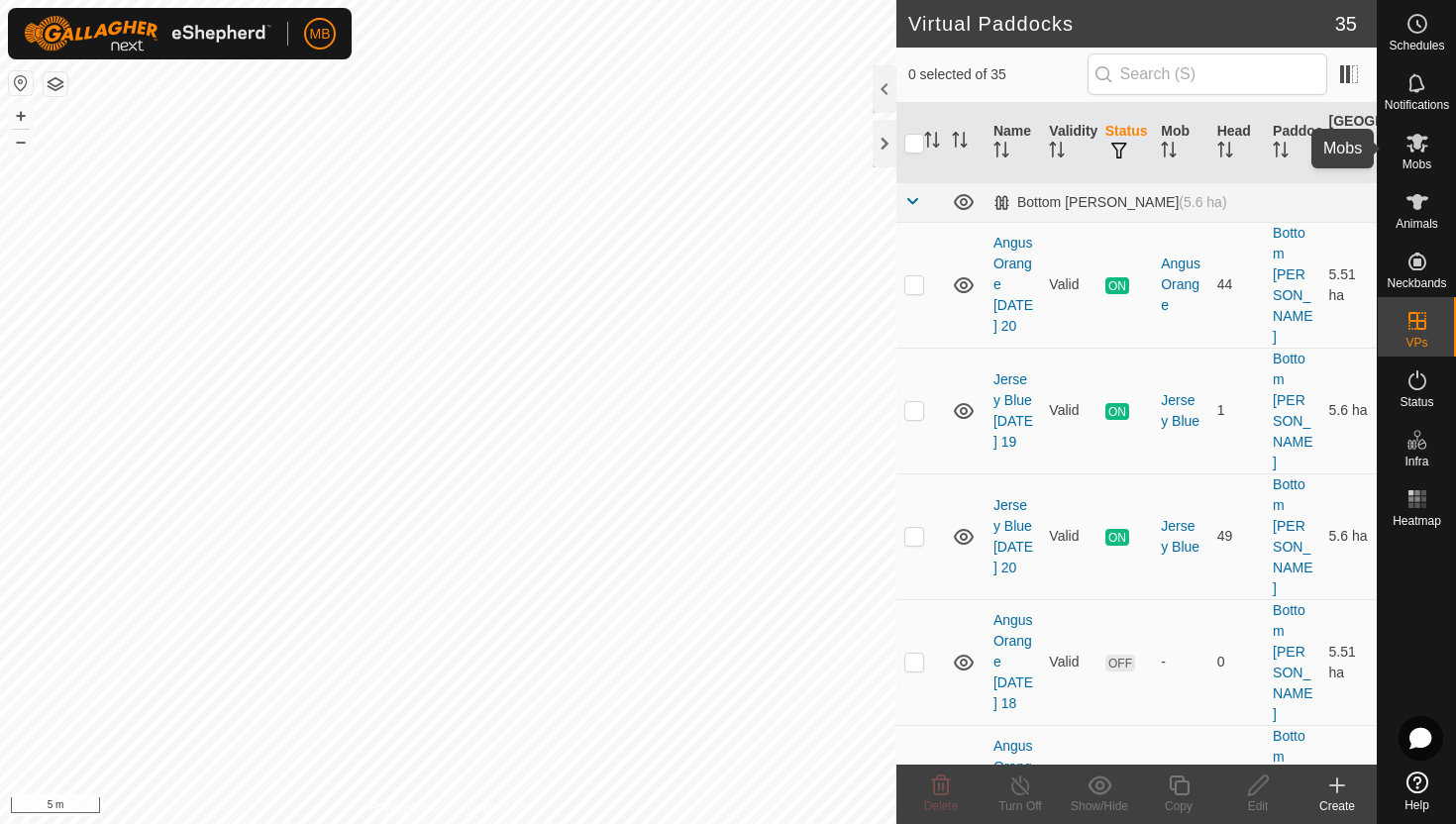 click 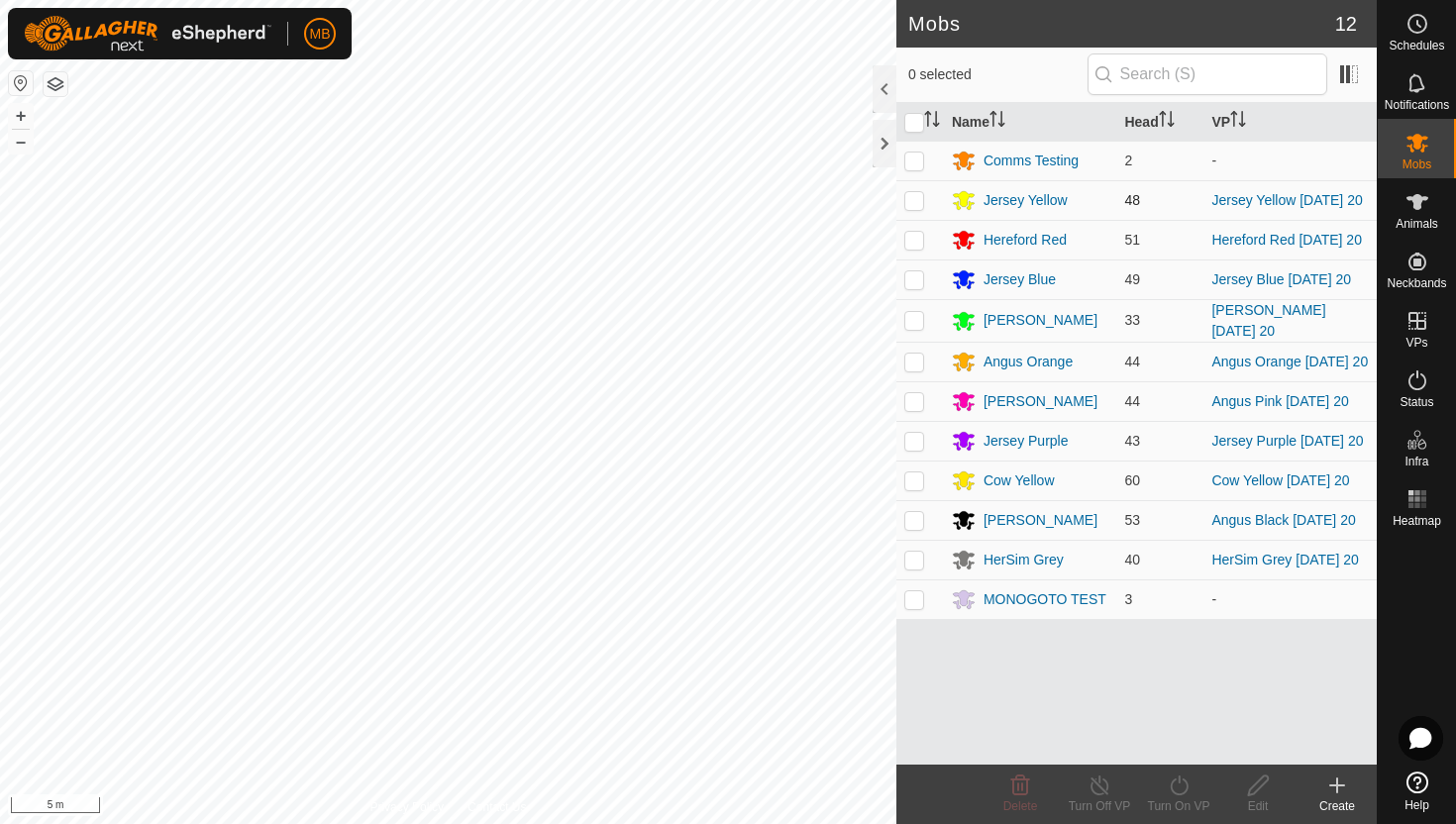 click at bounding box center (914, 200) 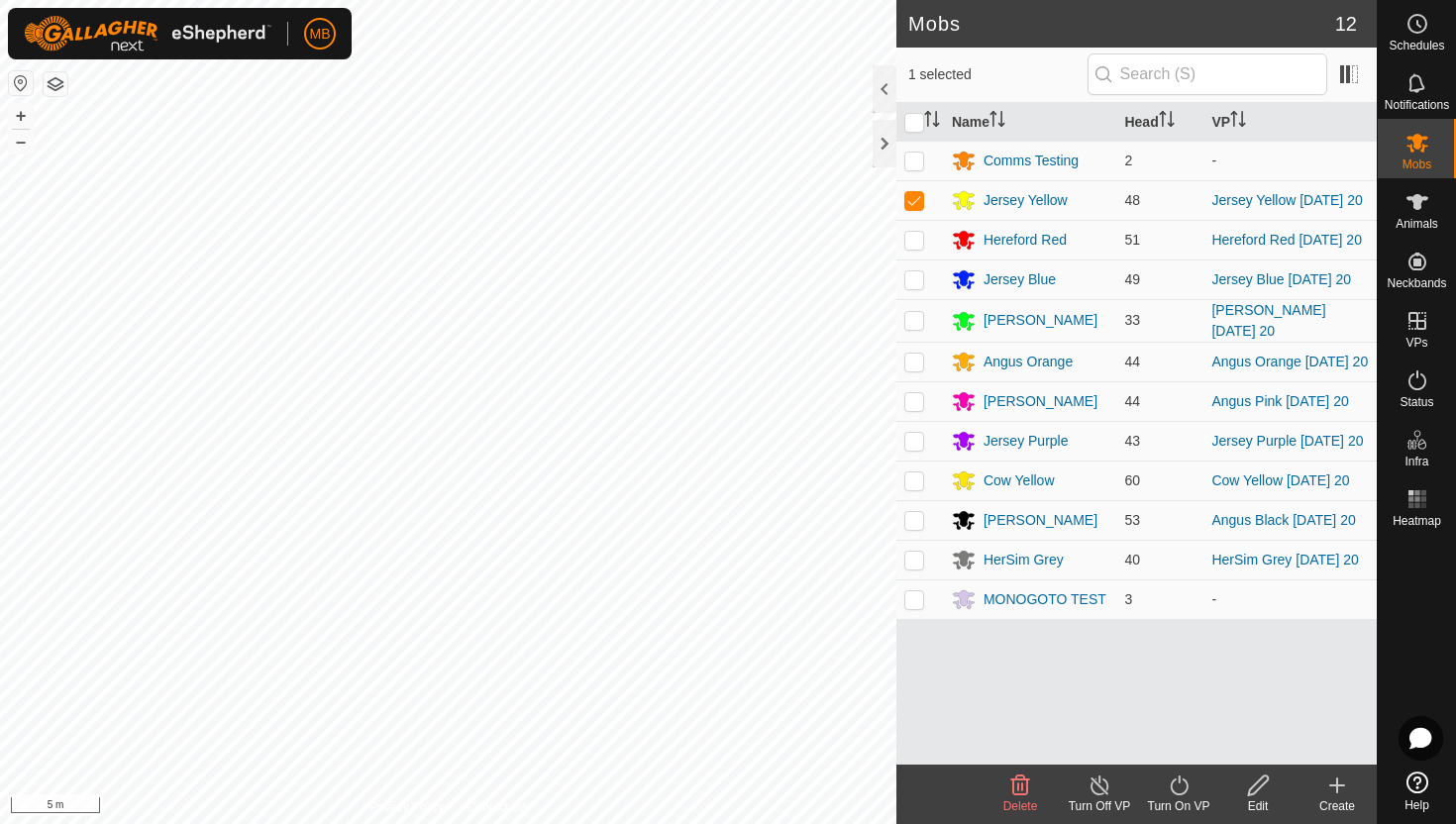 click 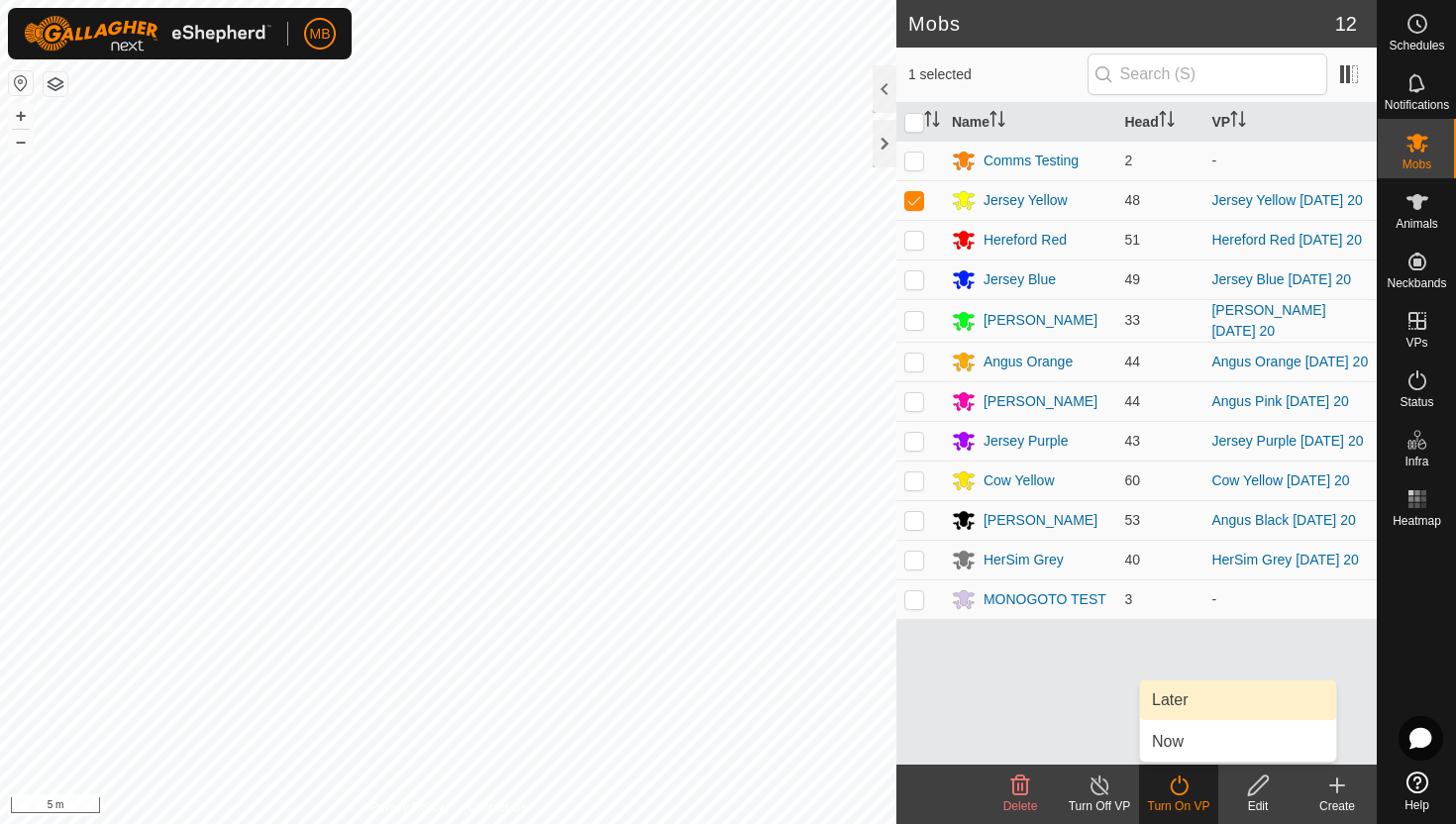 click on "Later" at bounding box center (1238, 700) 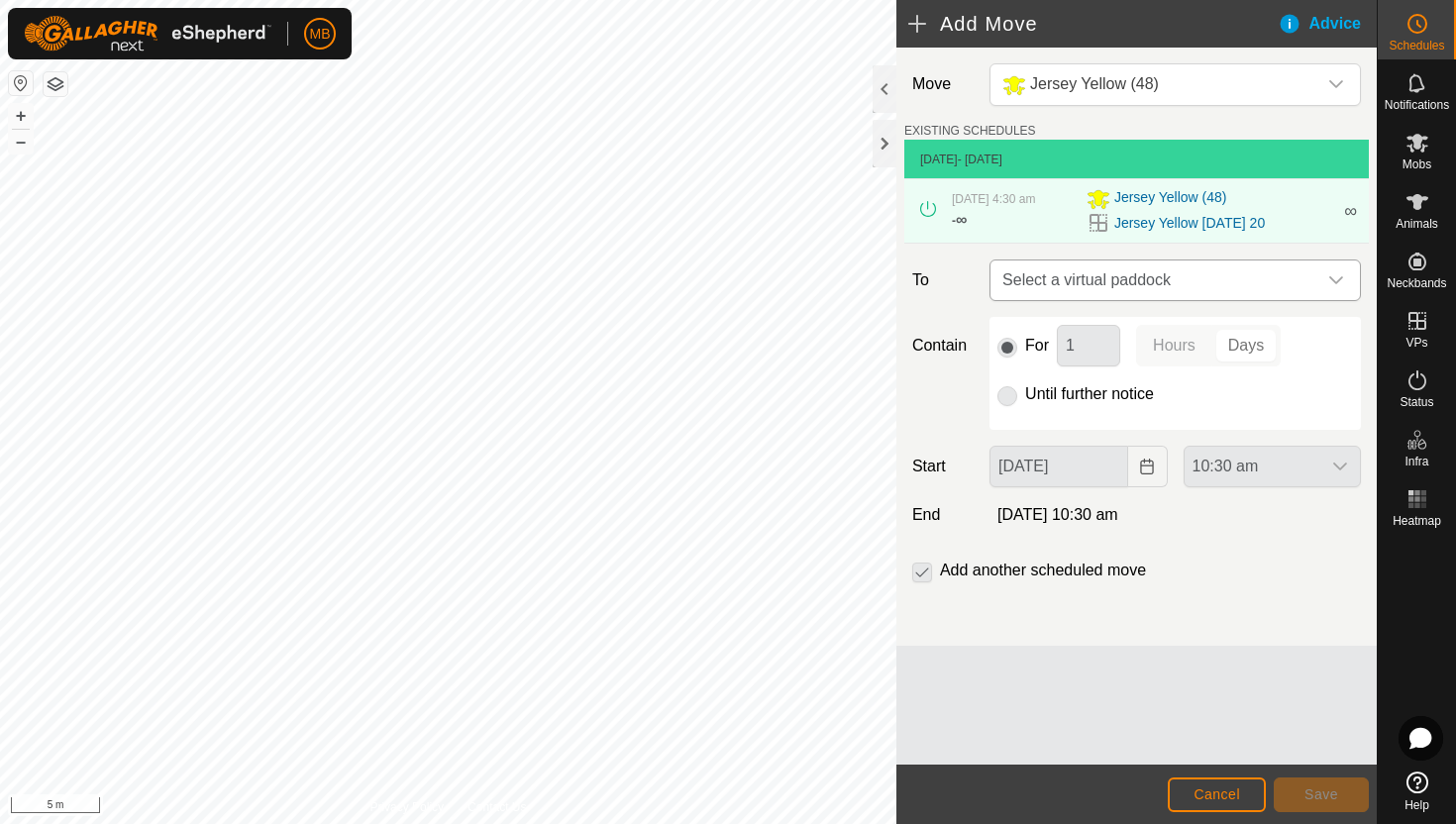 click 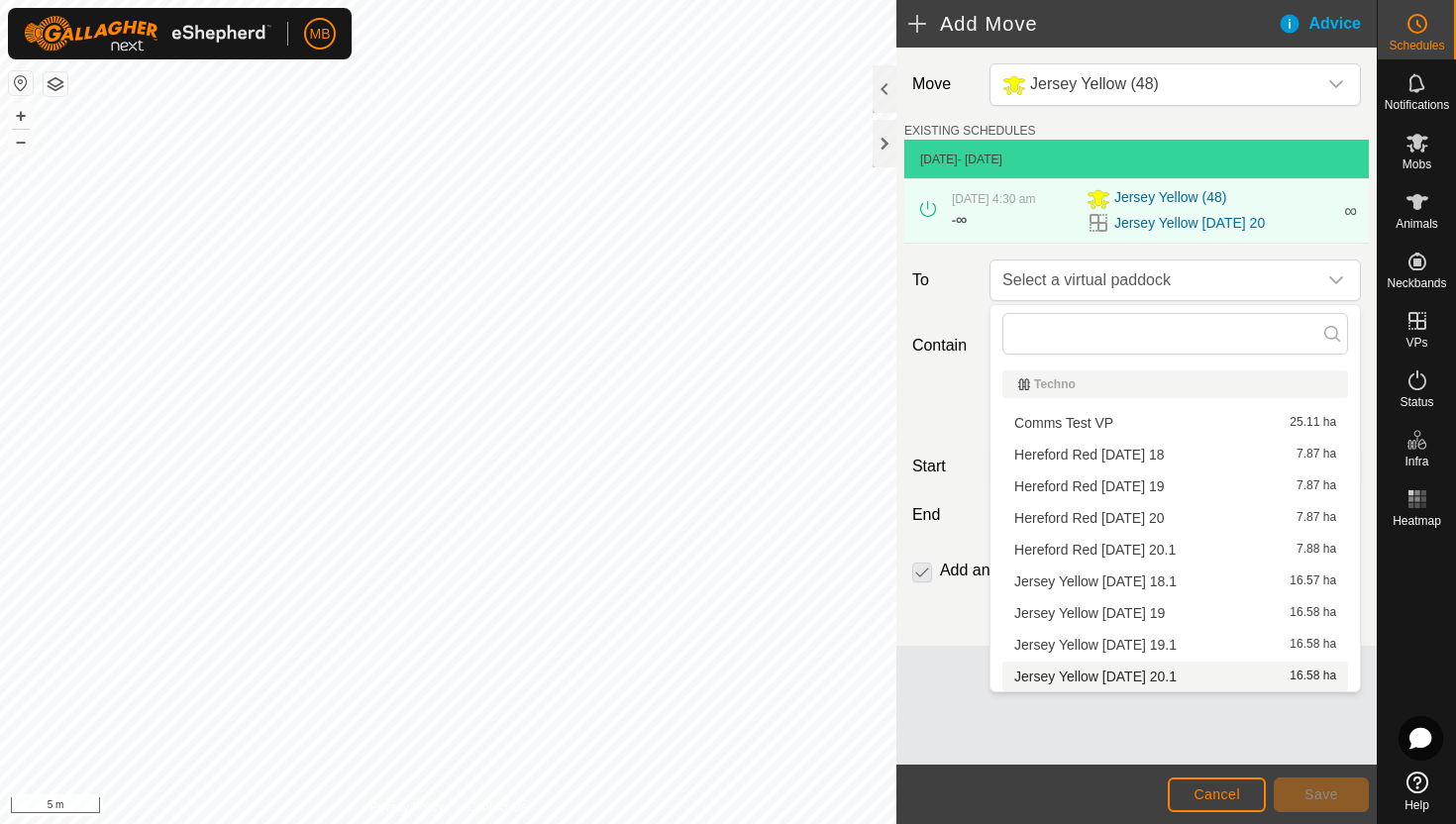 click on "Jersey Yellow Sunday 20.1  16.58 ha" at bounding box center [1175, 676] 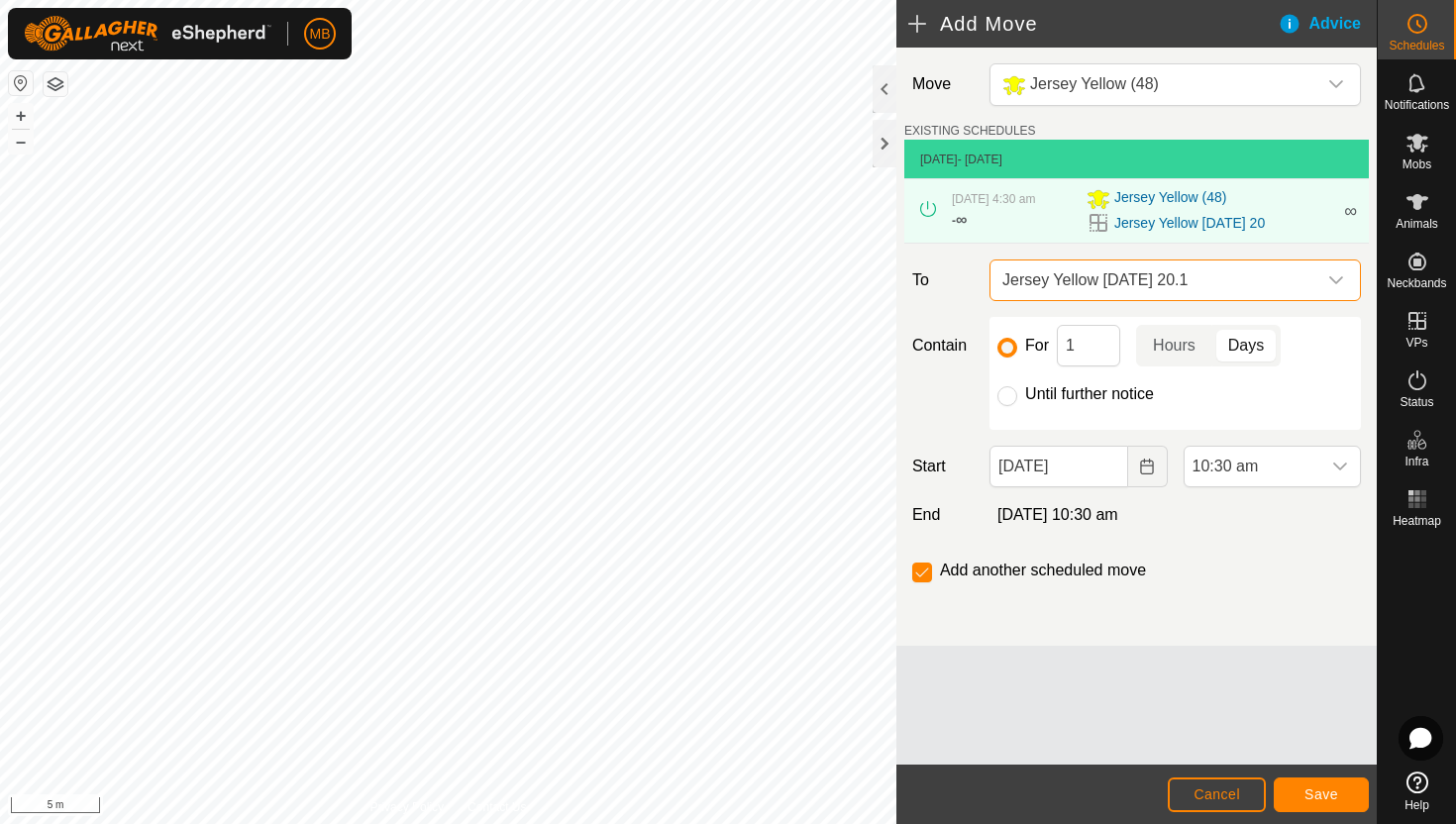 click on "Until further notice" 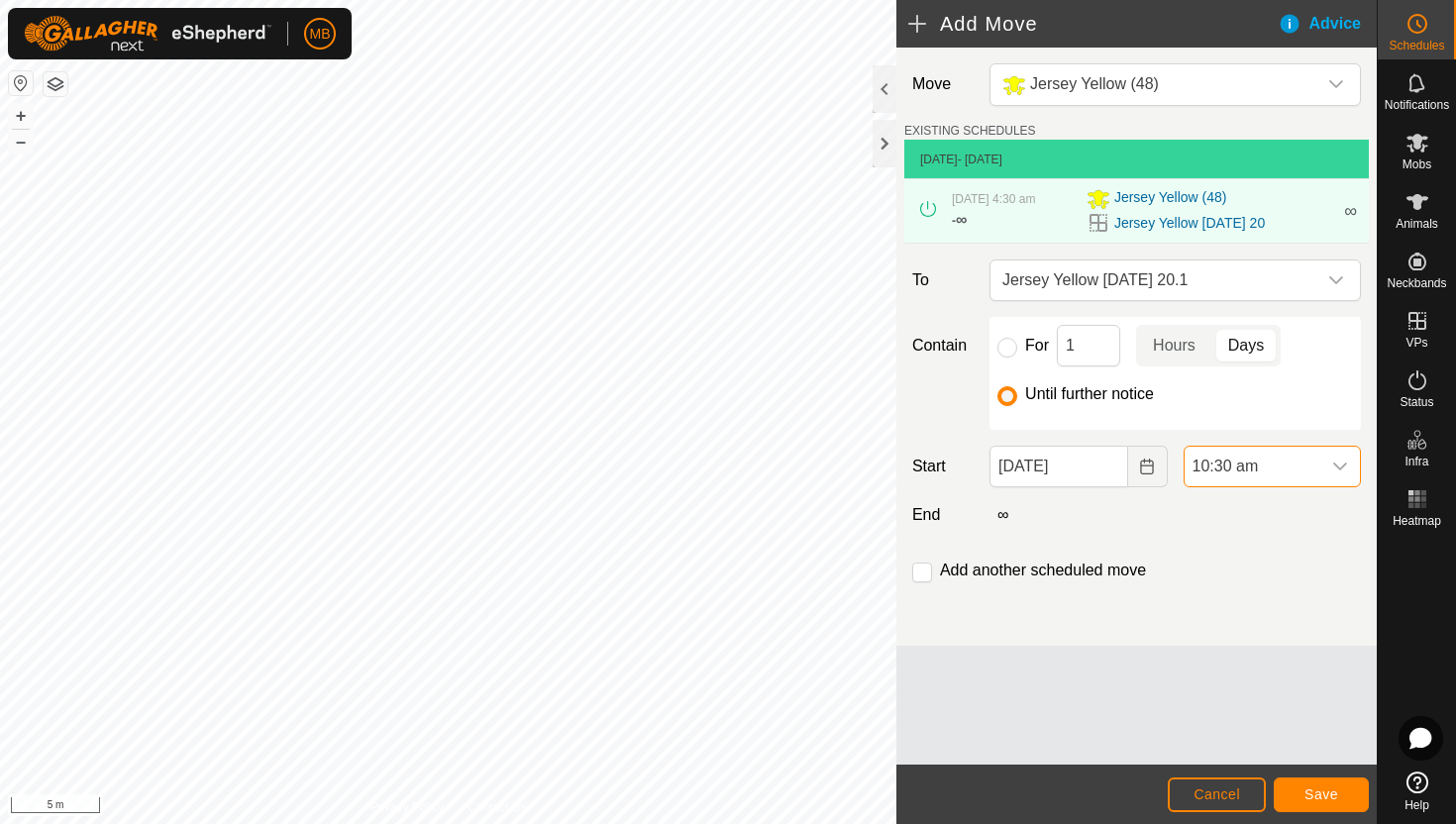click on "10:30 am" at bounding box center [1252, 466] 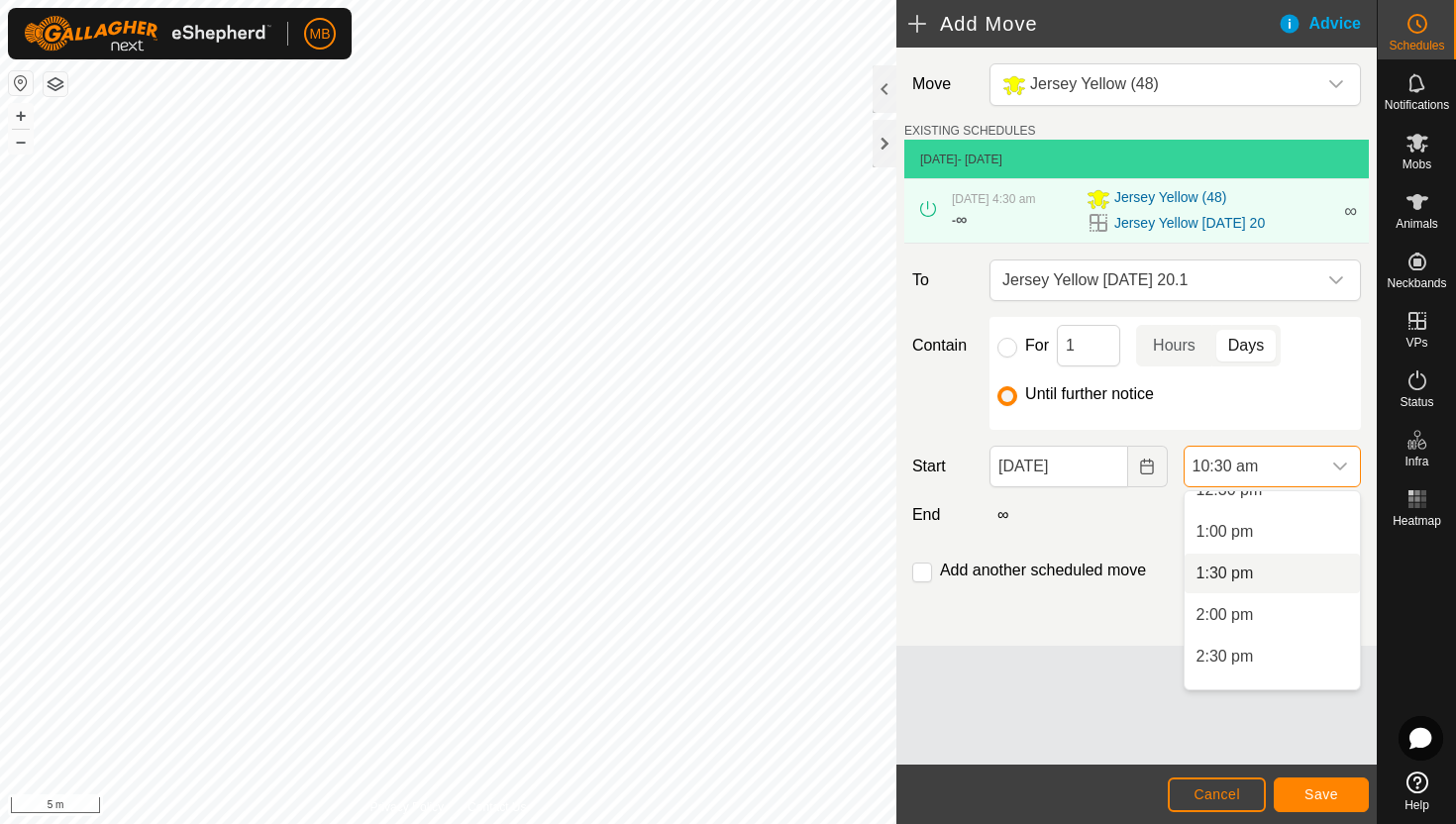 scroll, scrollTop: 1060, scrollLeft: 0, axis: vertical 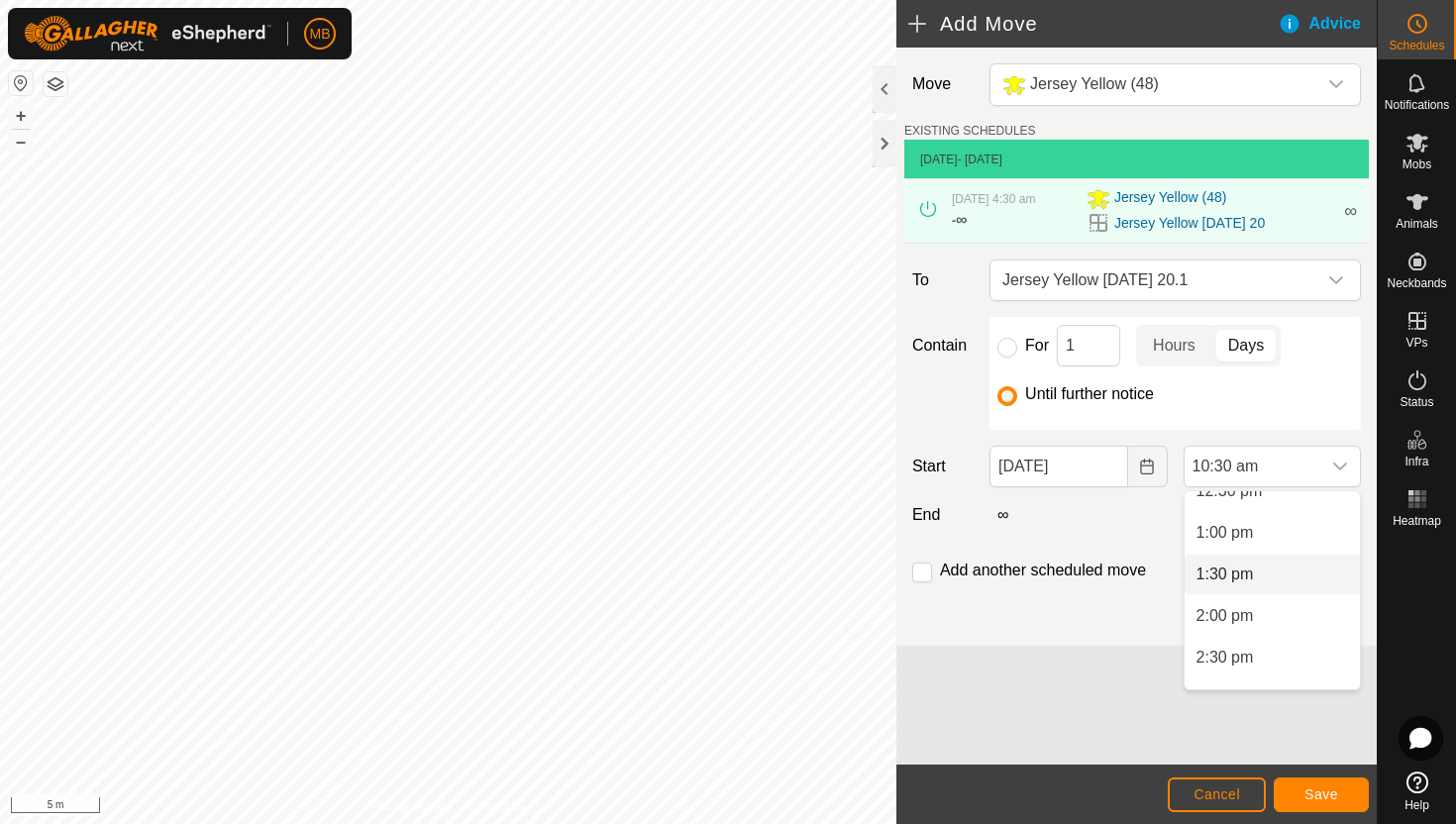 click on "1:30 pm" at bounding box center (1272, 574) 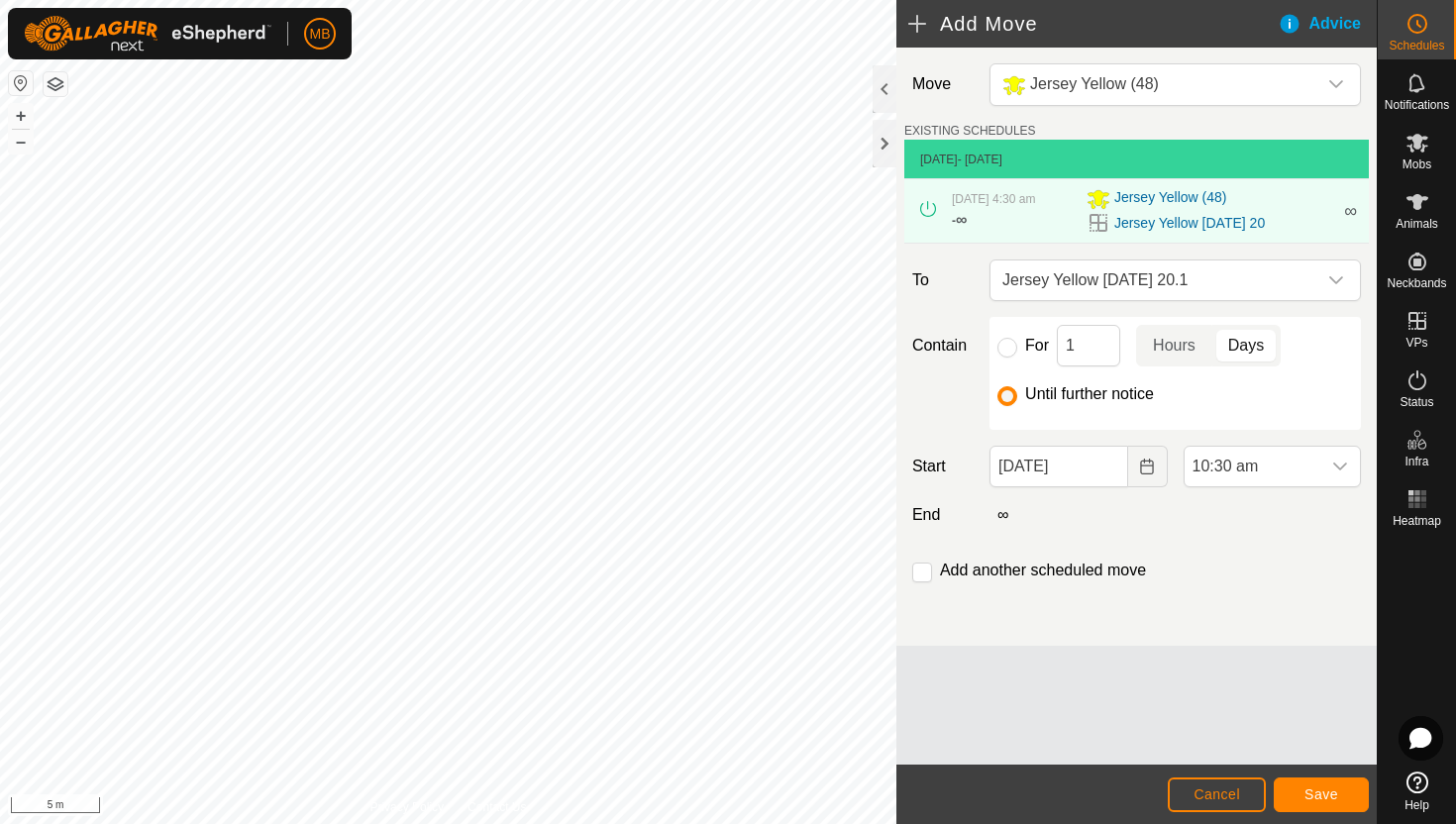 scroll, scrollTop: 874, scrollLeft: 0, axis: vertical 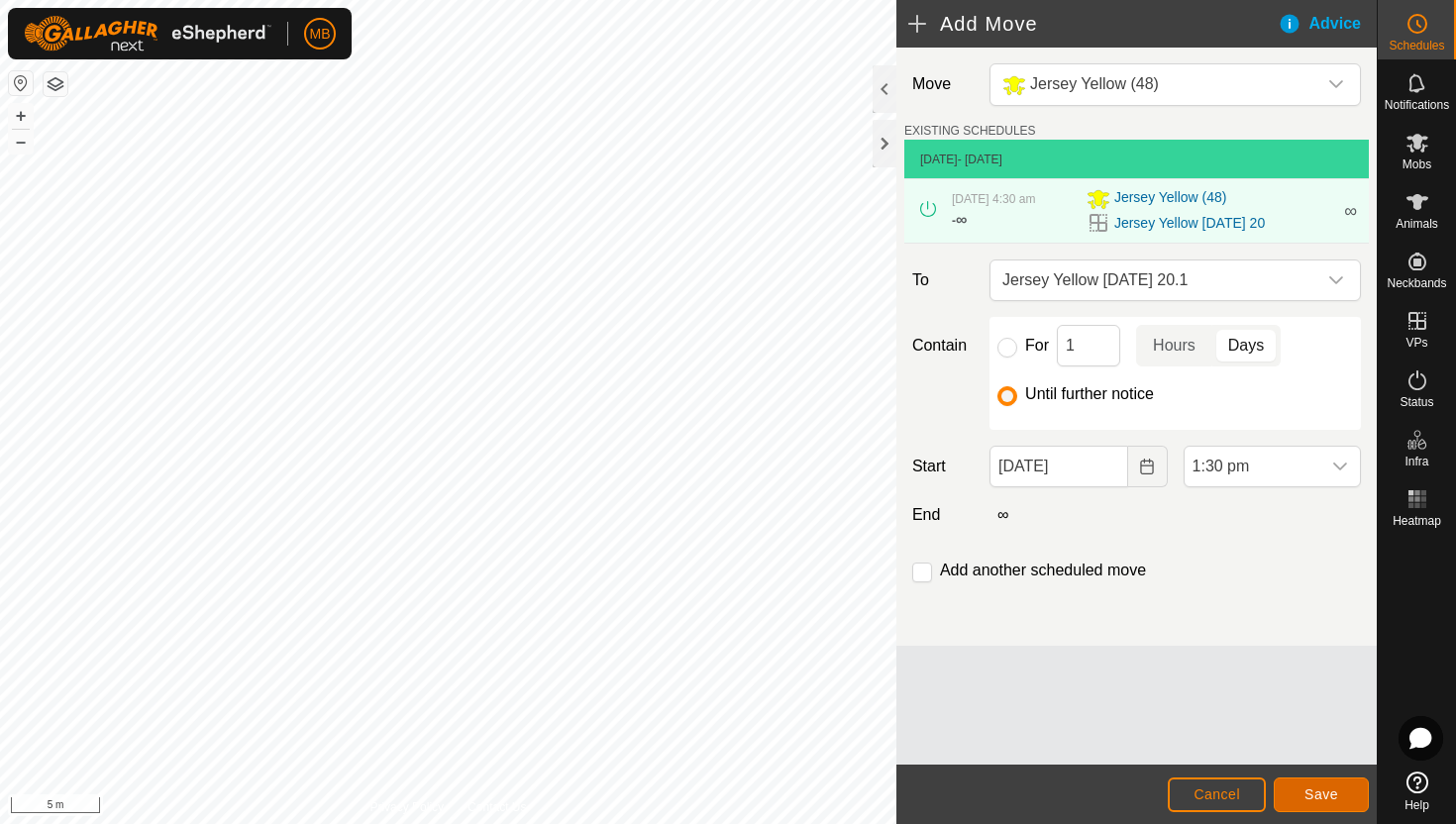 click on "Save" 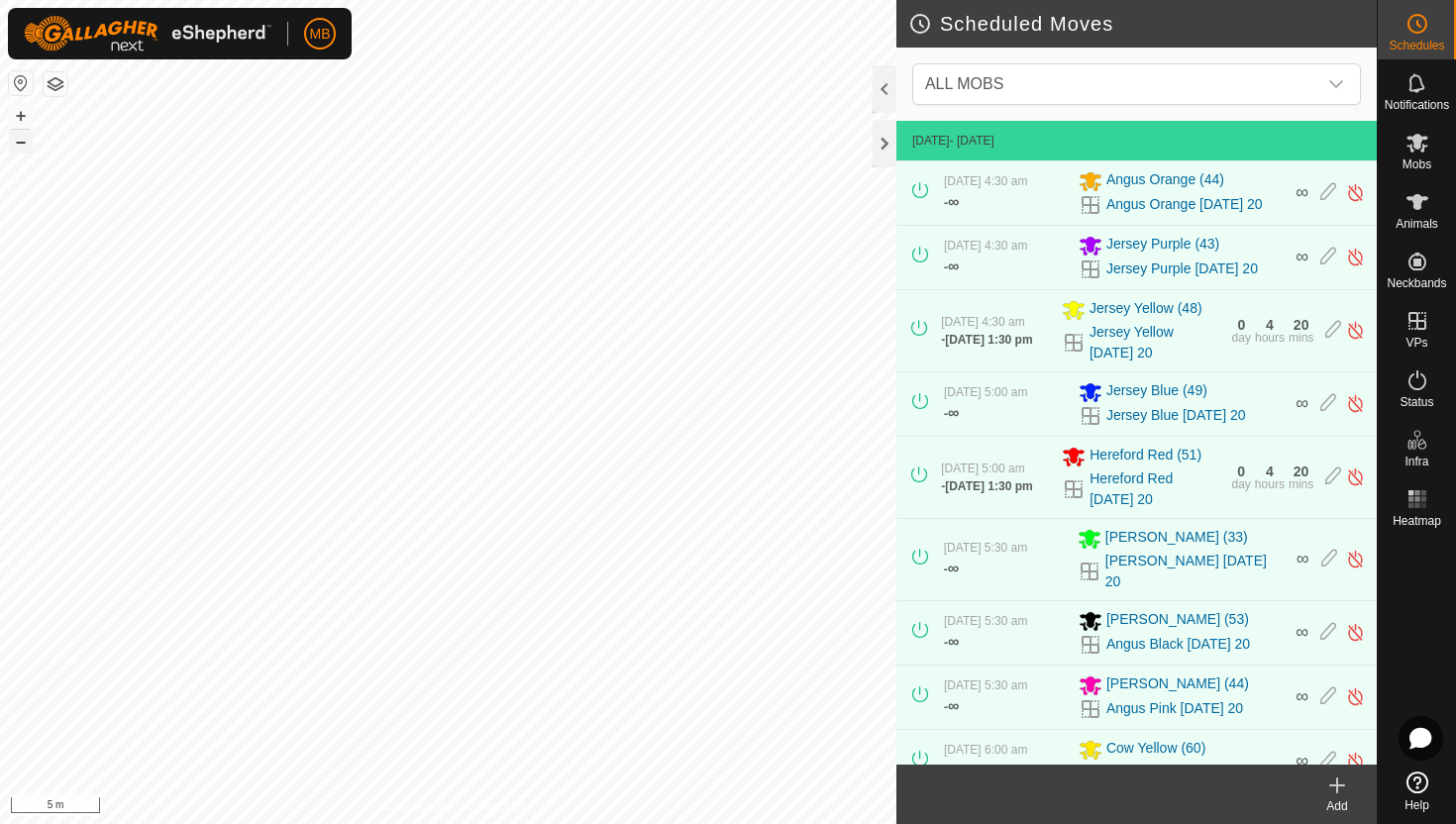 click on "–" at bounding box center (21, 142) 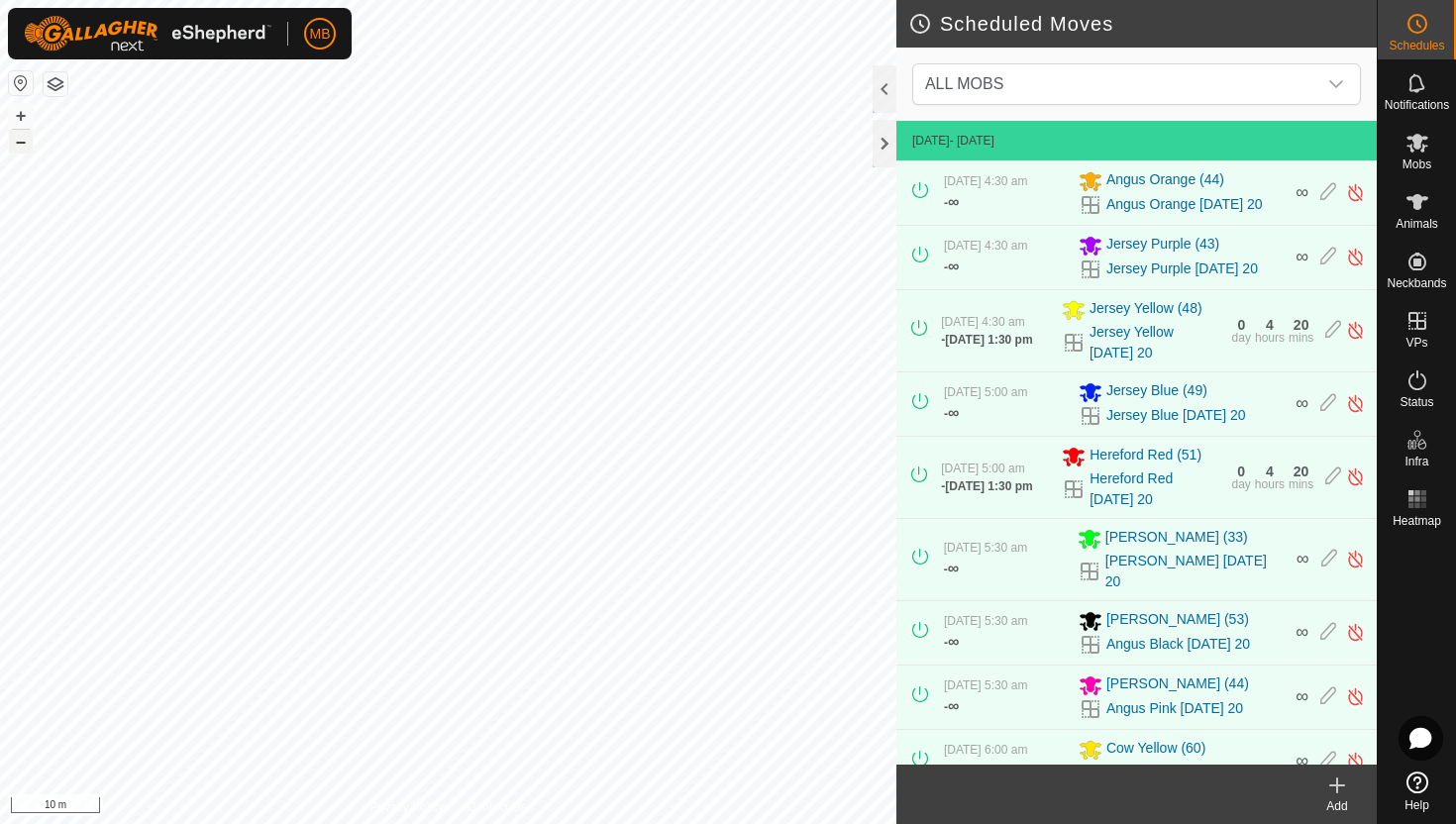 click on "–" at bounding box center (21, 142) 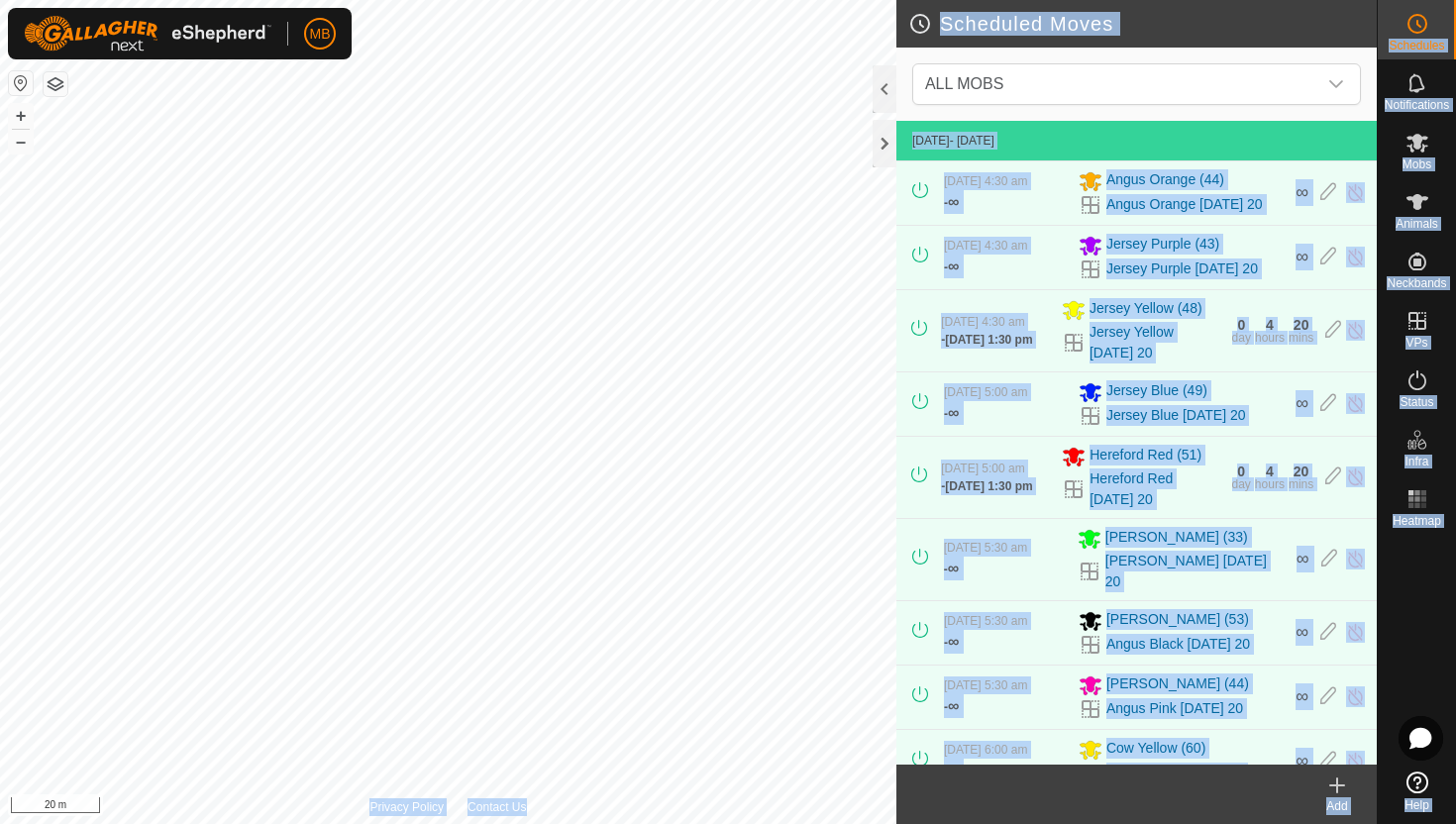 drag, startPoint x: 488, startPoint y: 135, endPoint x: 159, endPoint y: 49, distance: 340.05441 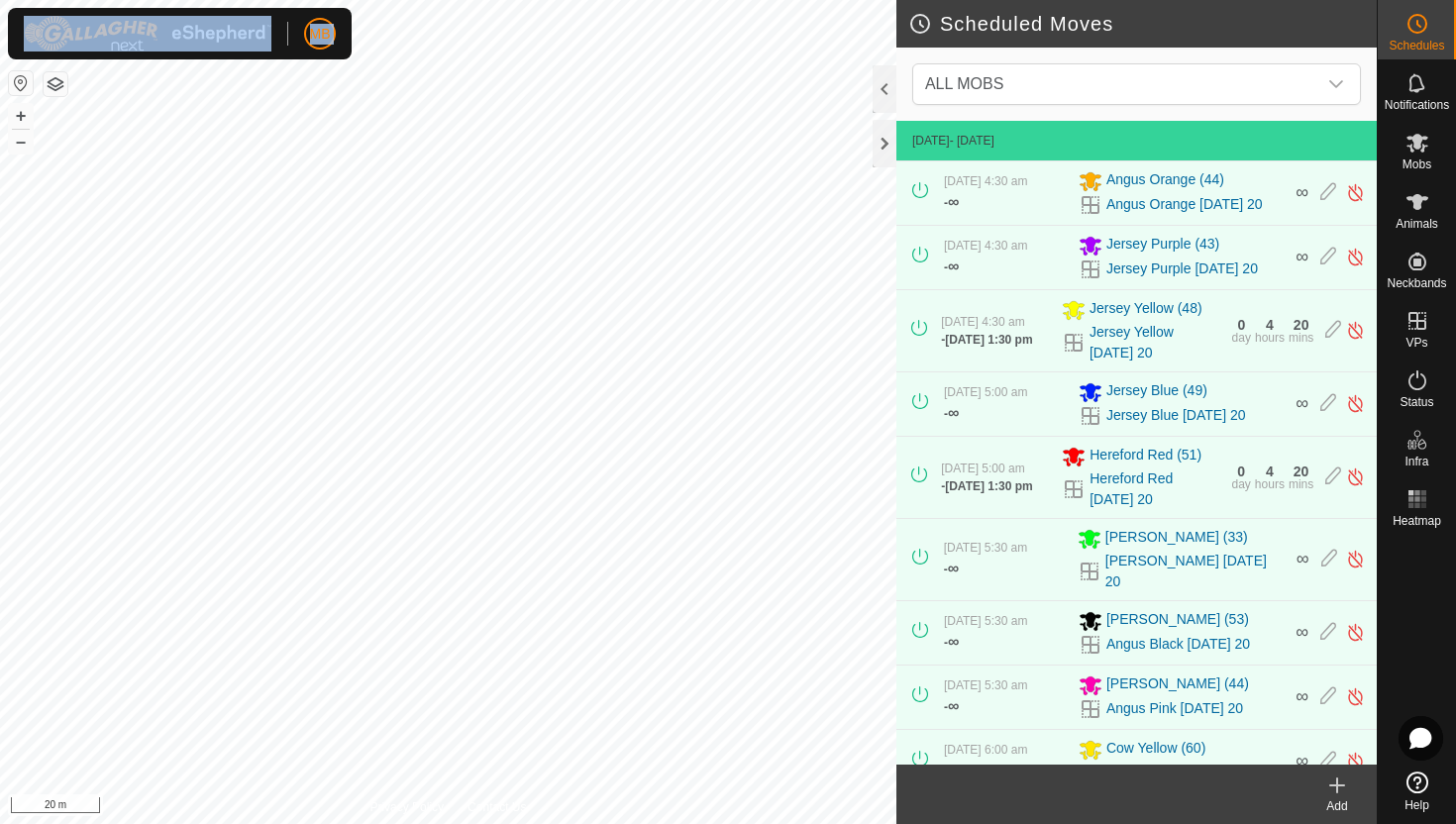 click on "MB Schedules Notifications Mobs Animals Neckbands VPs Status Infra Heatmap Help  Scheduled Moves  ALL MOBS  20 July 2025  - Today 20 July 2025, 4:30 am   -  ∞ Angus Orange (44) Angus Orange Sunday 20 ∞ 20 July 2025, 4:30 am   -  ∞ Jersey Purple (43) Jersey Purple Sunday 20 ∞ 20 July 2025, 4:30 am   -  20 July 2025, 1:30 pm Jersey Yellow (48) Jersey Yellow Sunday 20 0  day  4  hours  20  mins  20 July 2025, 5:00 am   -  ∞ Jersey Blue (49) Jersey Blue Sunday 20 ∞ 20 July 2025, 5:00 am   -  20 July 2025, 1:30 pm Hereford Red (51) Hereford Red Sunday 20 0  day  4  hours  20  mins  20 July 2025, 5:30 am   -  ∞ Angus Green (33) Angus Green Sunday 20 ∞ 20 July 2025, 5:30 am   -  ∞ Angus Black (53) Angus Black Sunday 20 ∞ 20 July 2025, 5:30 am   -  ∞ Angus Pink (44) Angus Pink Sunday 20 ∞ 20 July 2025, 6:00 am   -  ∞ Cow Yellow (60) Cow Yellow Sunday 20 ∞ 20 July 2025, 6:00 am   -  ∞ HerSim Grey (40) HerSim Grey Sunday 20 ∞ 1 1:30 pm  -  ∞ Hereford Red (51) ∞ 1 1:30 pm +" at bounding box center (728, 412) 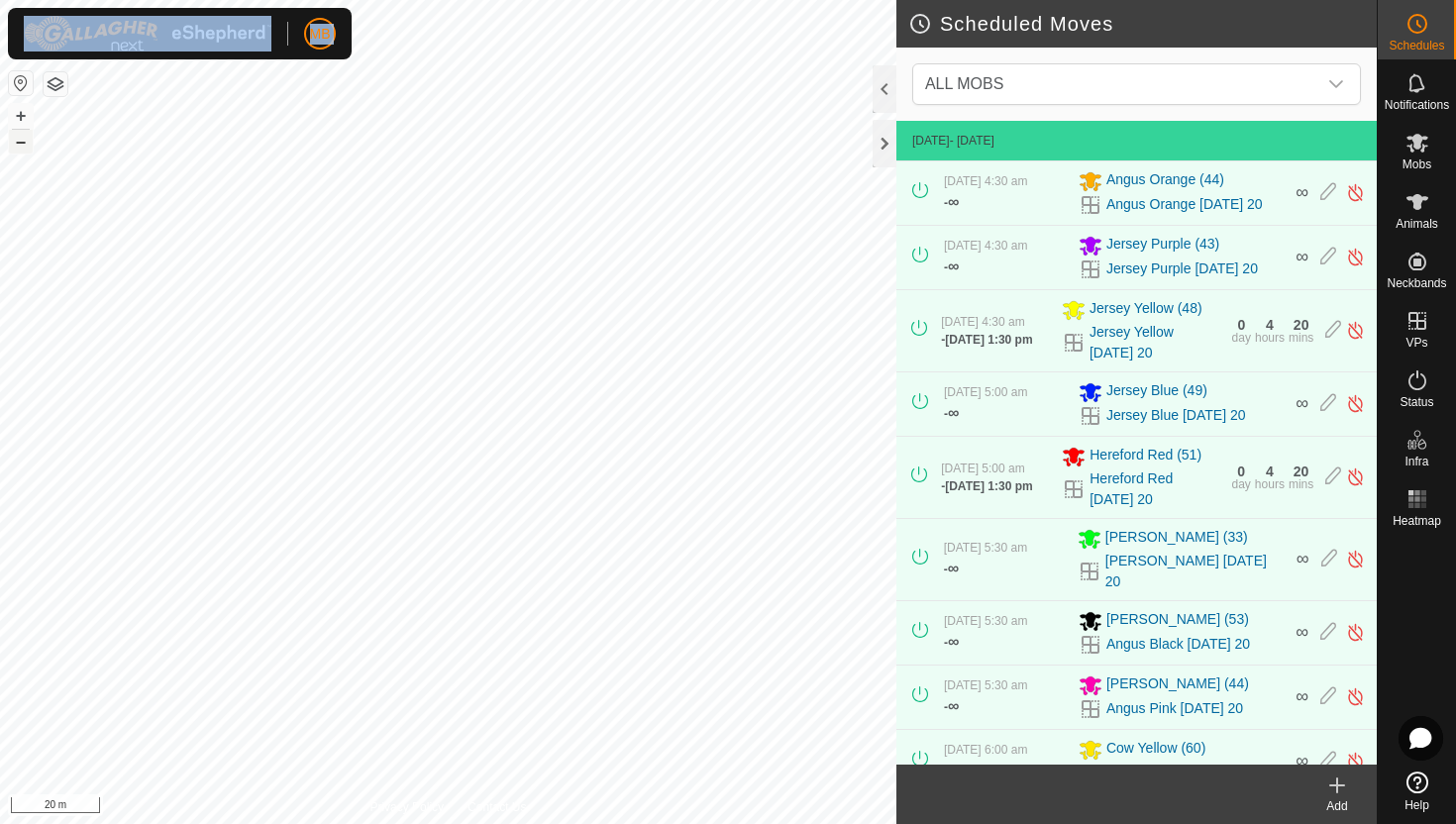 click on "–" at bounding box center (21, 142) 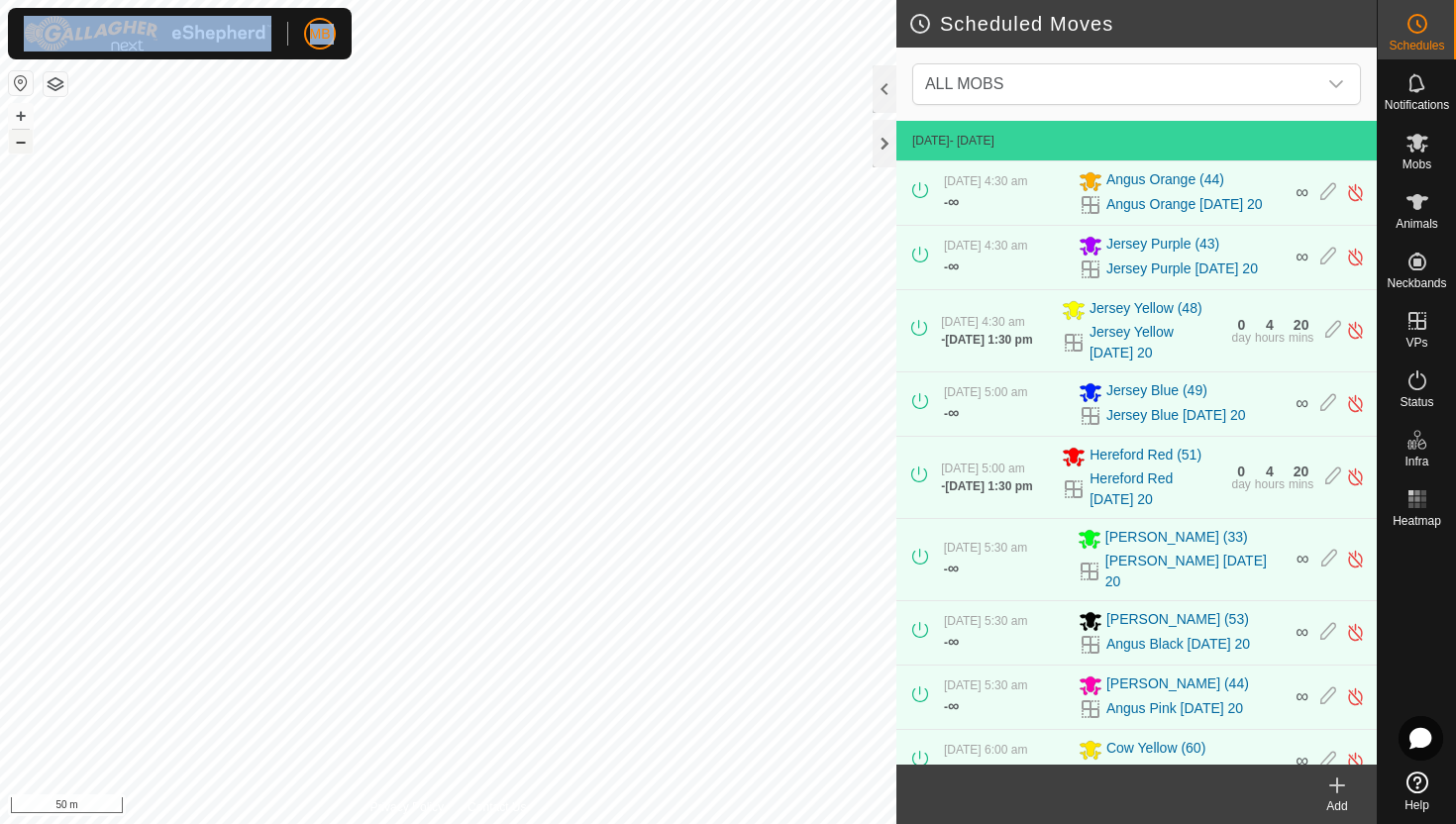 click on "–" at bounding box center (21, 142) 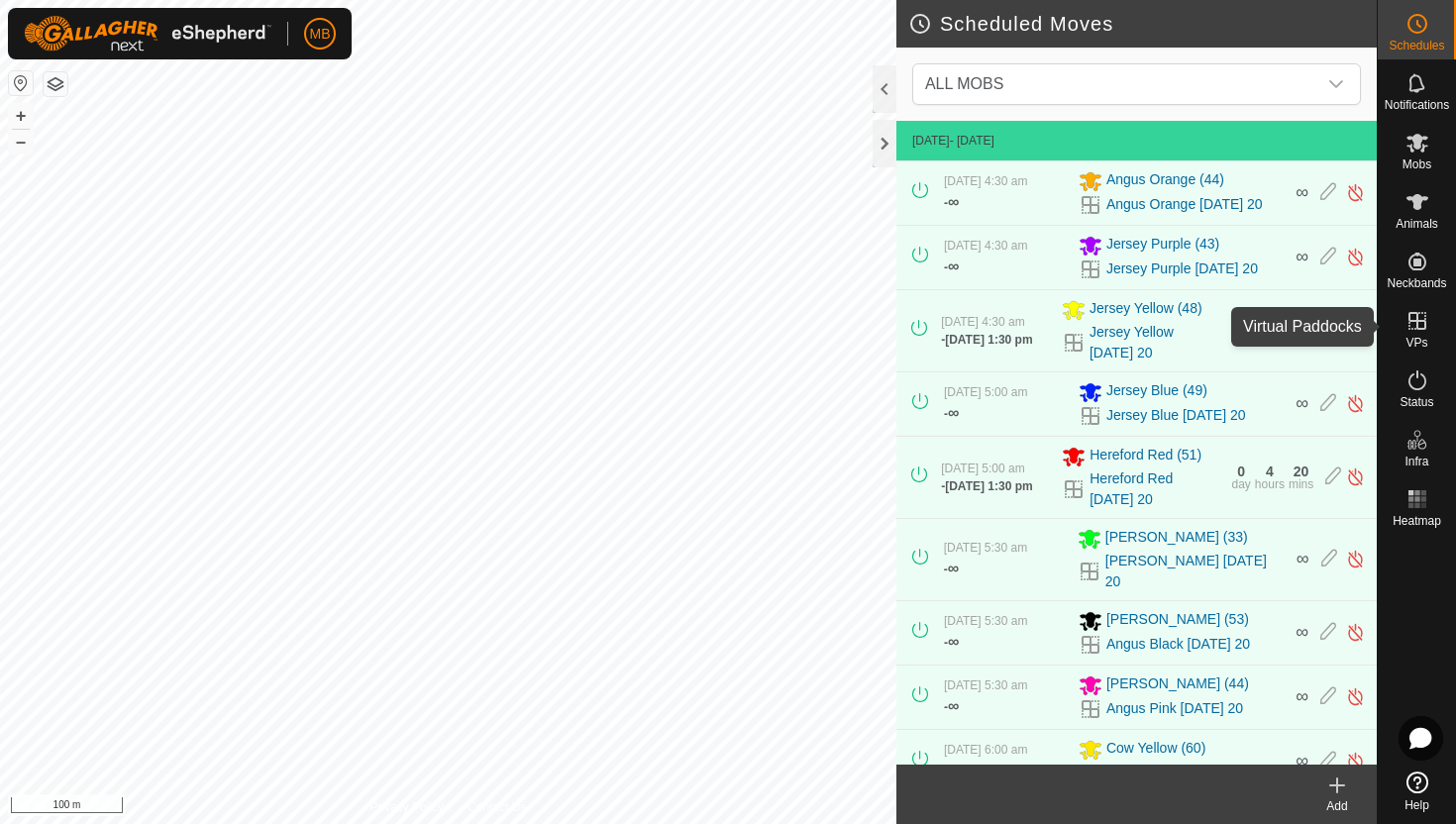 click 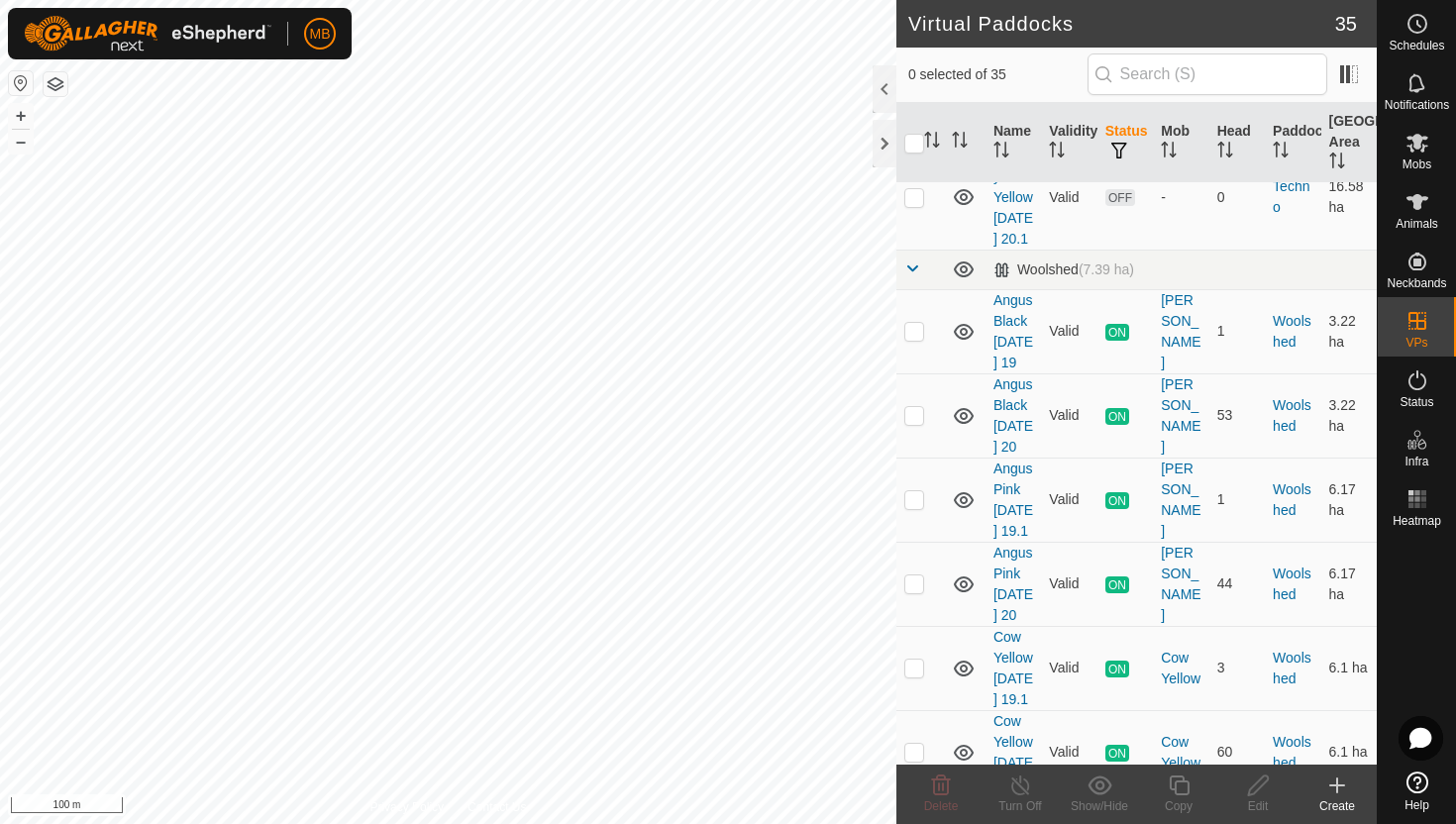scroll, scrollTop: 2905, scrollLeft: 0, axis: vertical 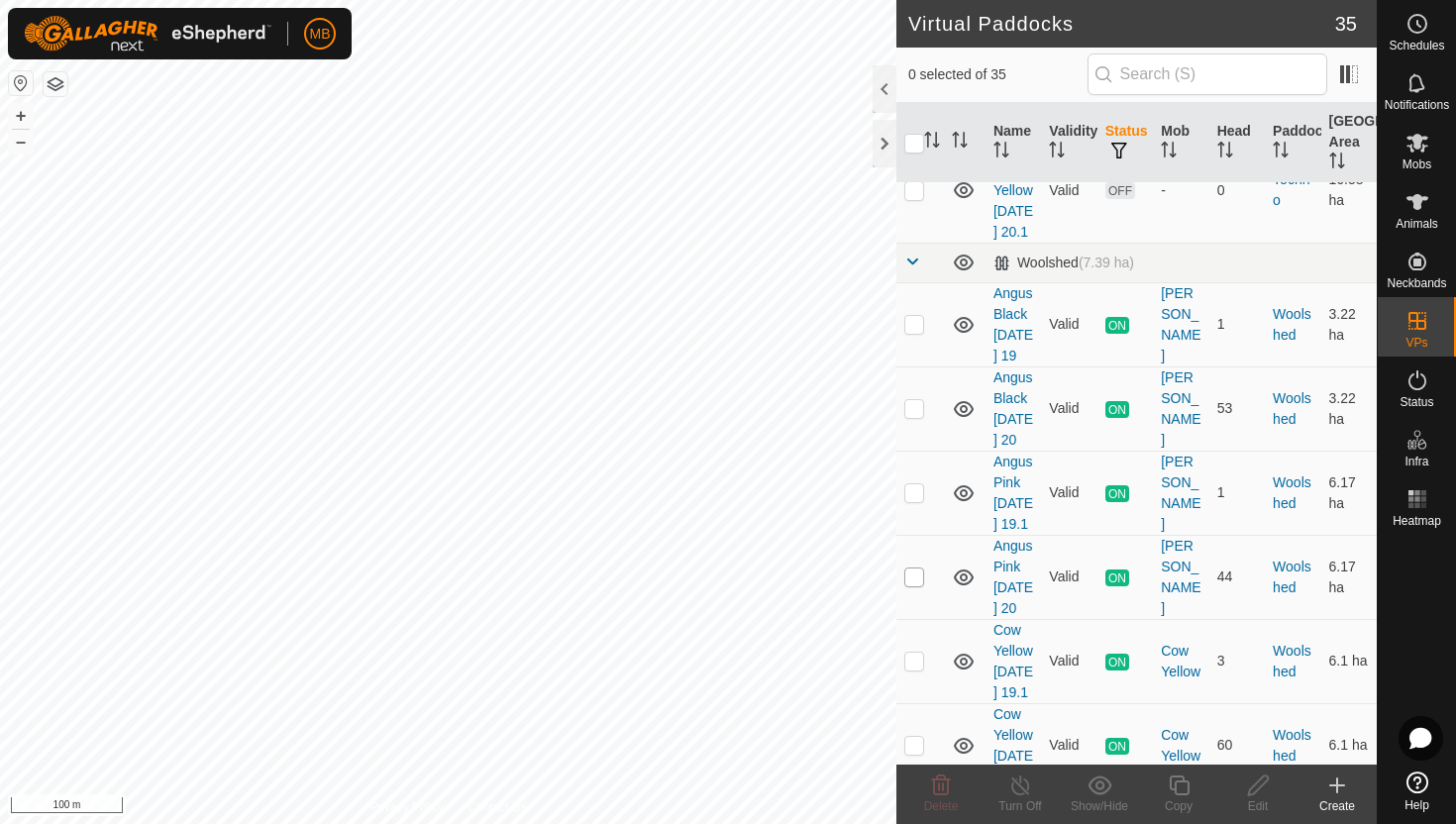 click at bounding box center (914, 577) 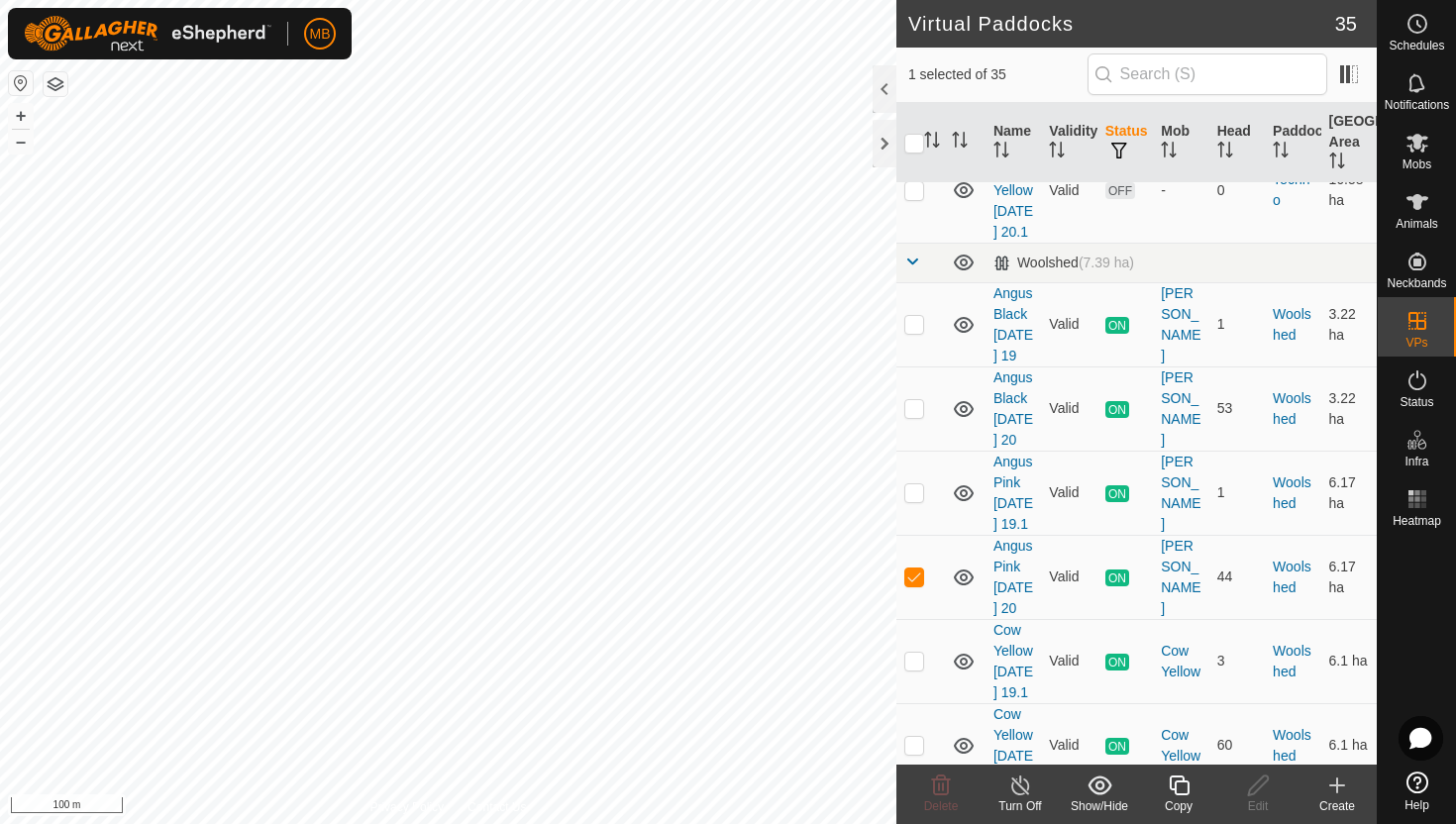click 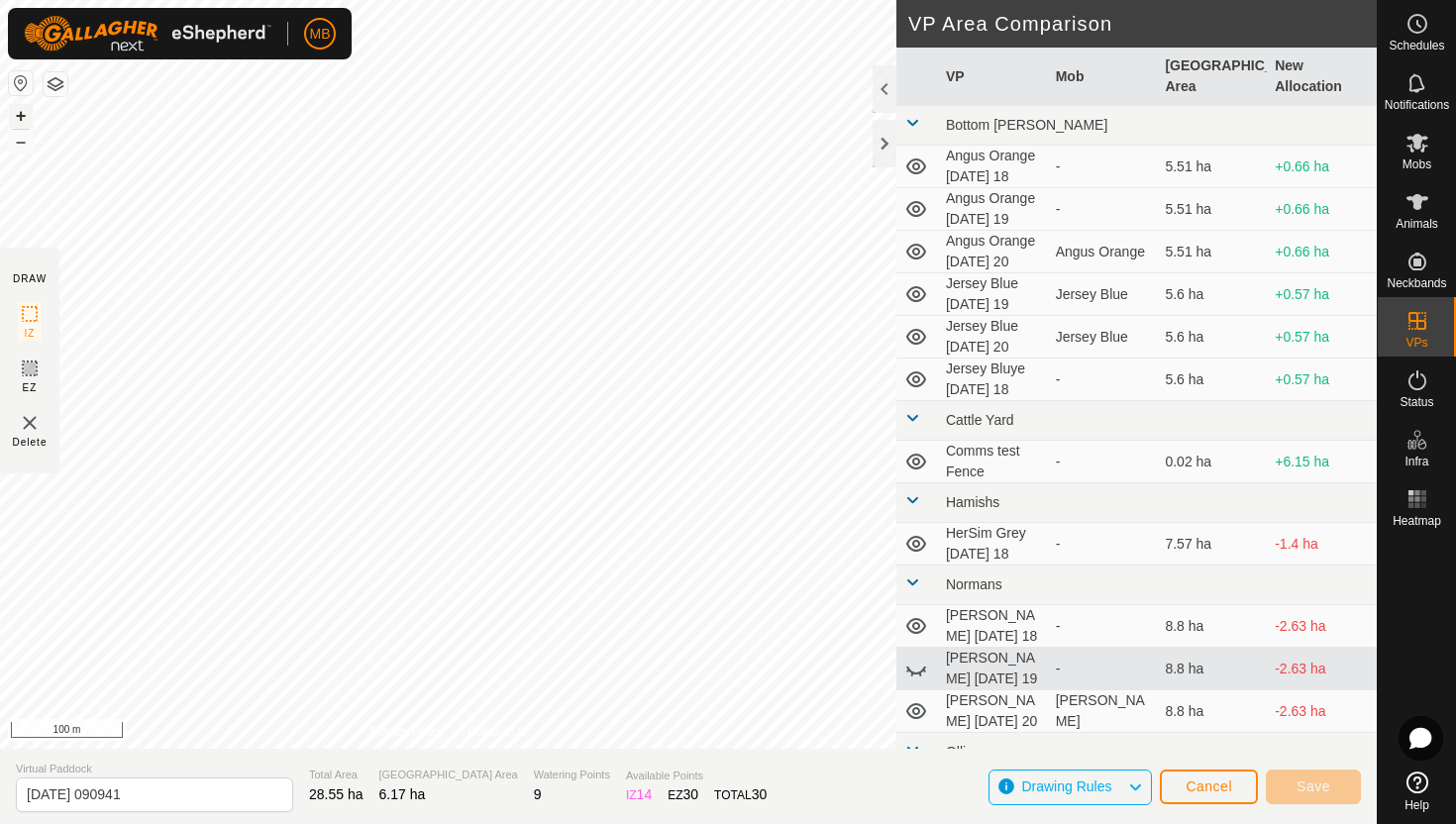 click on "+" at bounding box center [21, 116] 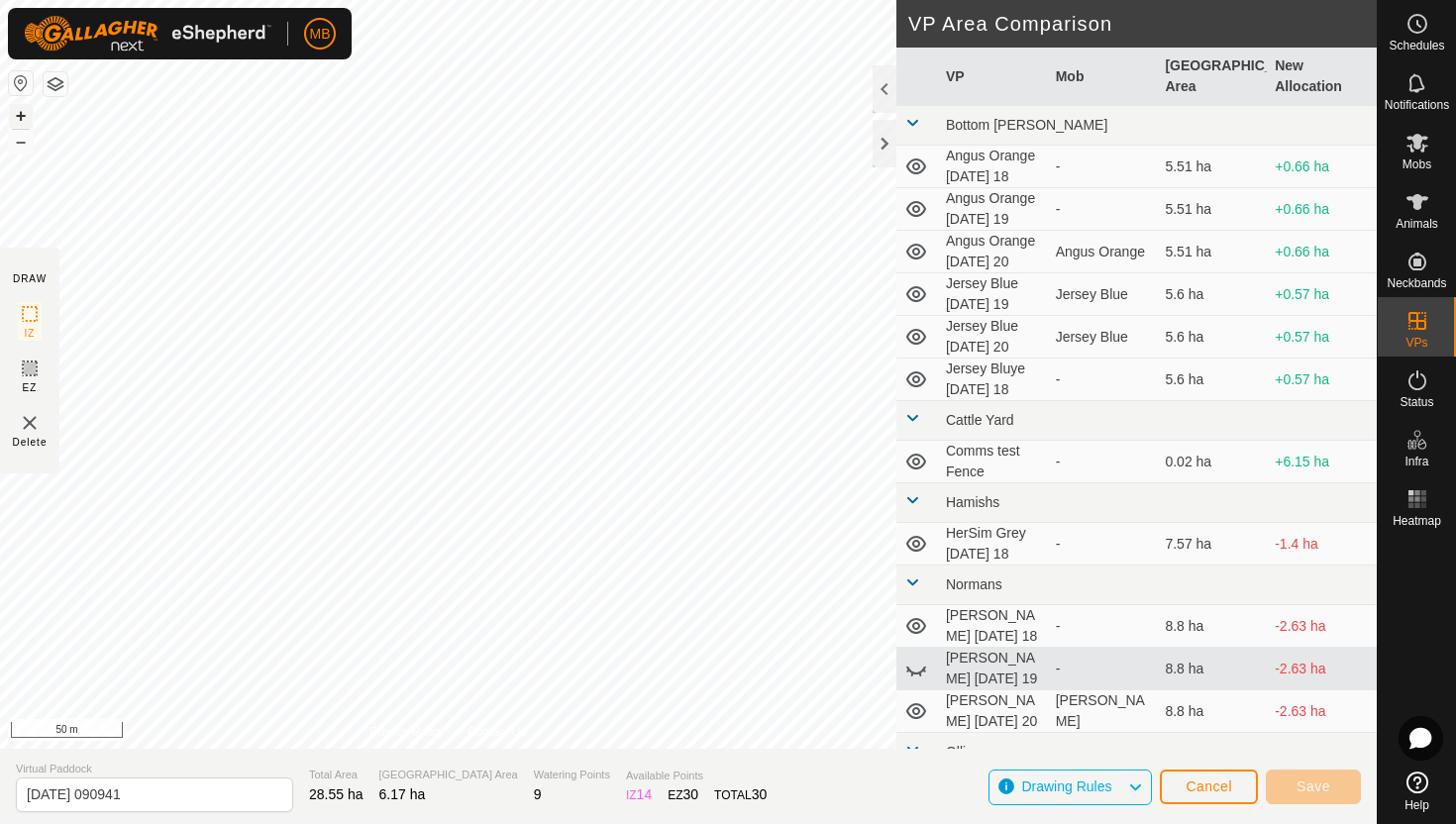 click on "+" at bounding box center [21, 116] 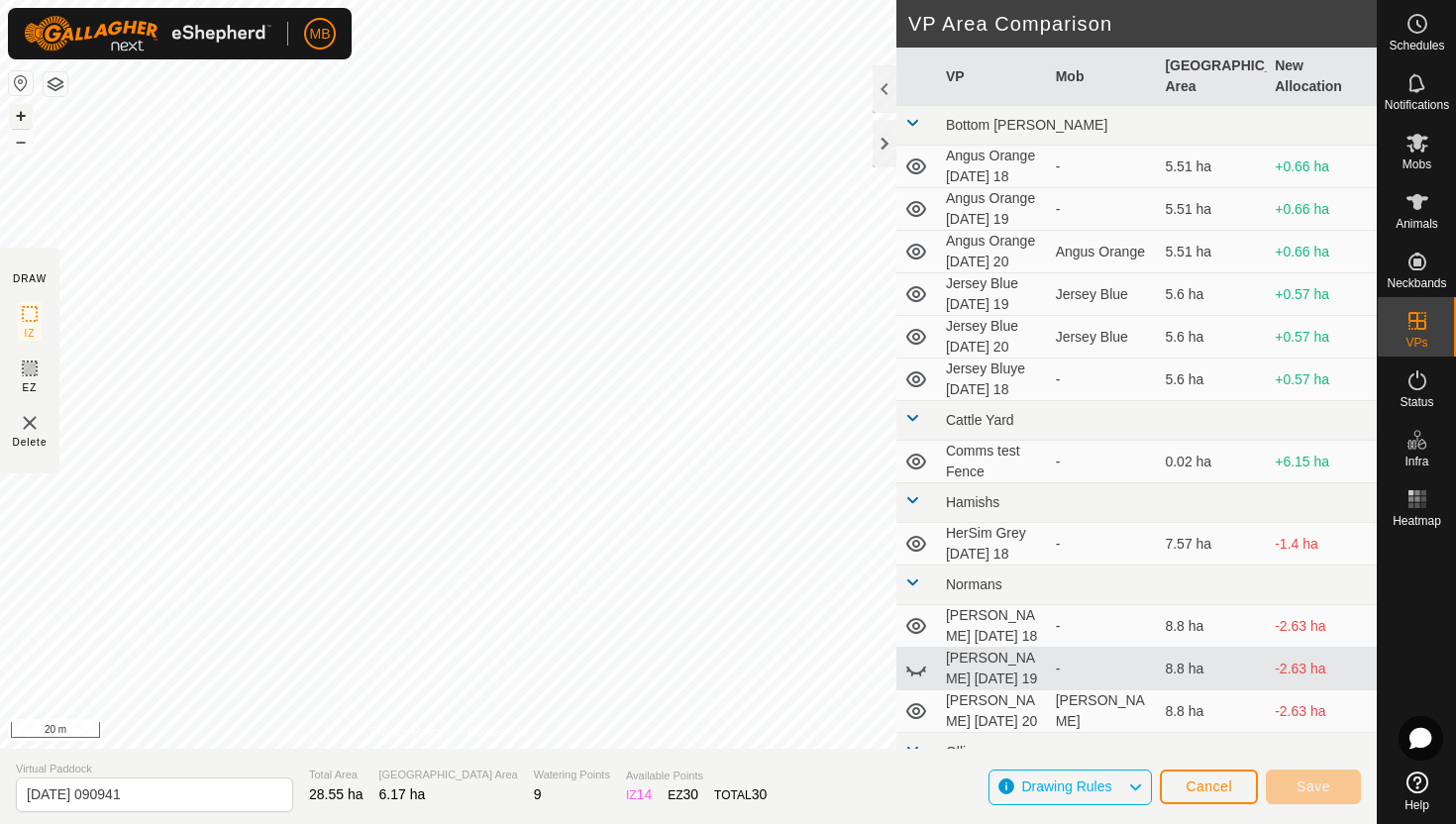 click on "+" at bounding box center (21, 116) 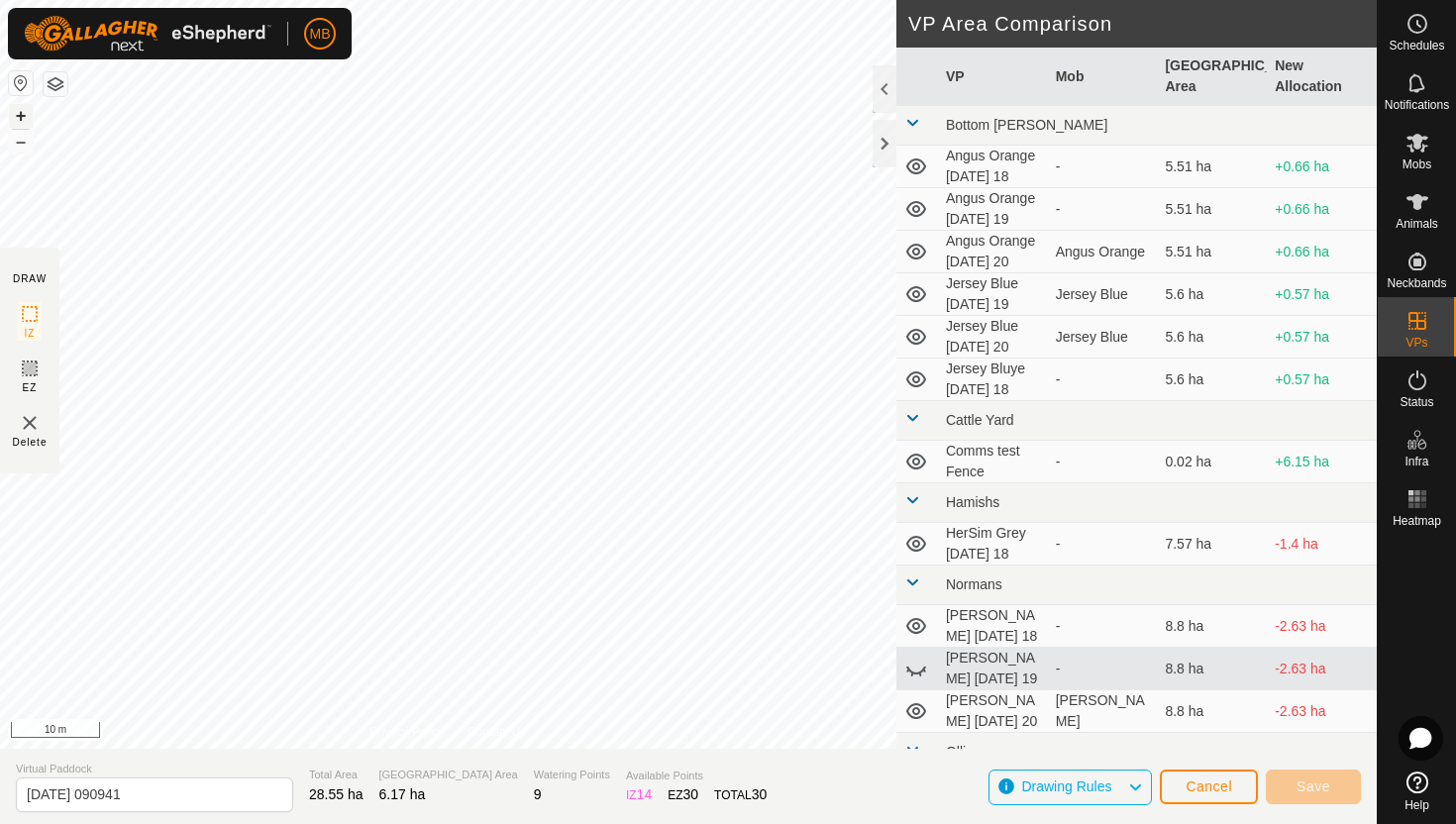click on "+" at bounding box center (21, 116) 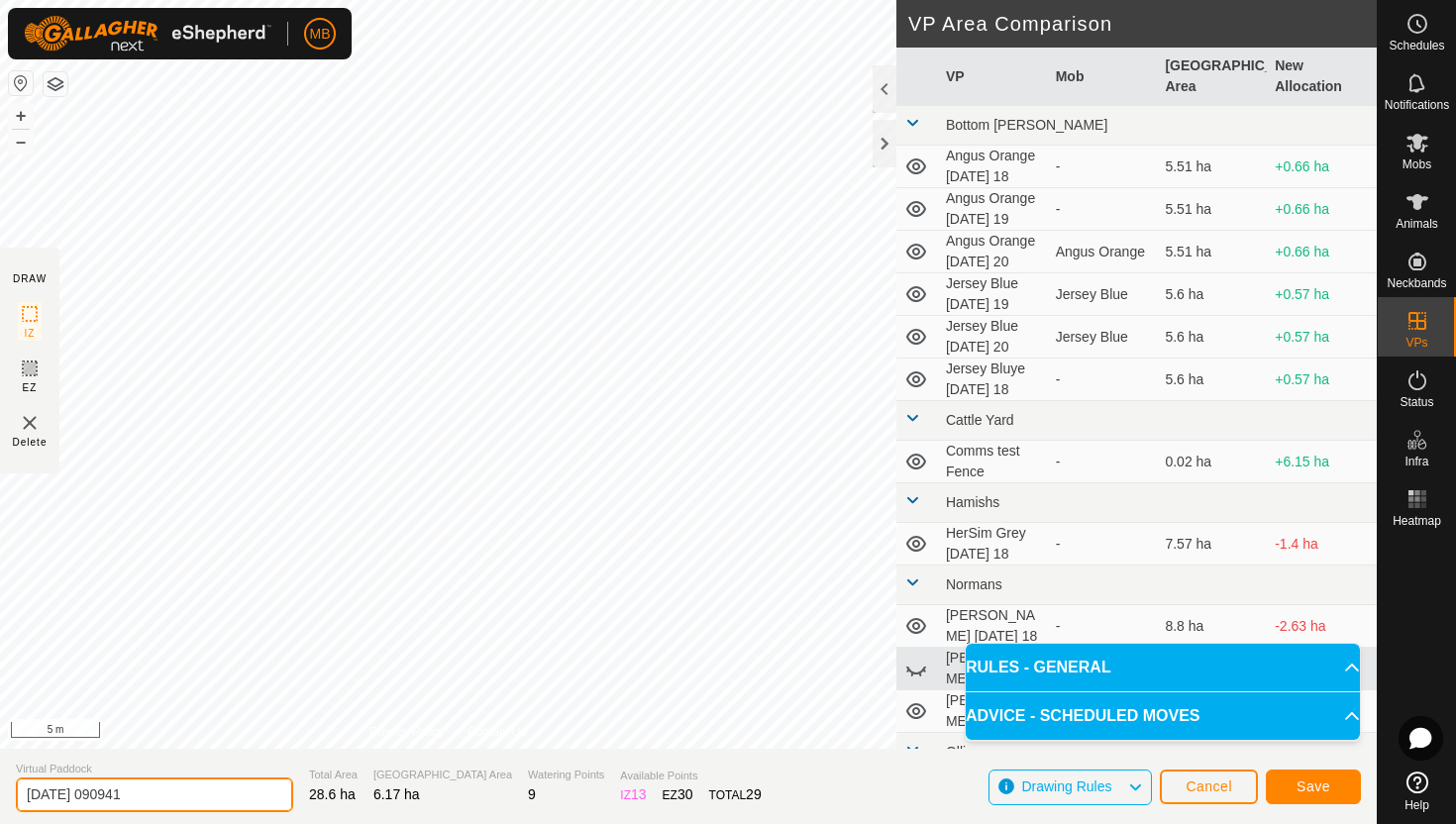 click on "2025-07-20 090941" 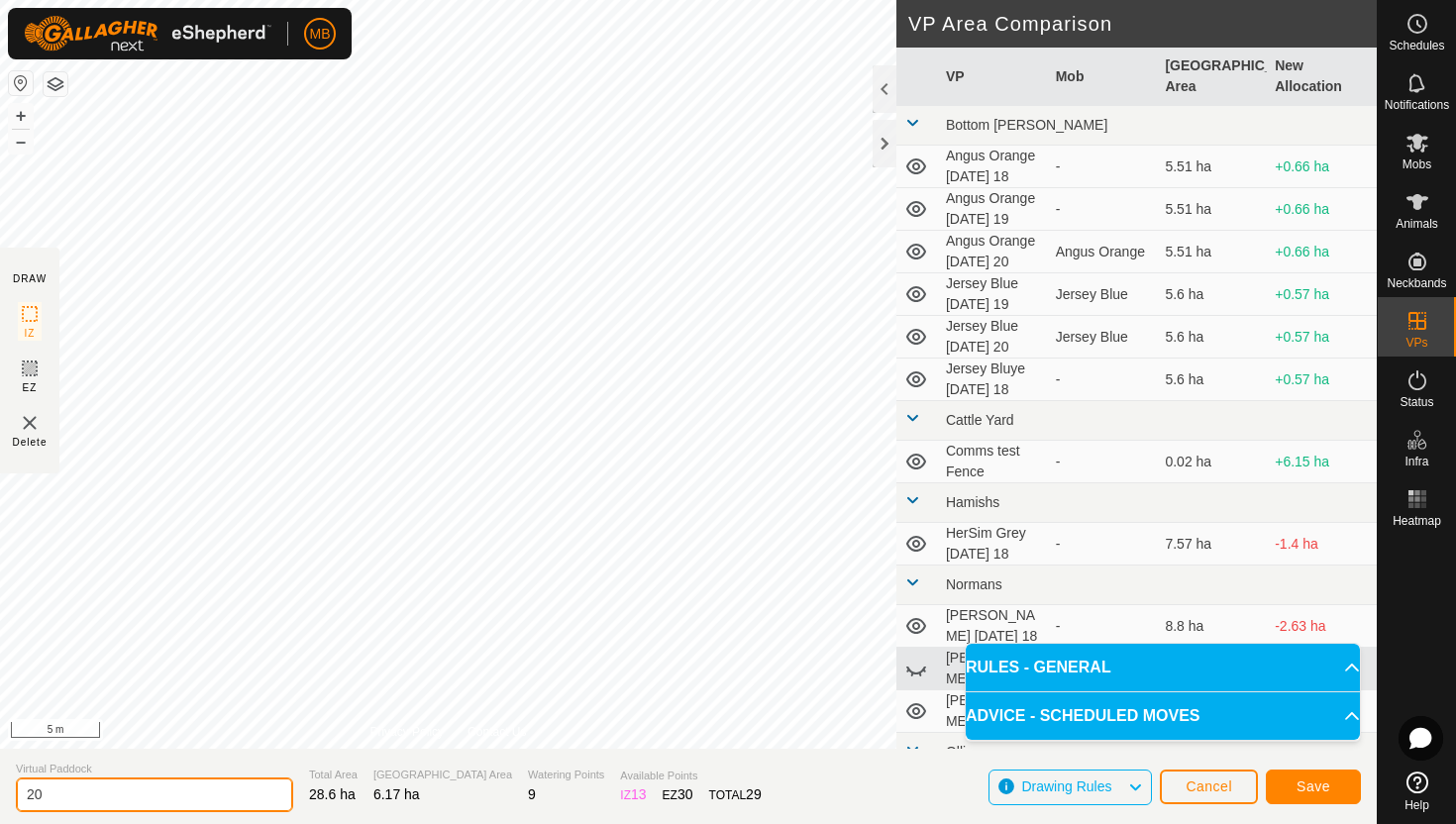 type on "2" 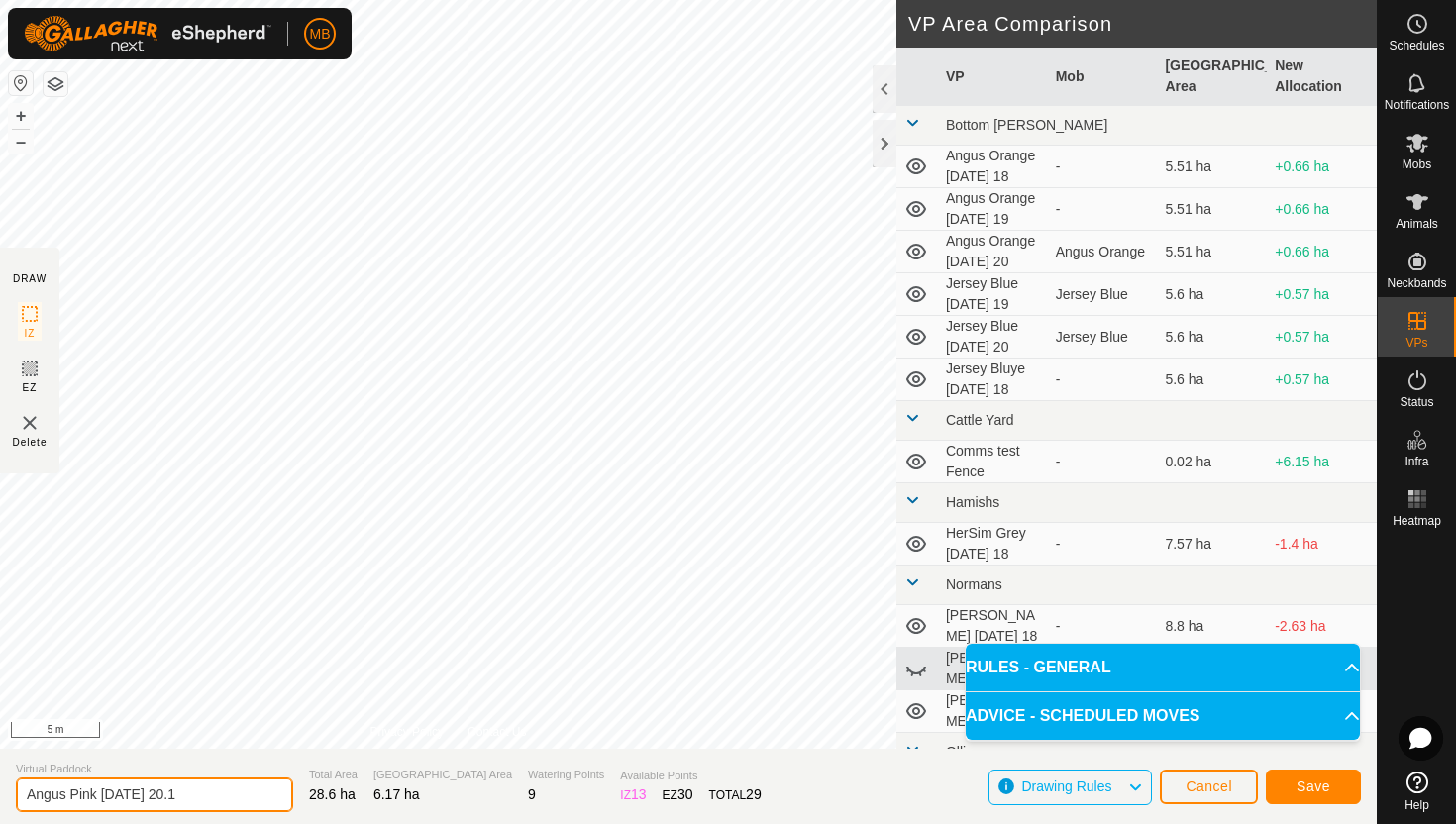 type on "Angus Pink Sunday 20.1" 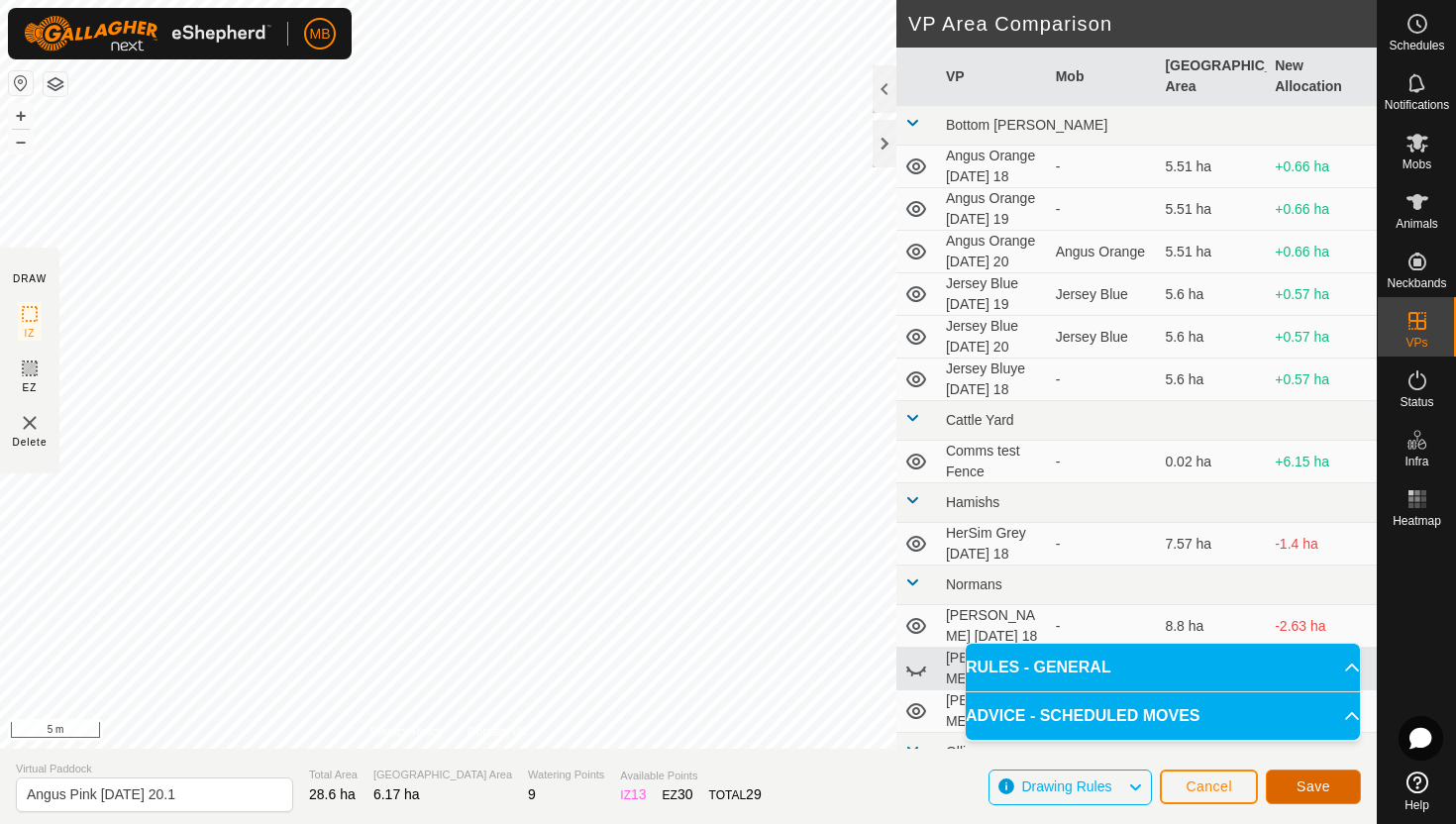 click on "Save" 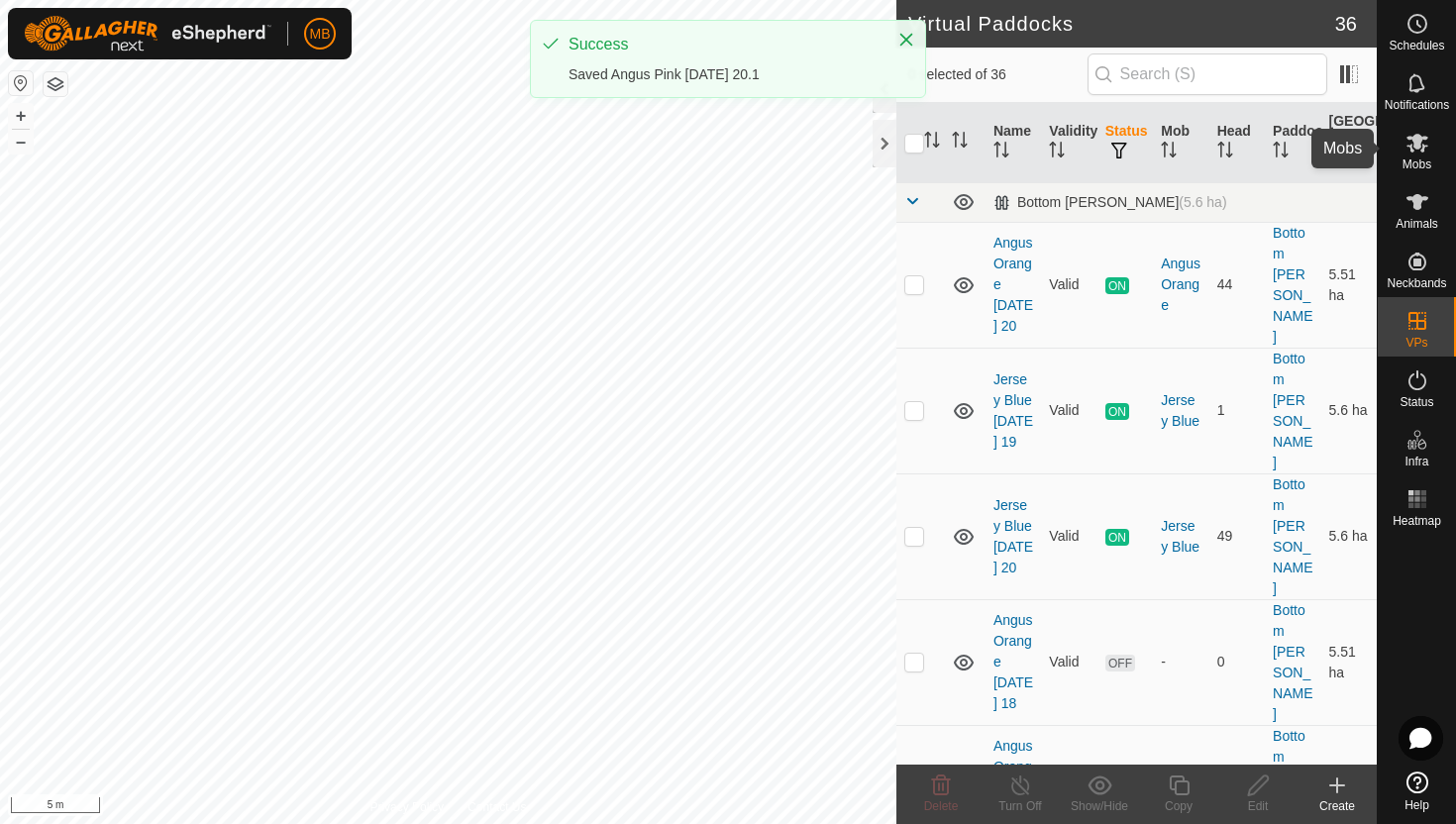 click on "Mobs" at bounding box center (1416, 164) 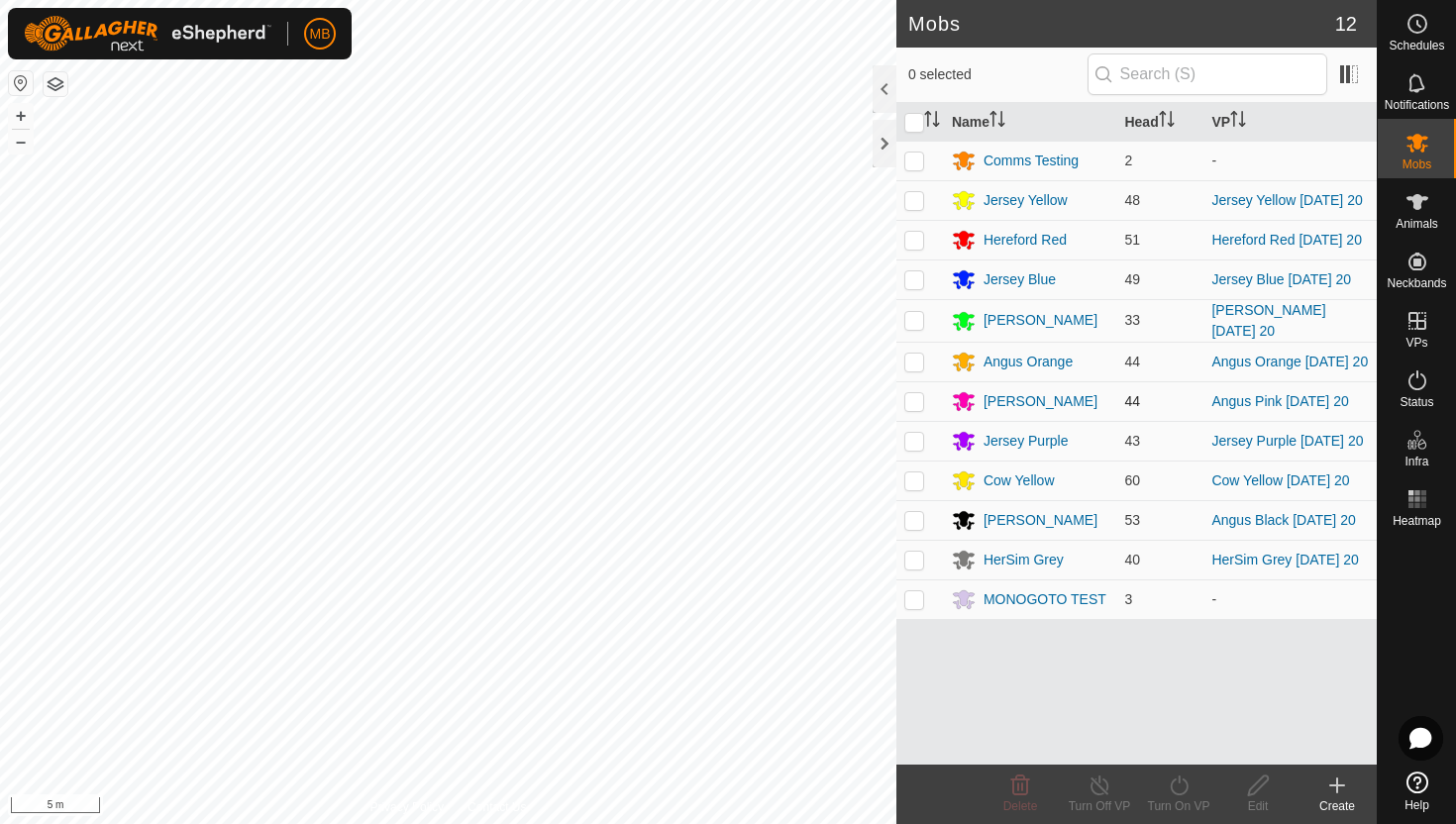 click at bounding box center [914, 401] 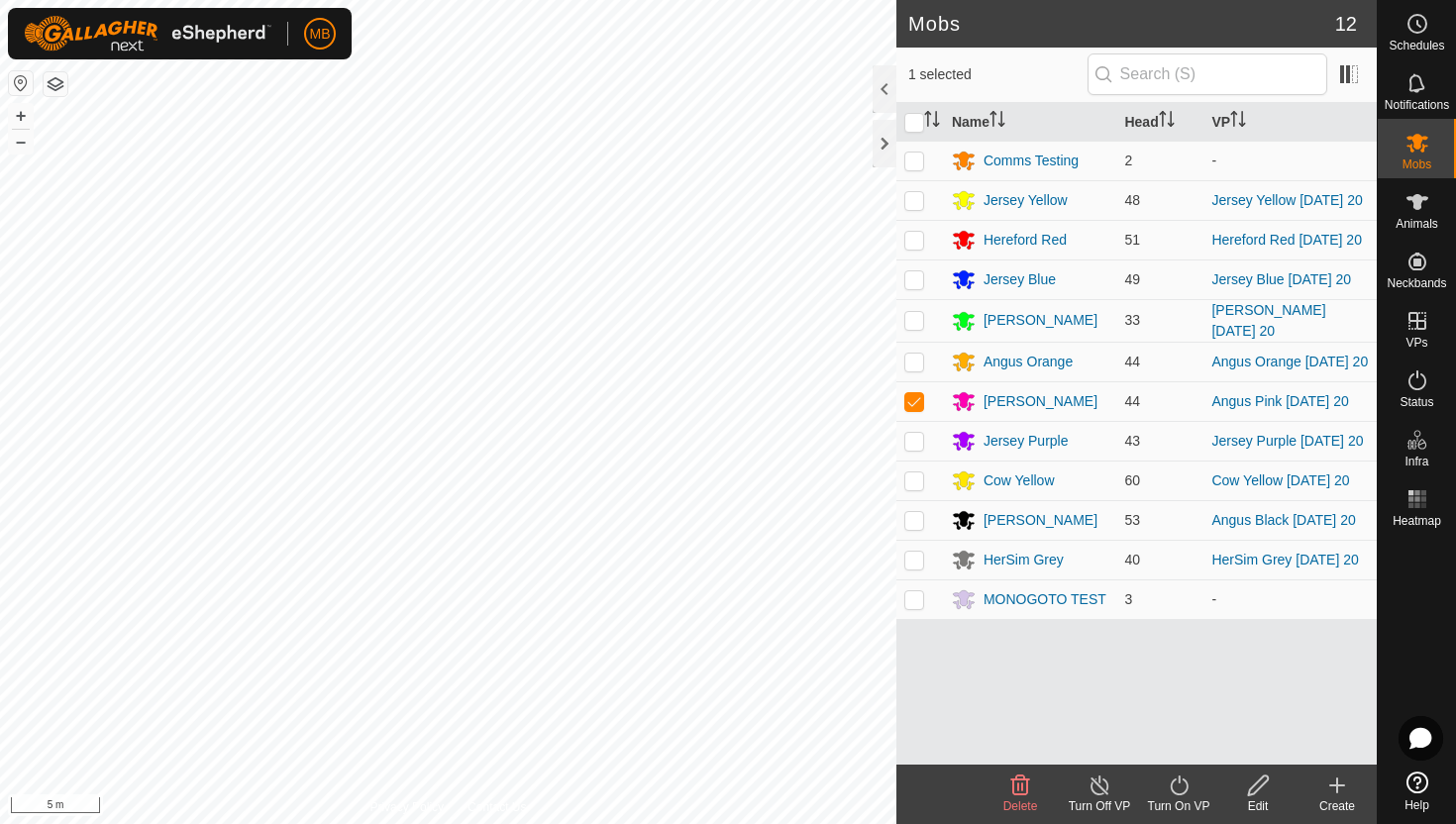 click 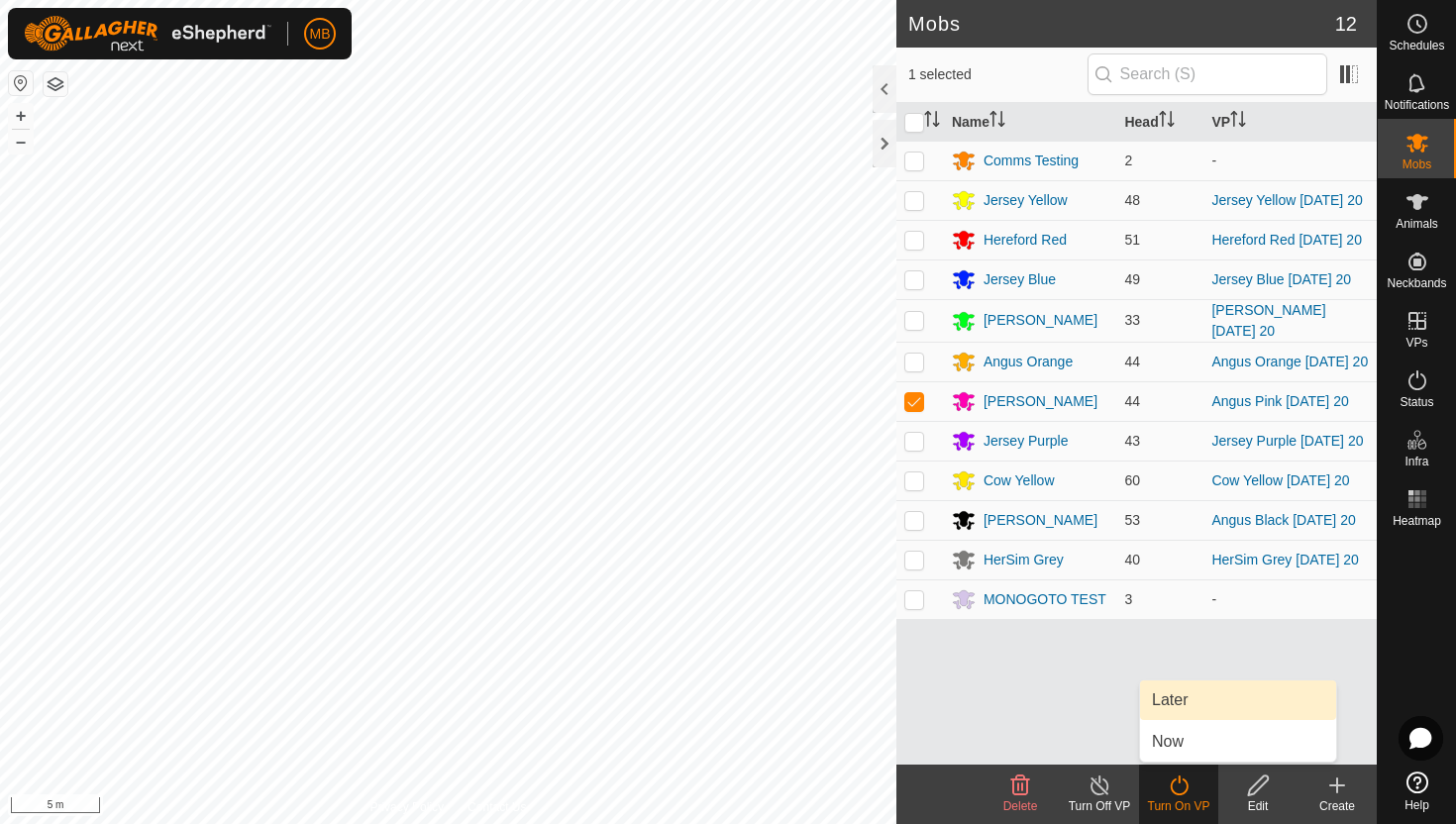 click on "Later" at bounding box center (1238, 700) 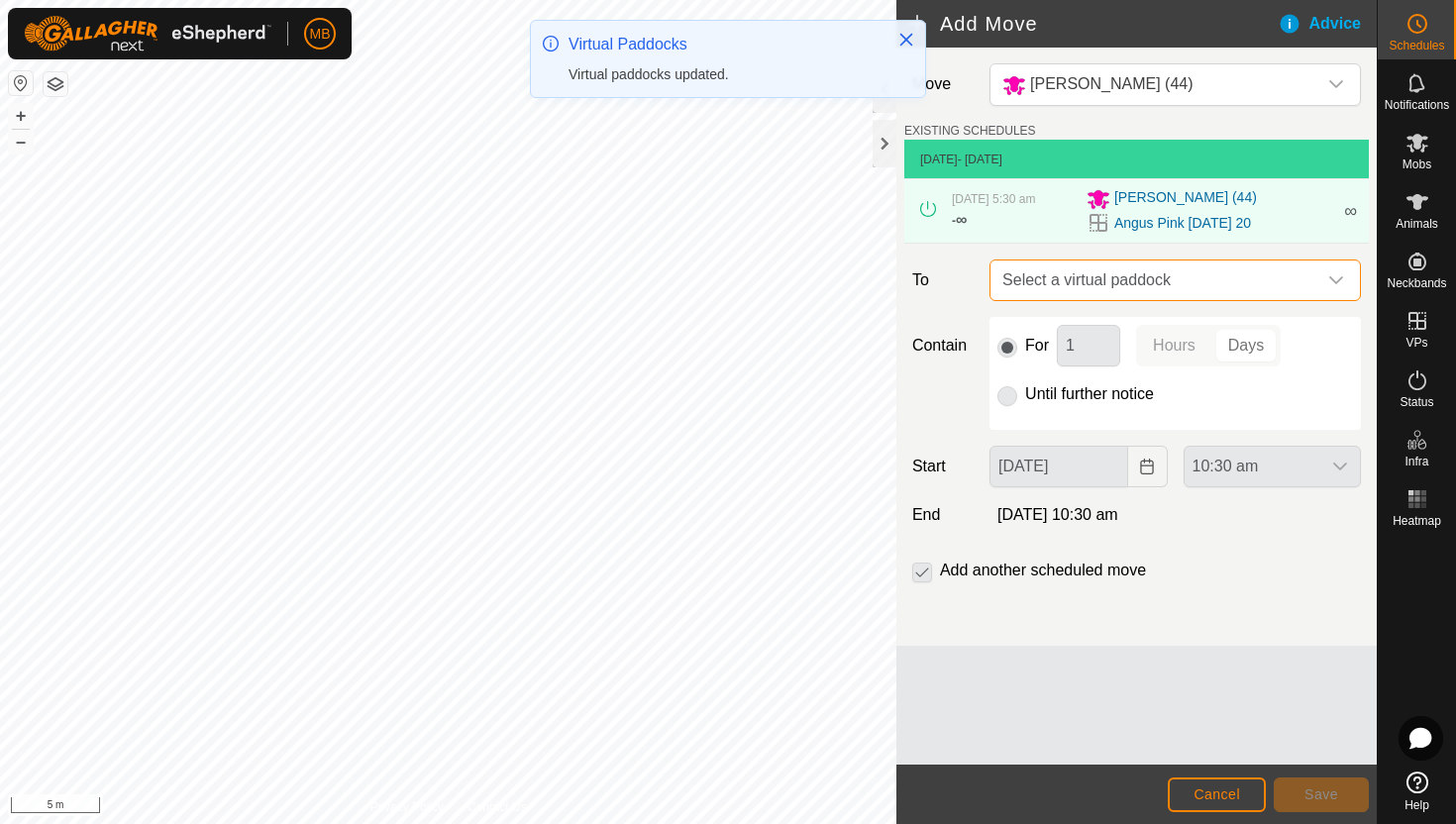 click on "Select a virtual paddock" at bounding box center (1155, 280) 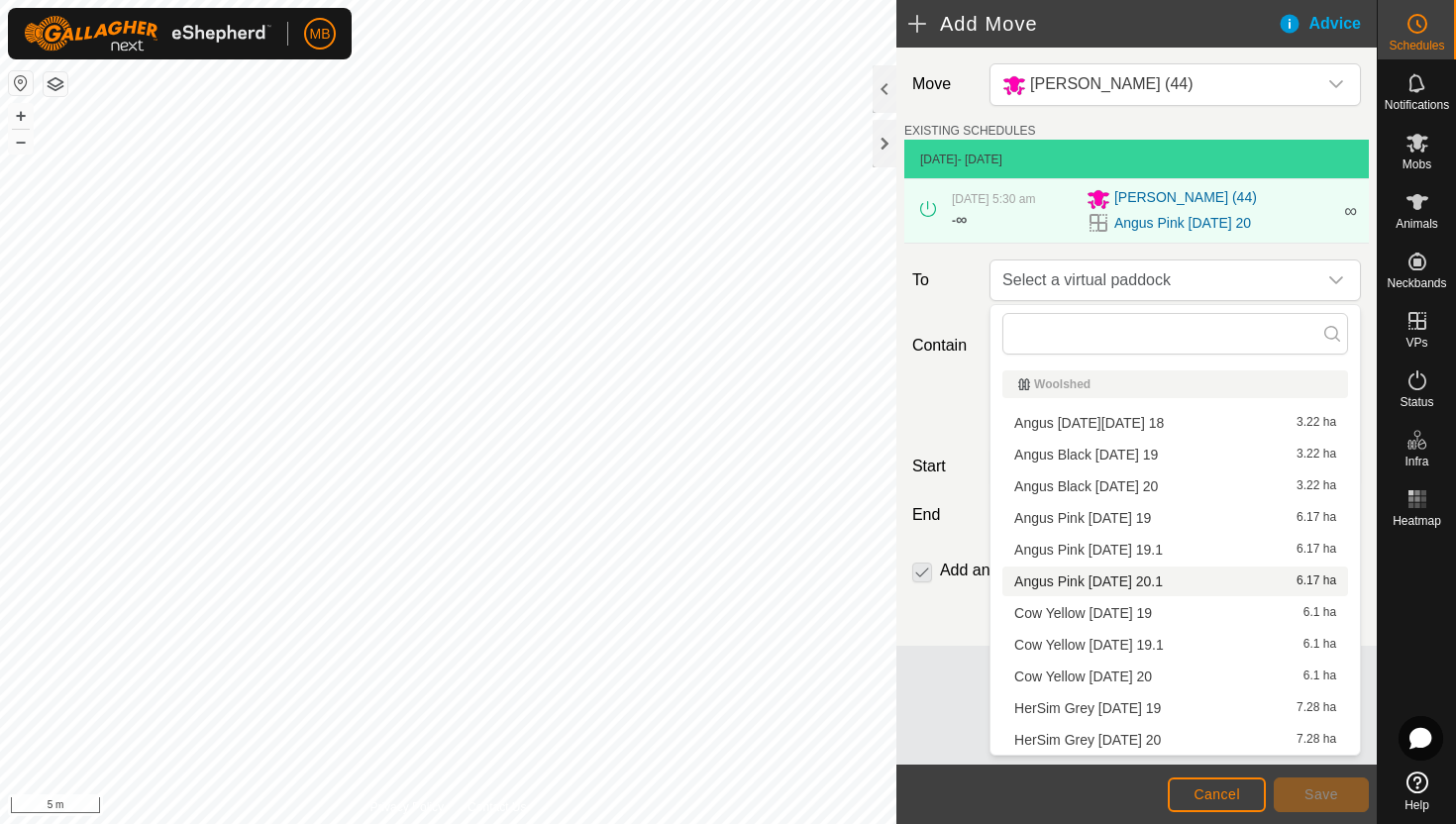 click on "Angus Pink Sunday 20.1  6.17 ha" at bounding box center [1175, 581] 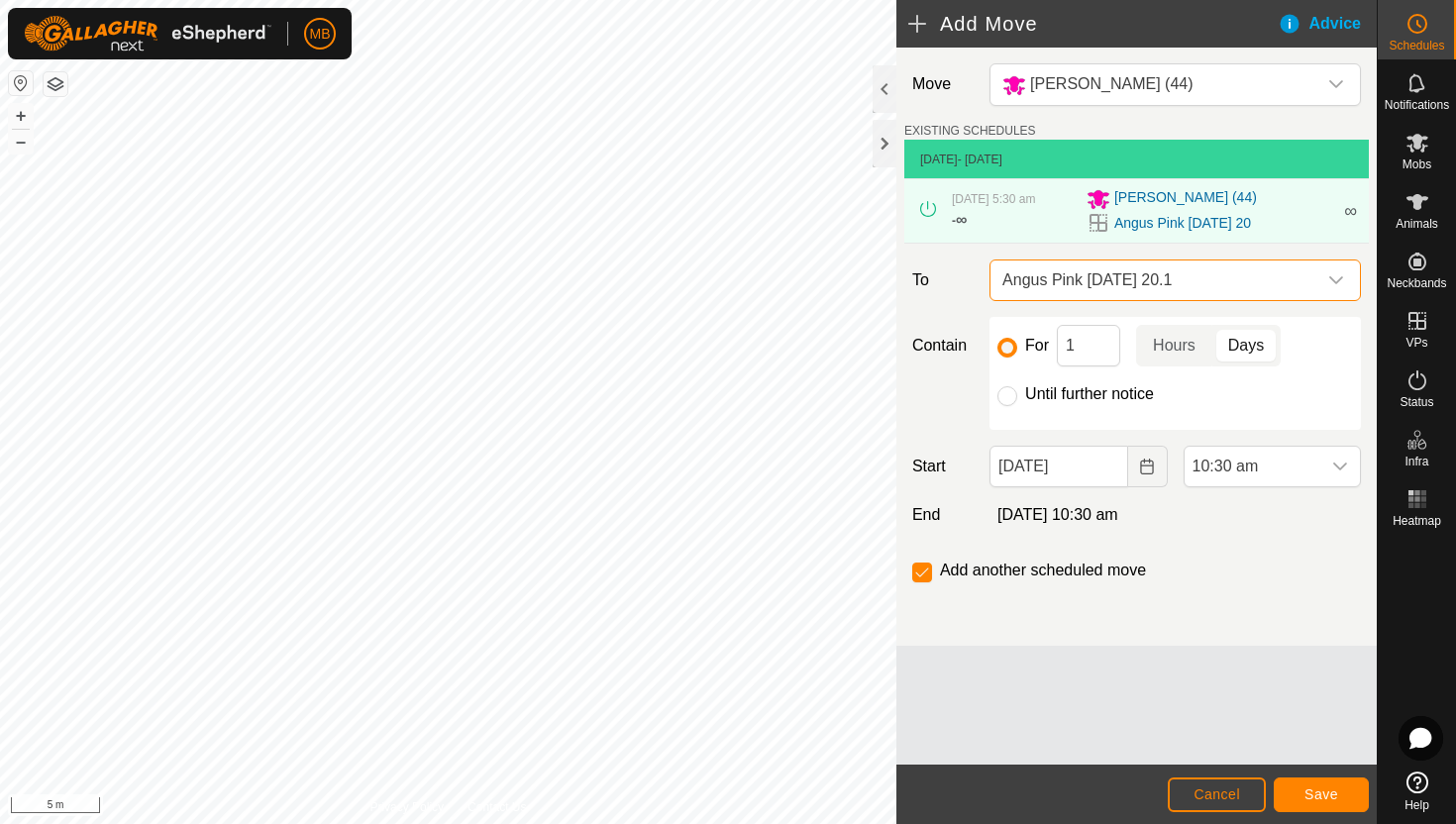 click on "Until further notice" 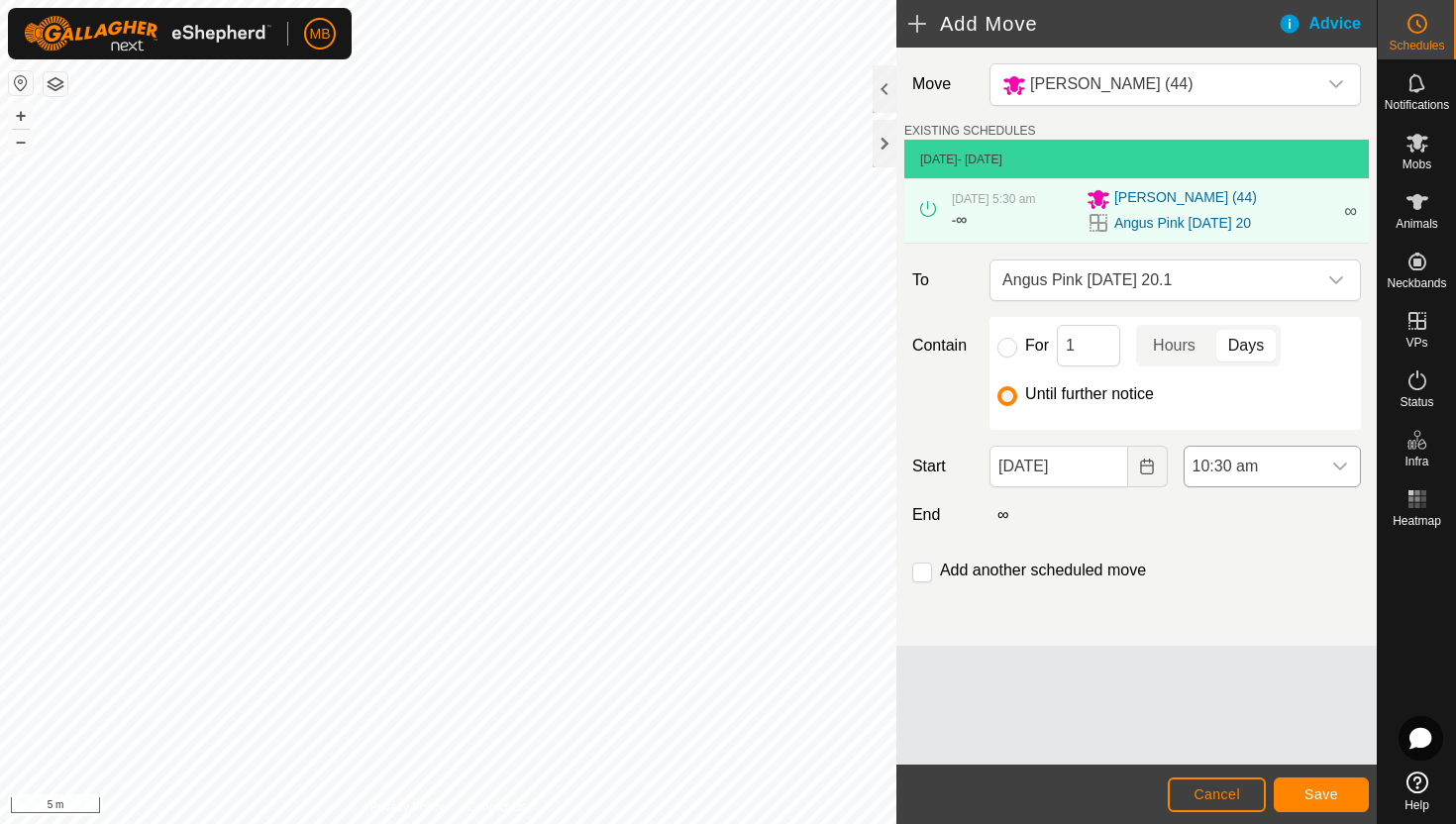 click on "10:30 am" at bounding box center [1252, 466] 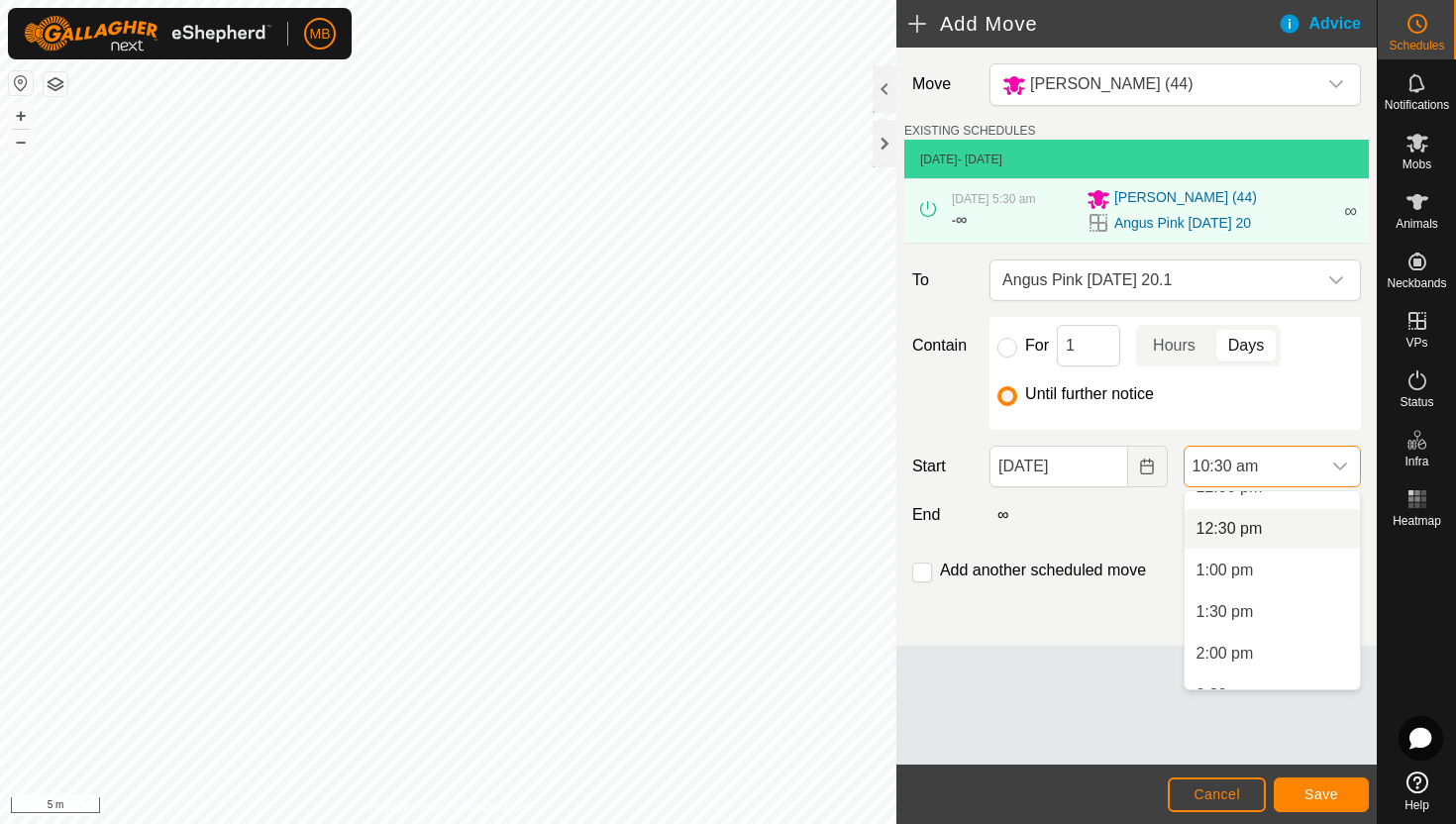 scroll, scrollTop: 1024, scrollLeft: 0, axis: vertical 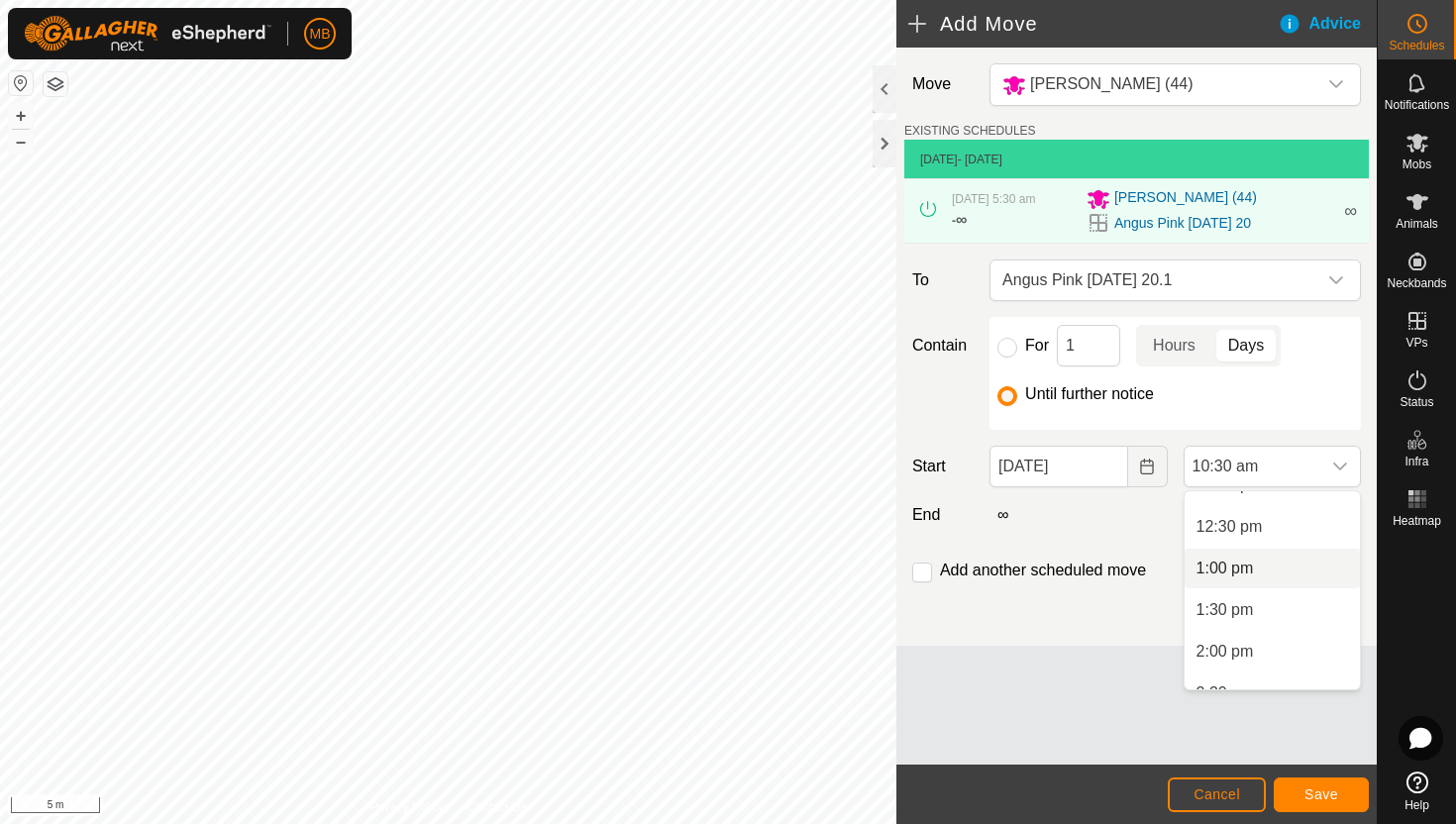 click on "1:00 pm" at bounding box center [1272, 568] 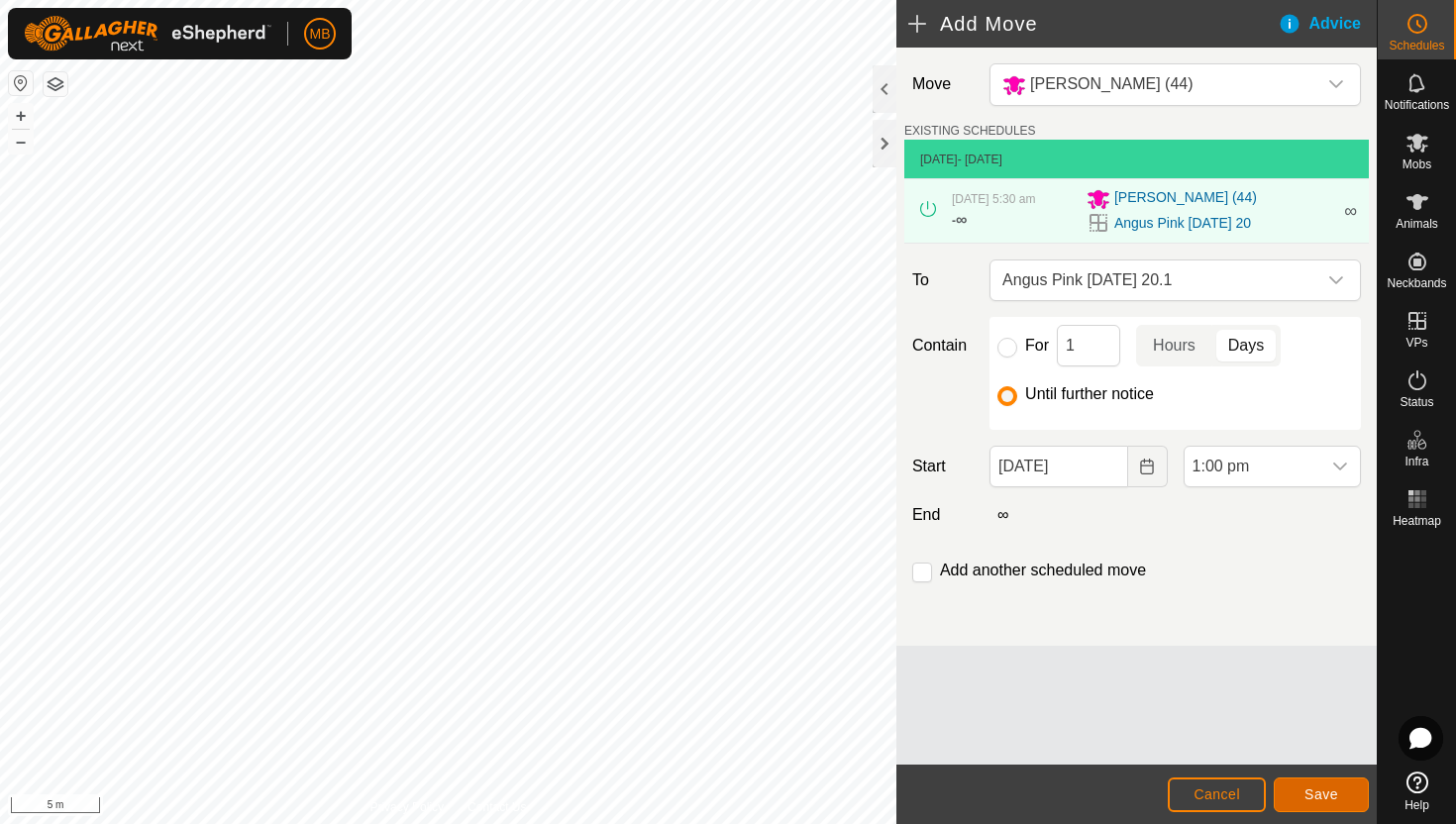 click on "Save" 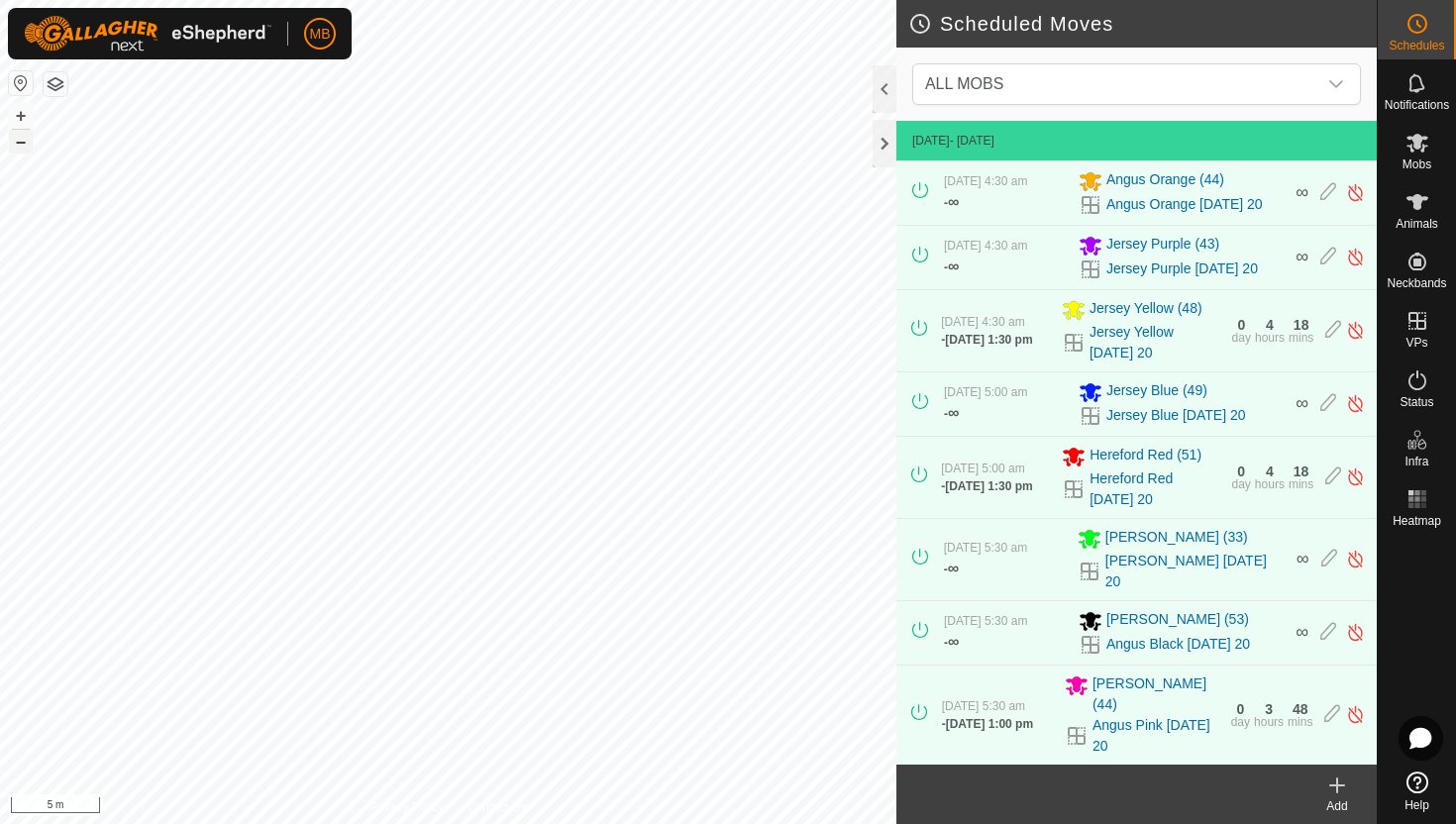 click on "–" at bounding box center (21, 142) 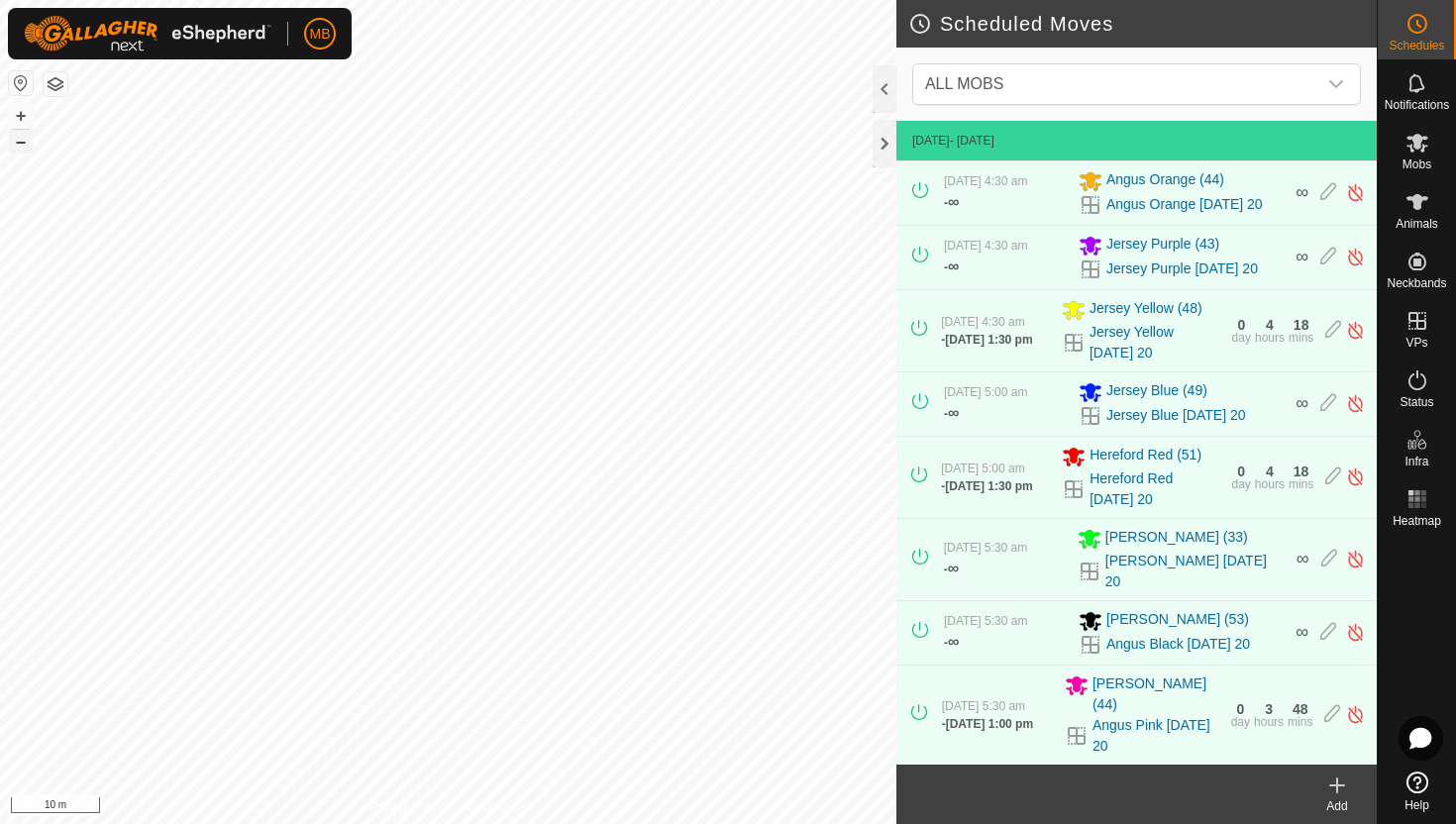 click on "–" at bounding box center (21, 142) 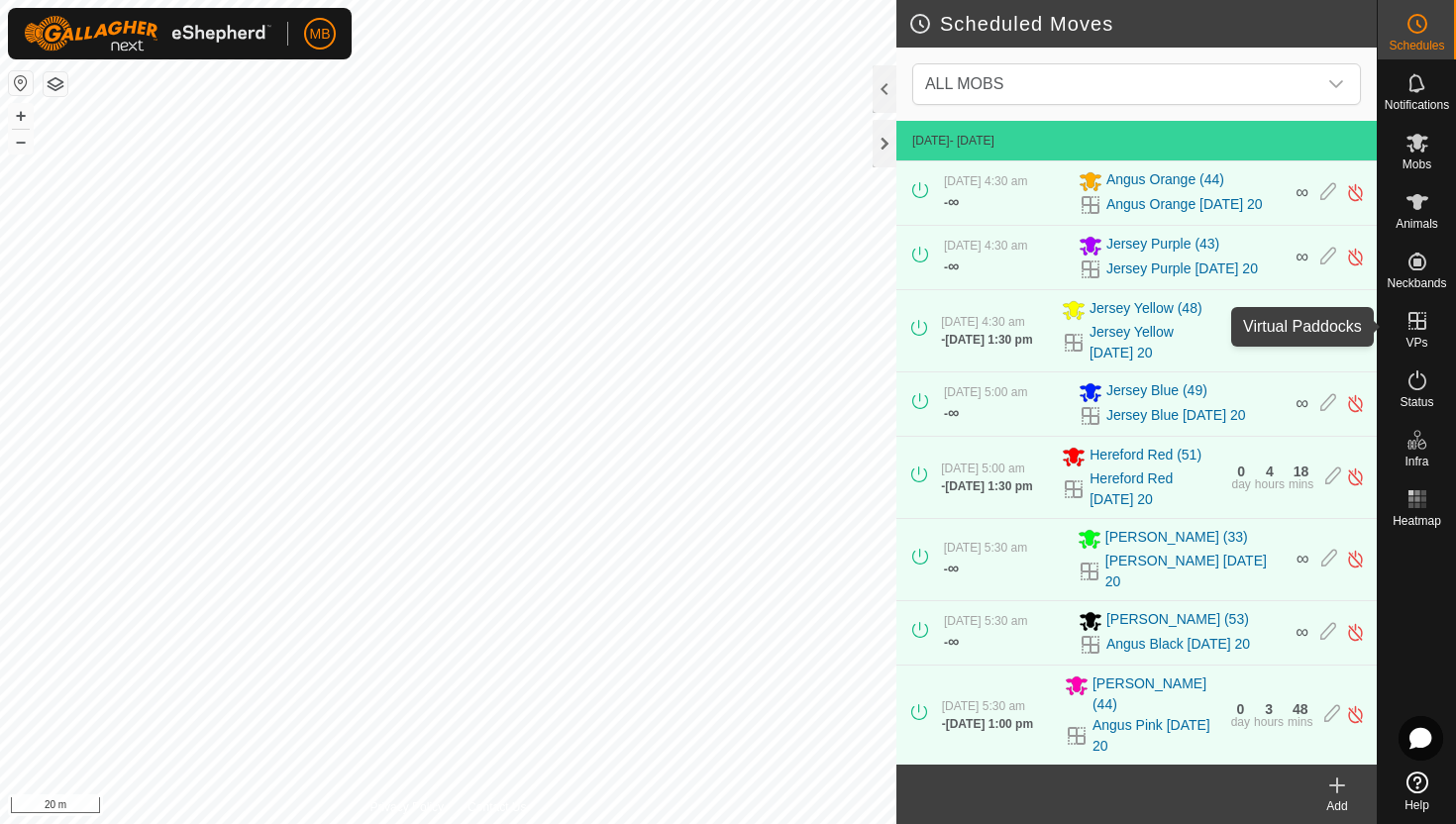 click 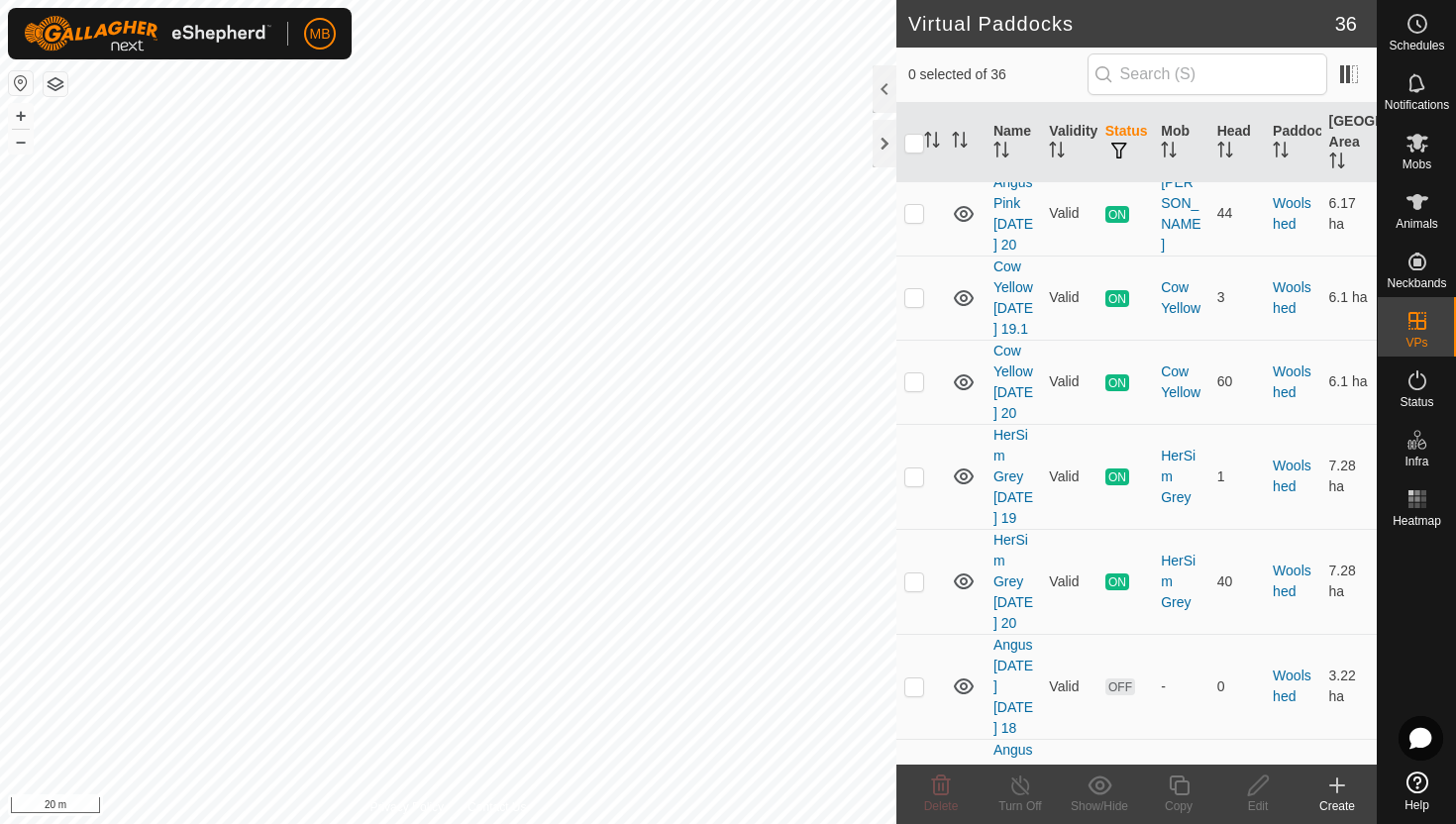 scroll, scrollTop: 3267, scrollLeft: 0, axis: vertical 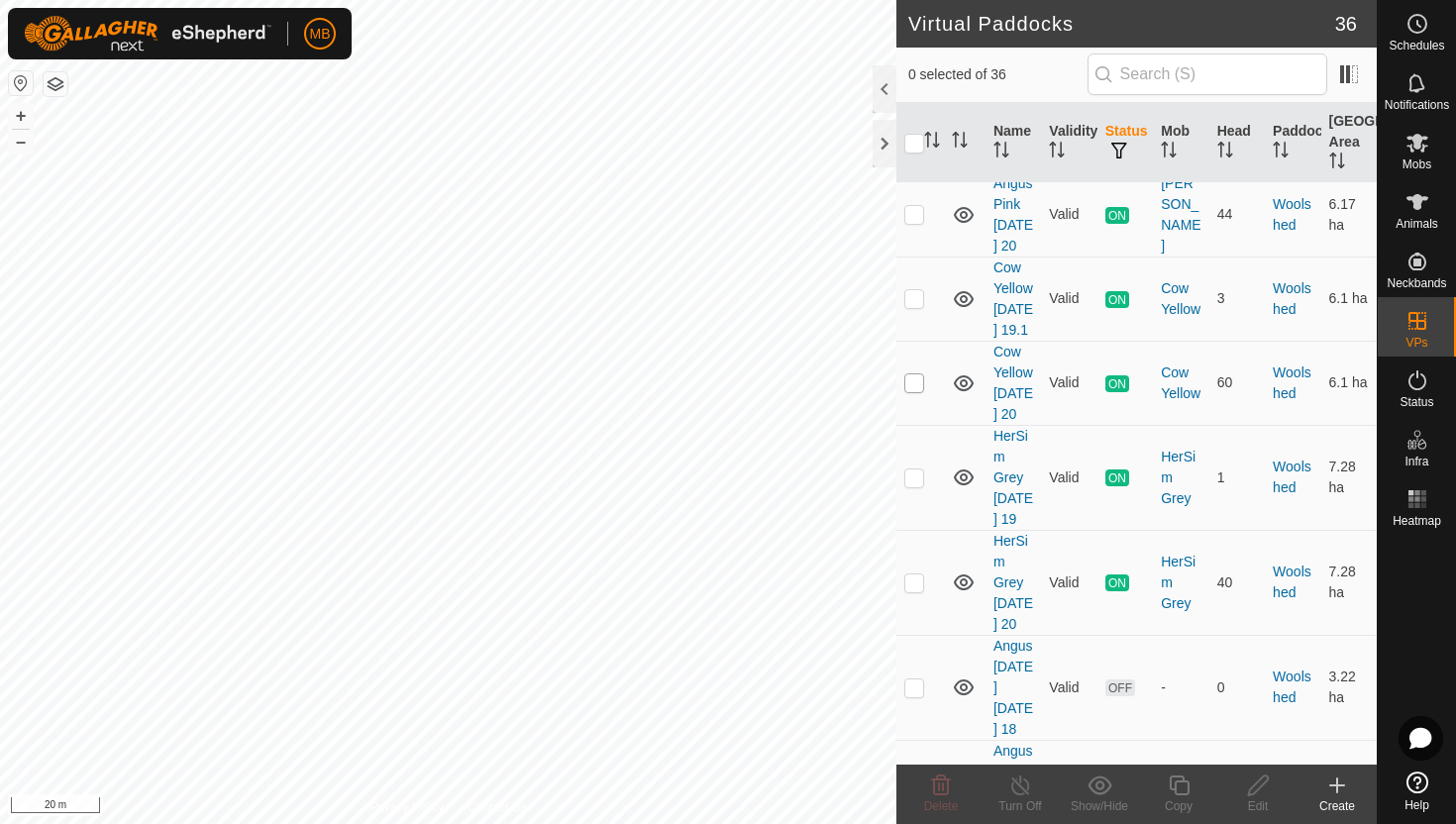 click at bounding box center (914, 383) 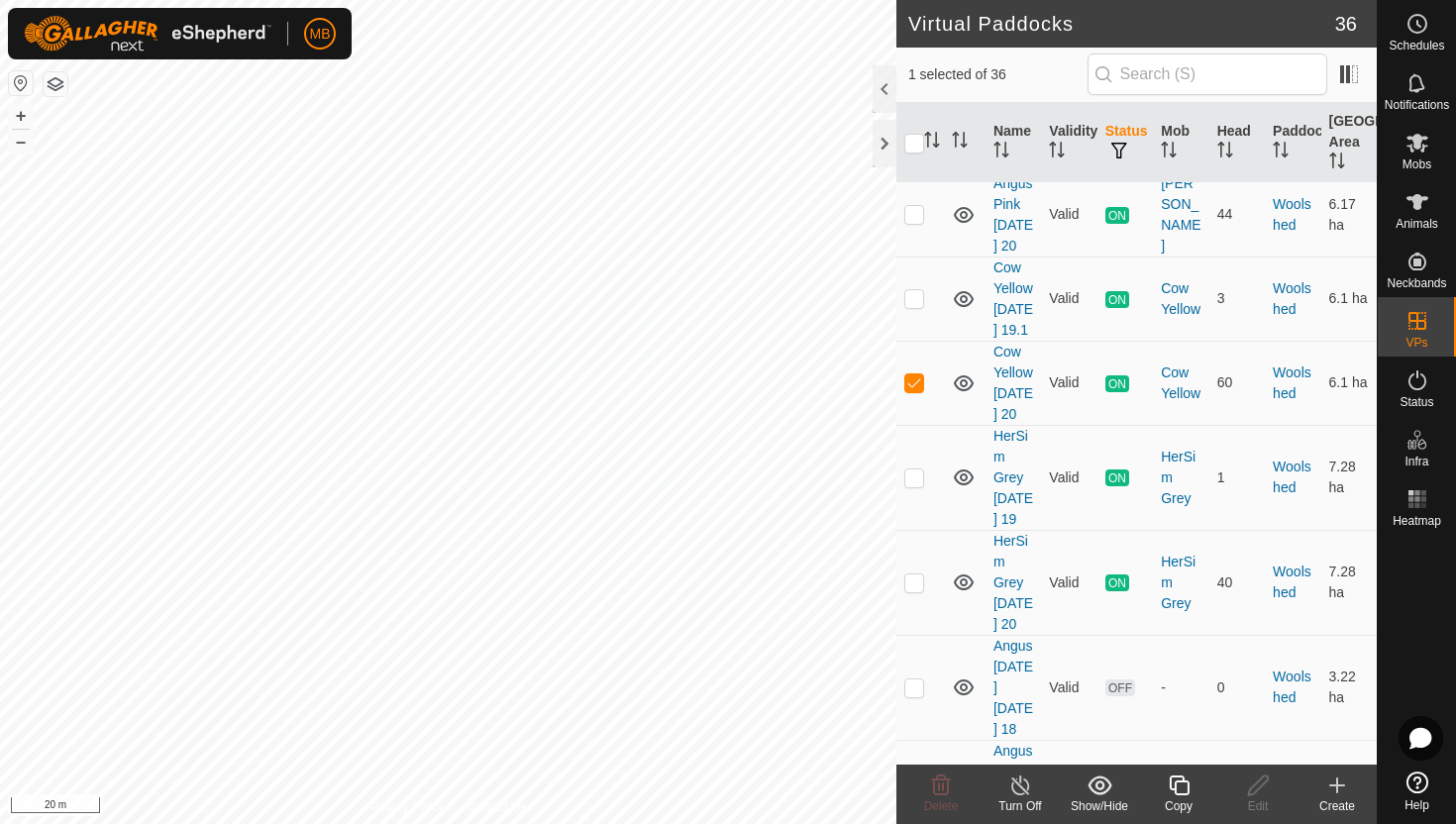 click 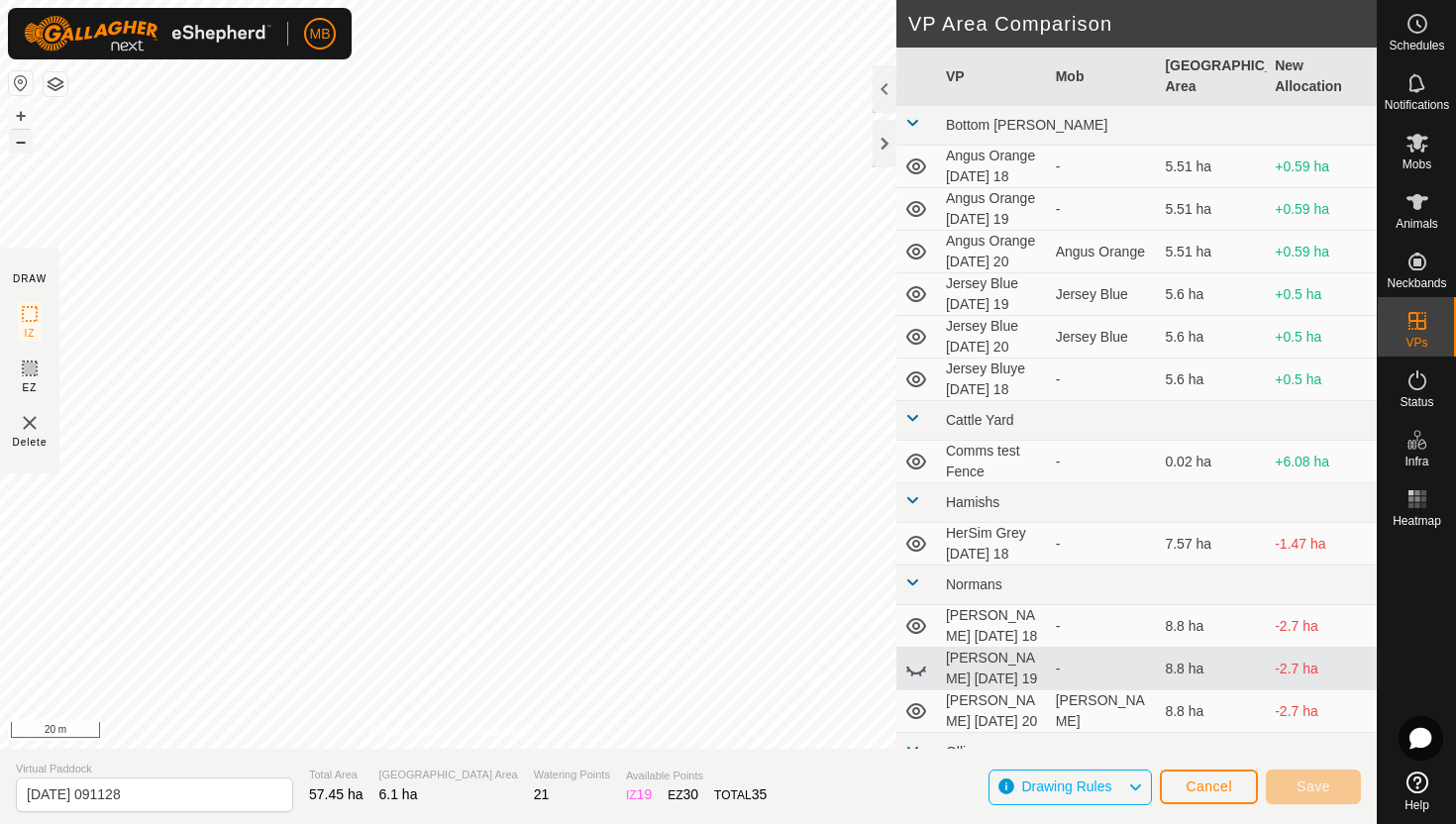 click on "–" at bounding box center [21, 142] 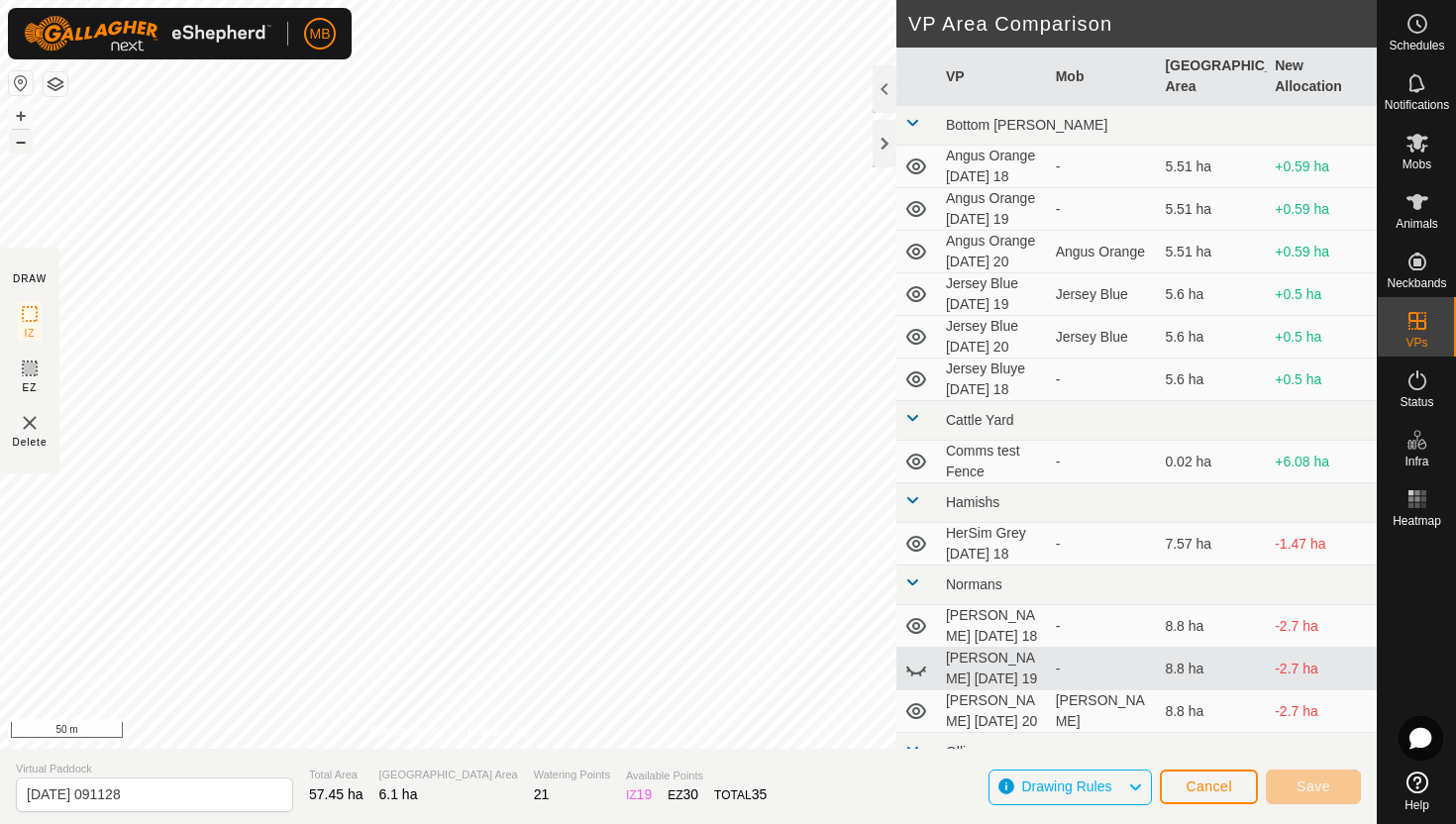 click on "–" at bounding box center [21, 142] 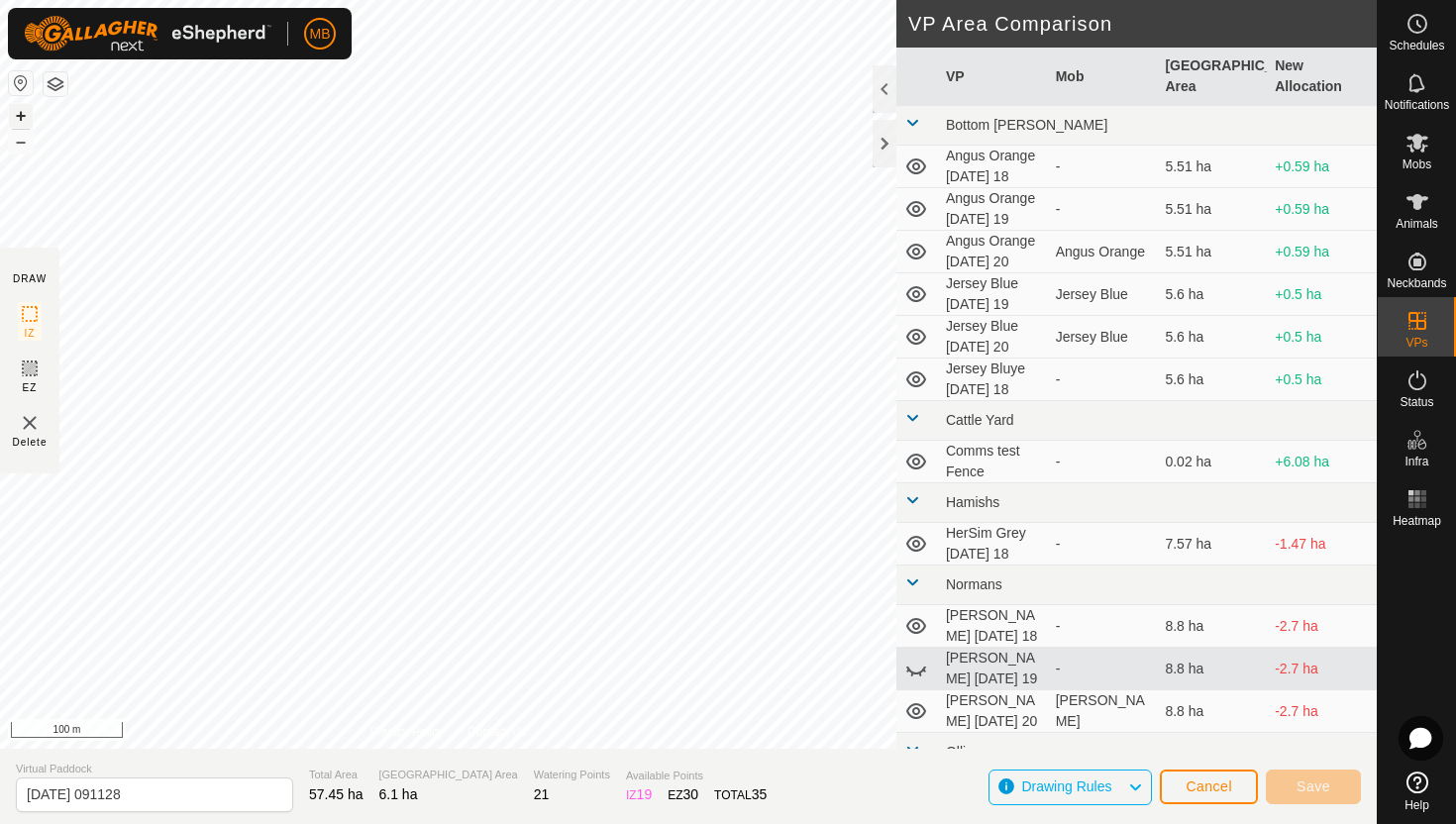 click on "+" at bounding box center (21, 116) 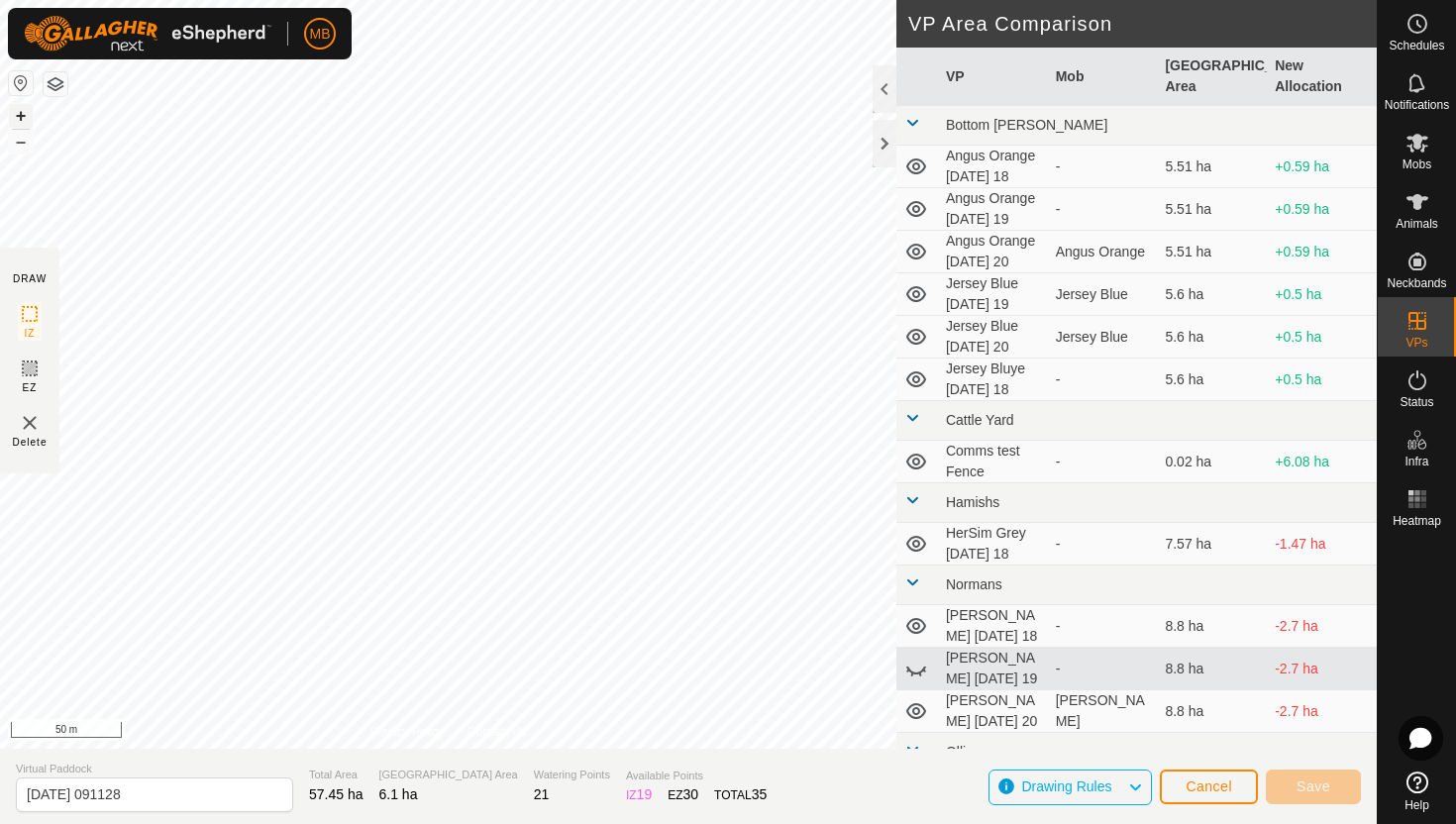click on "+" at bounding box center [21, 116] 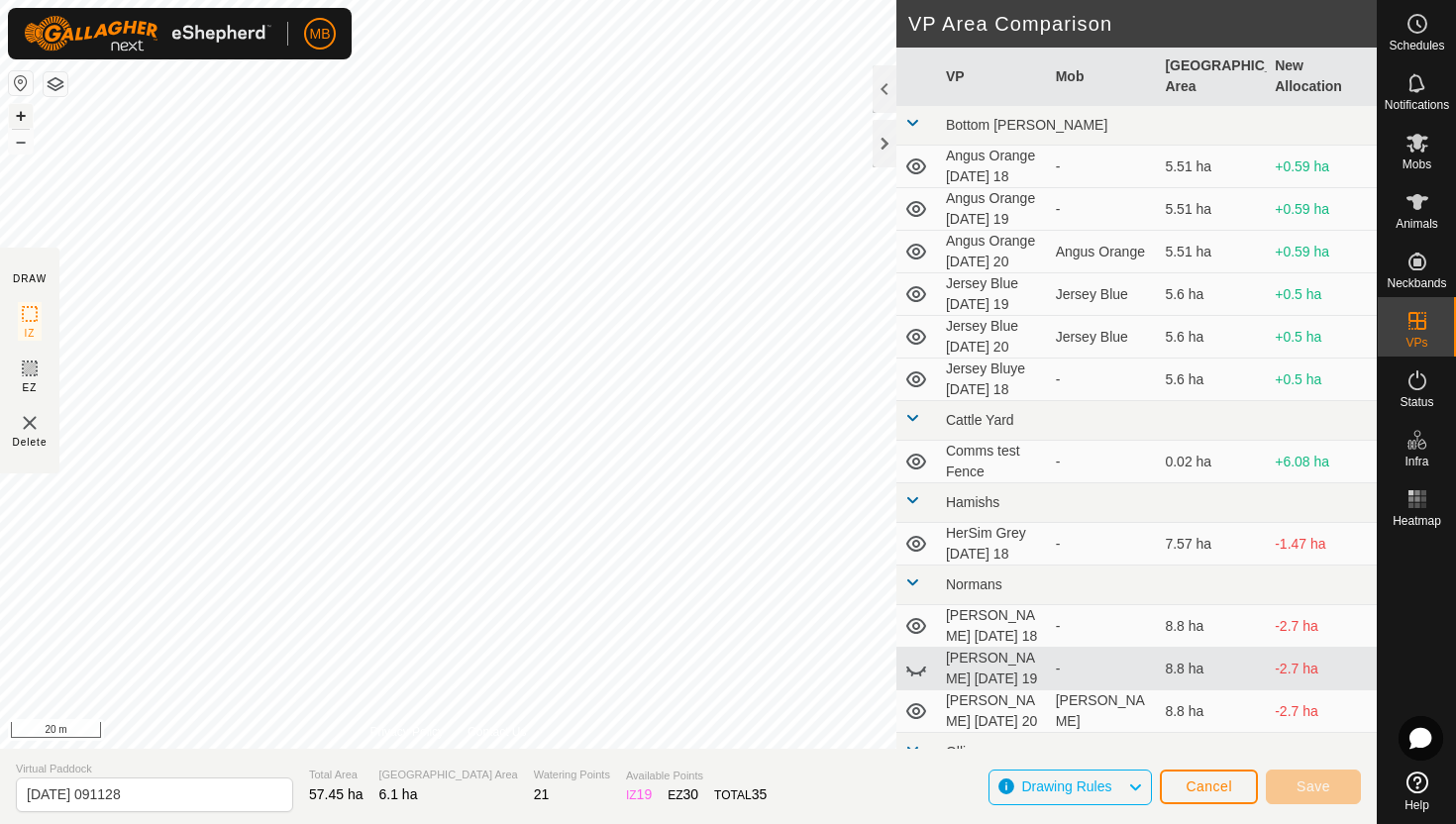 click on "+" at bounding box center (21, 116) 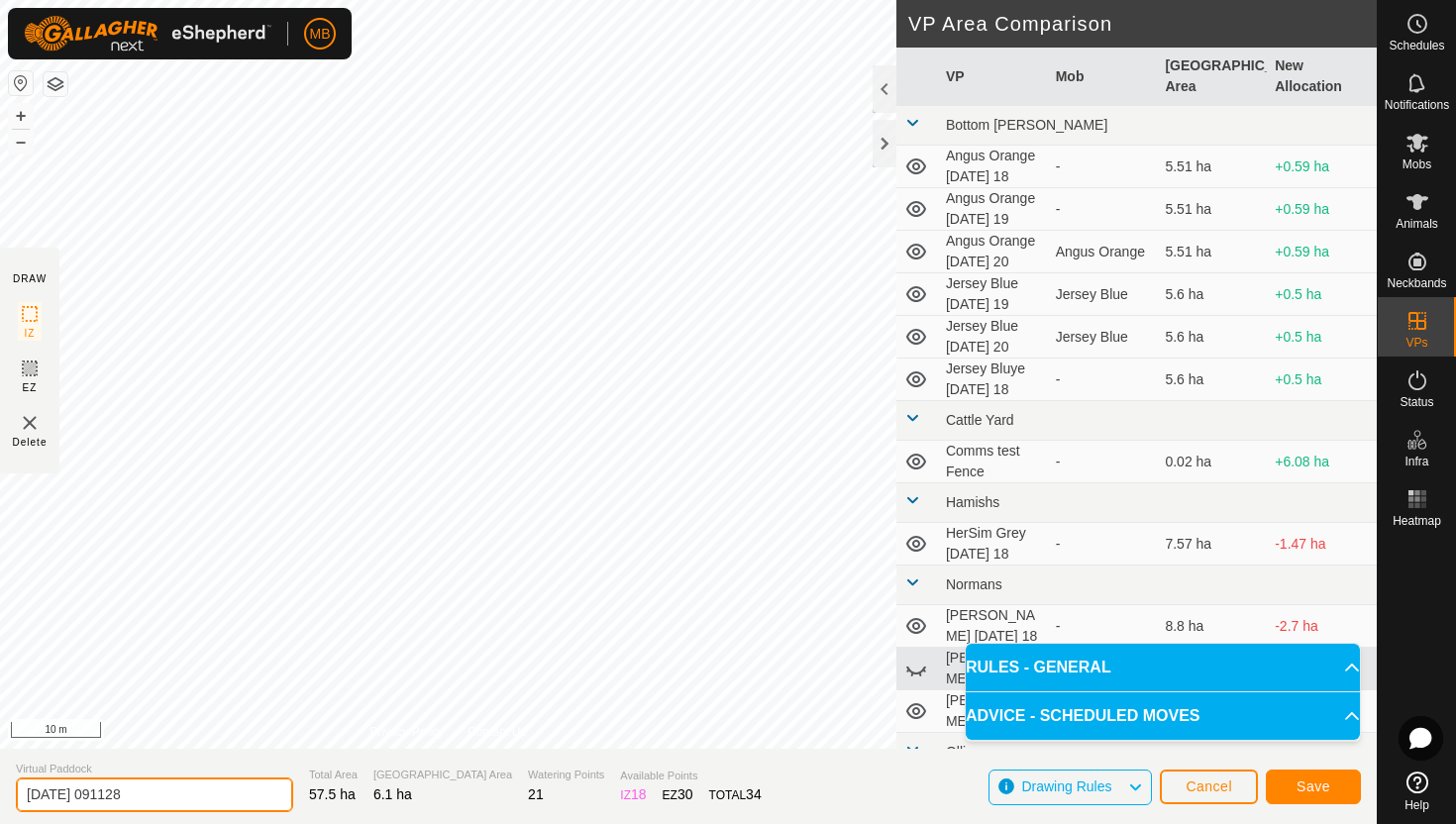 click on "2025-07-20 091128" 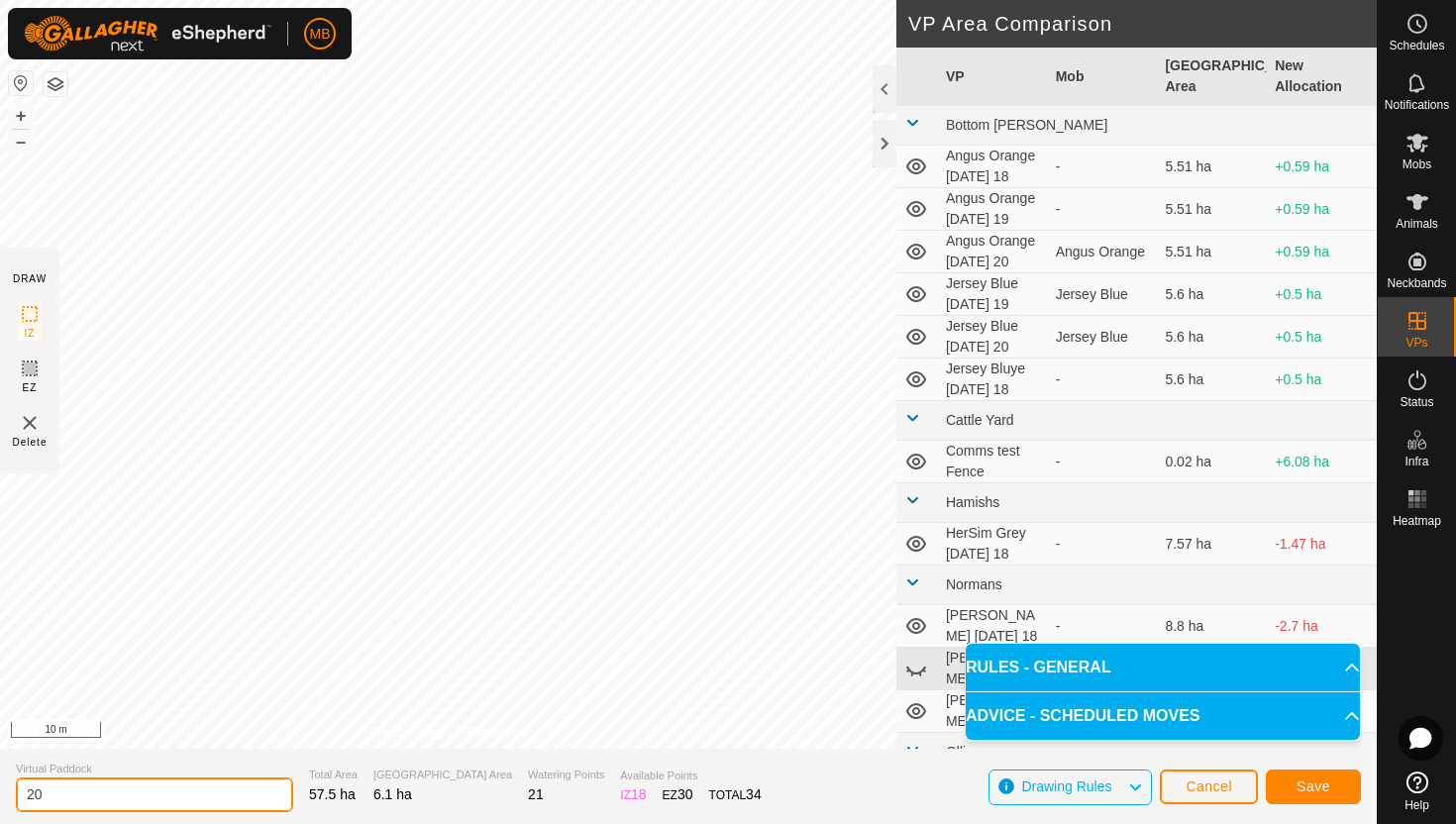 type on "2" 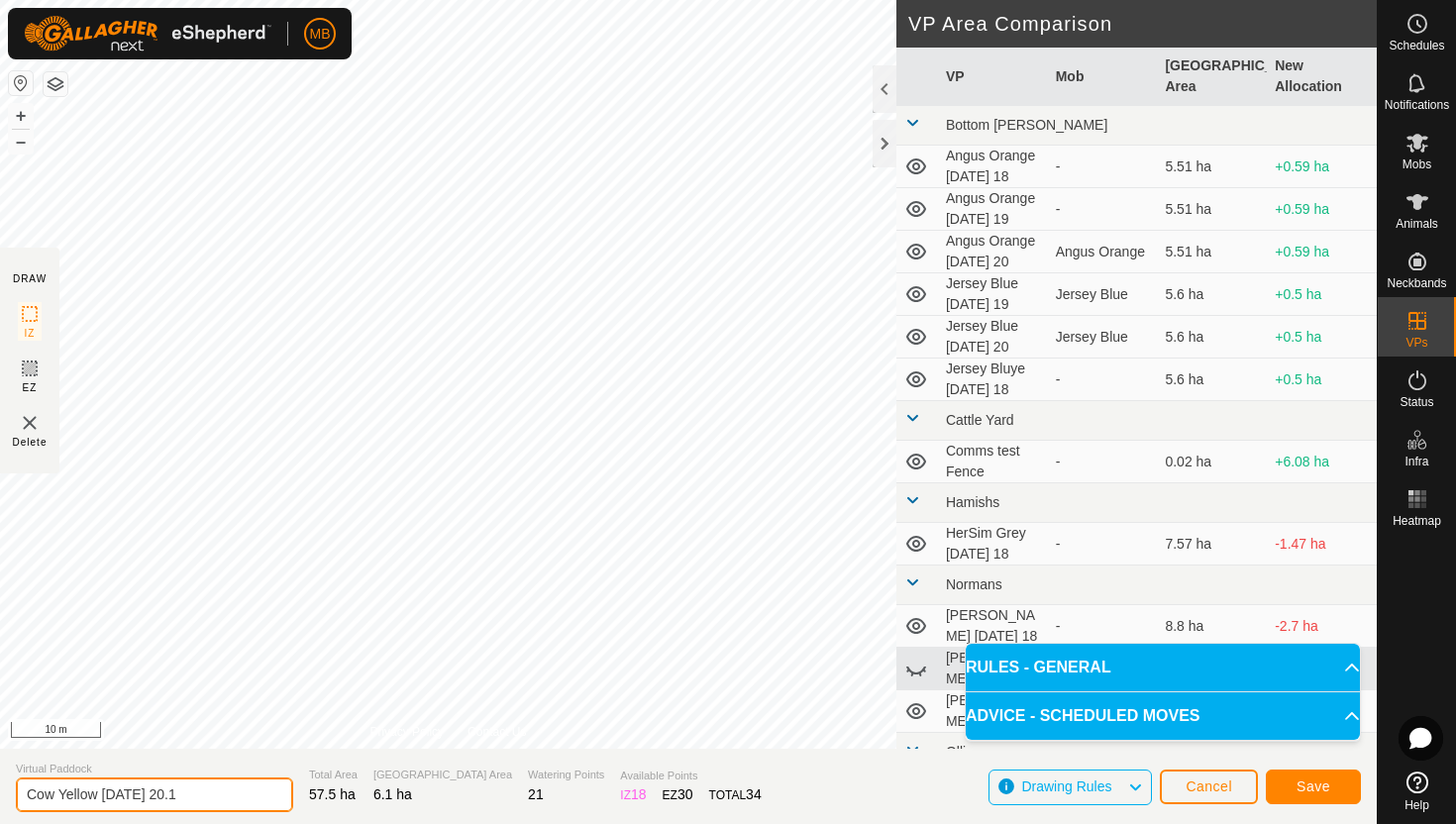 type on "Cow Yellow Sunday 20.1" 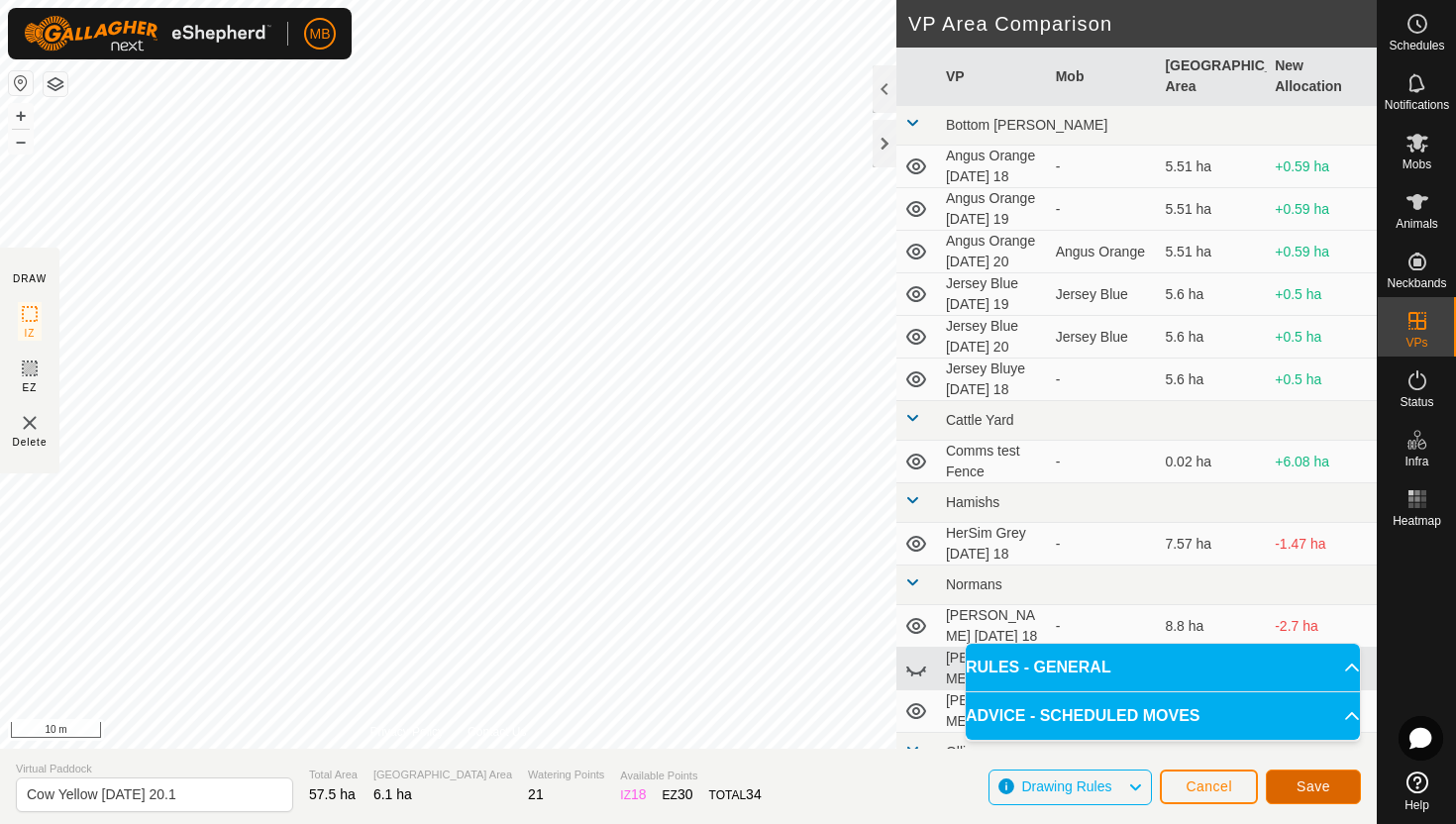 click on "Save" 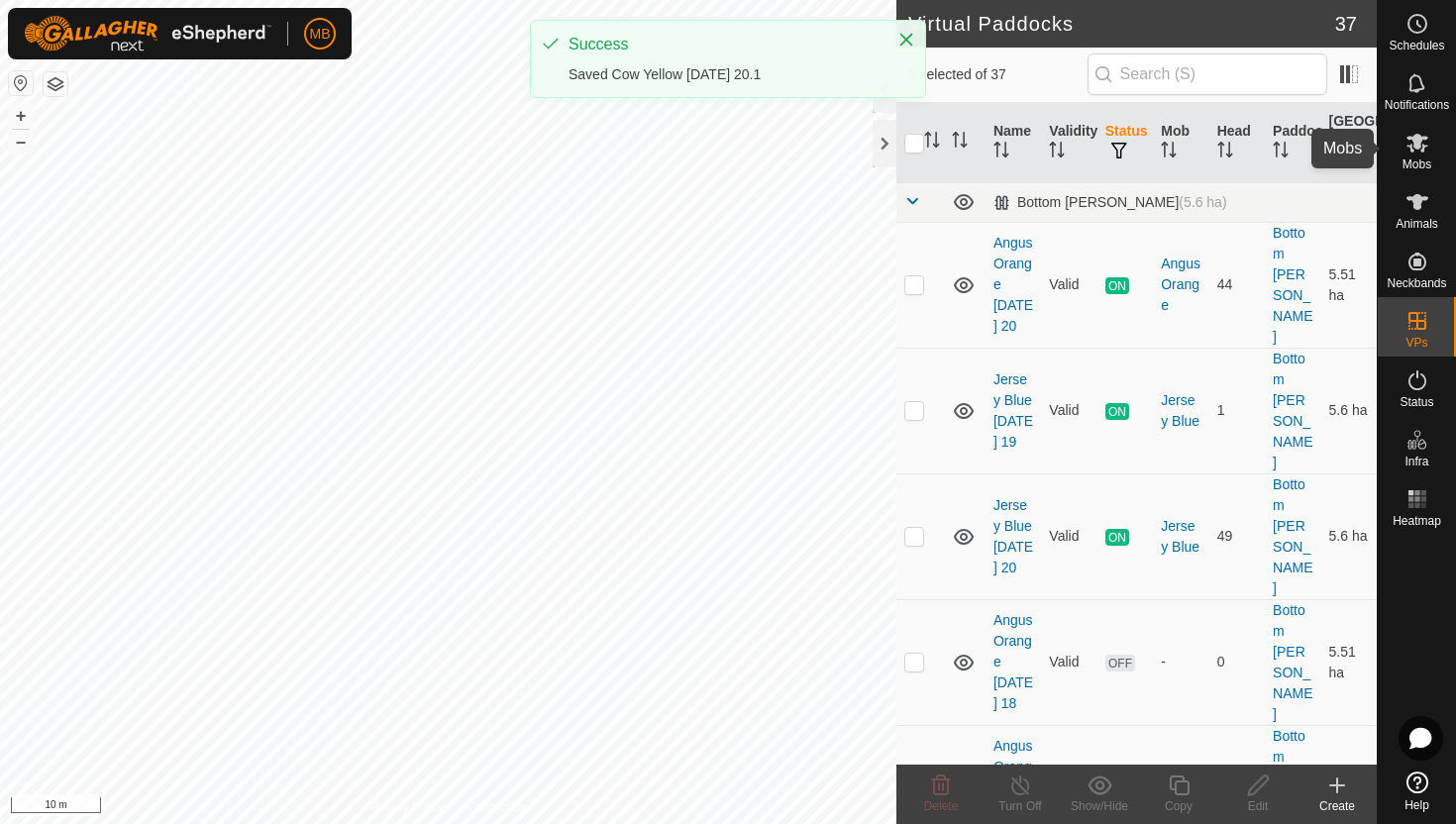 click 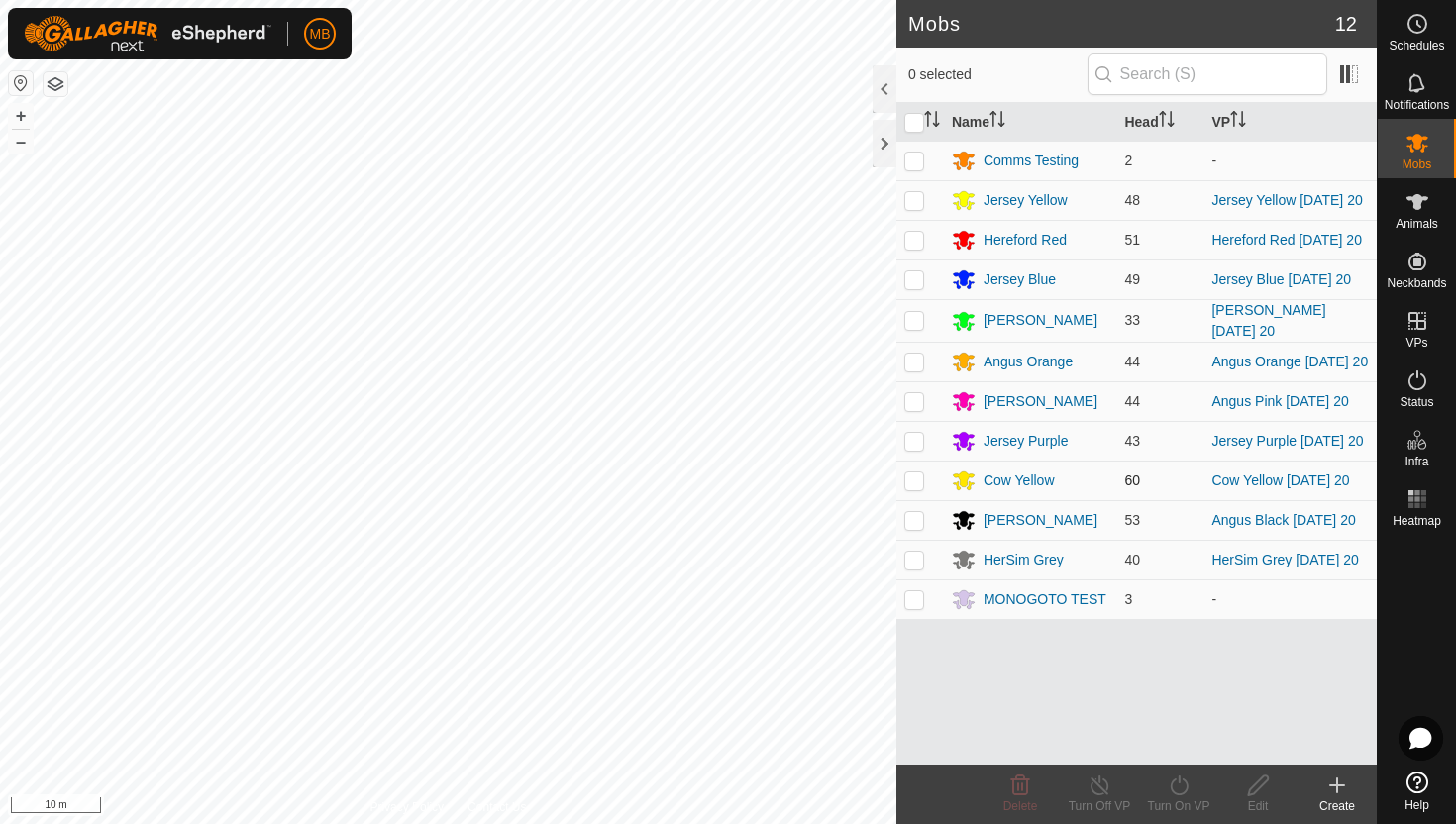 click at bounding box center (914, 480) 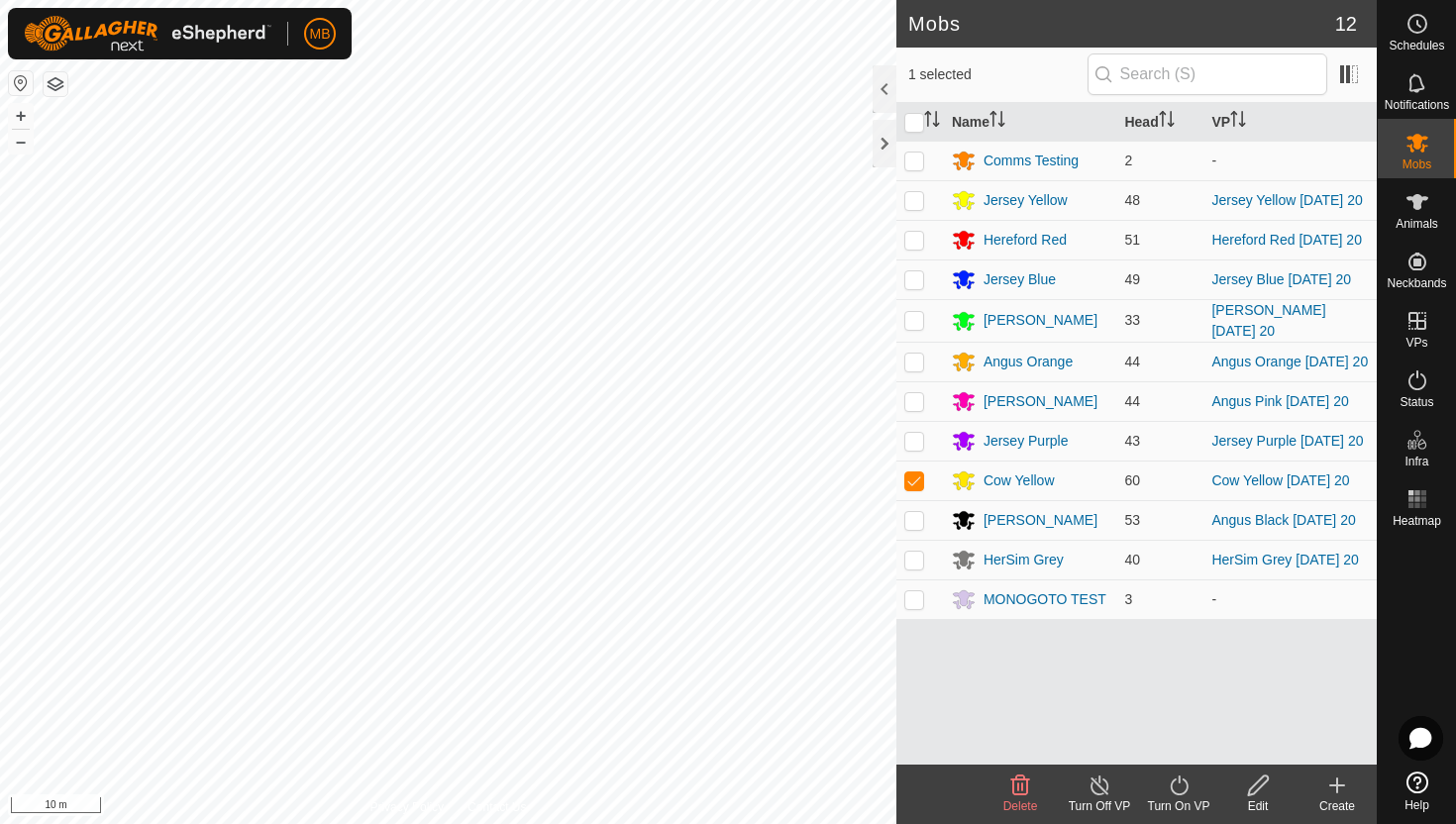 click 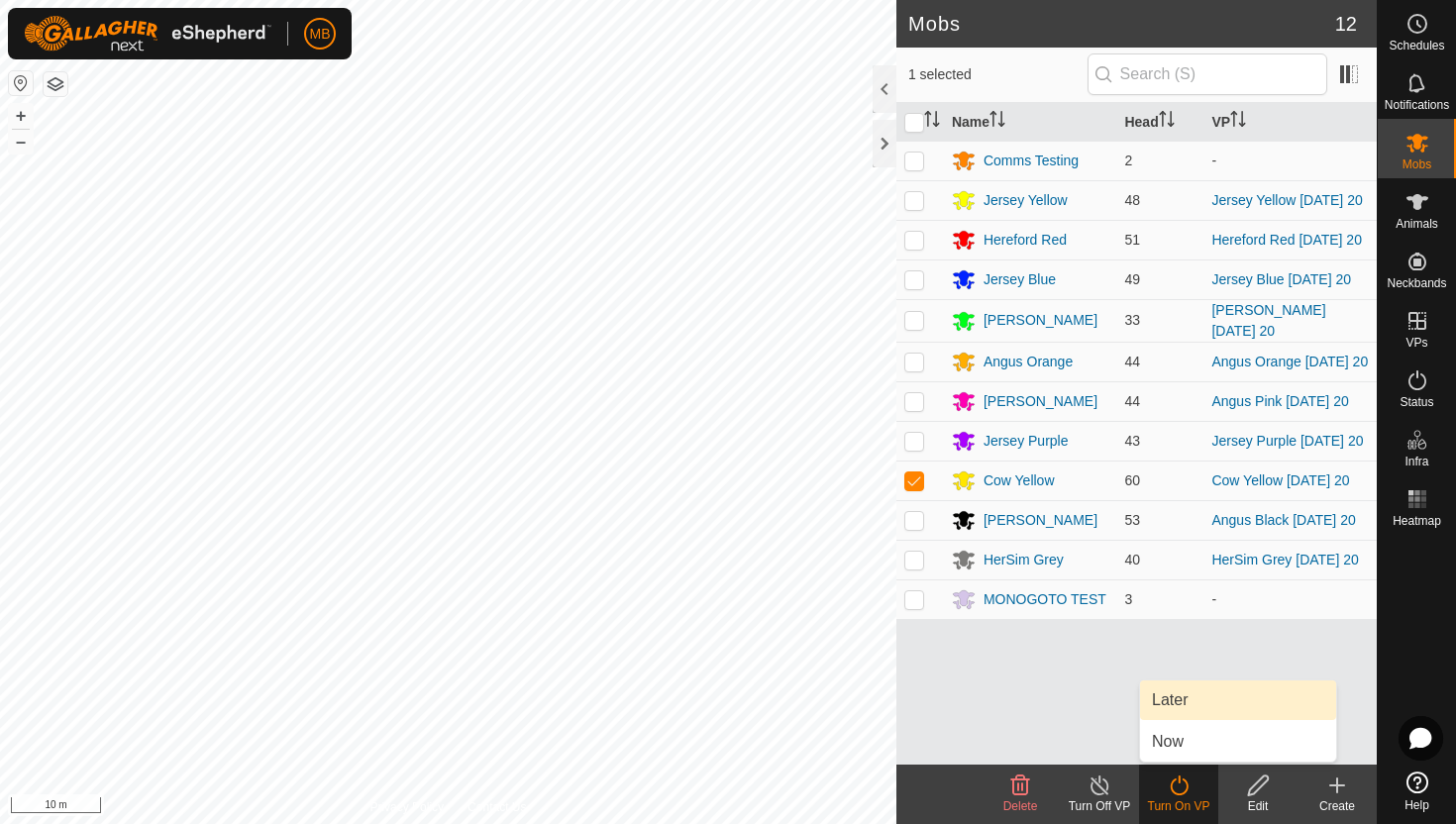 click on "Later" at bounding box center [1238, 700] 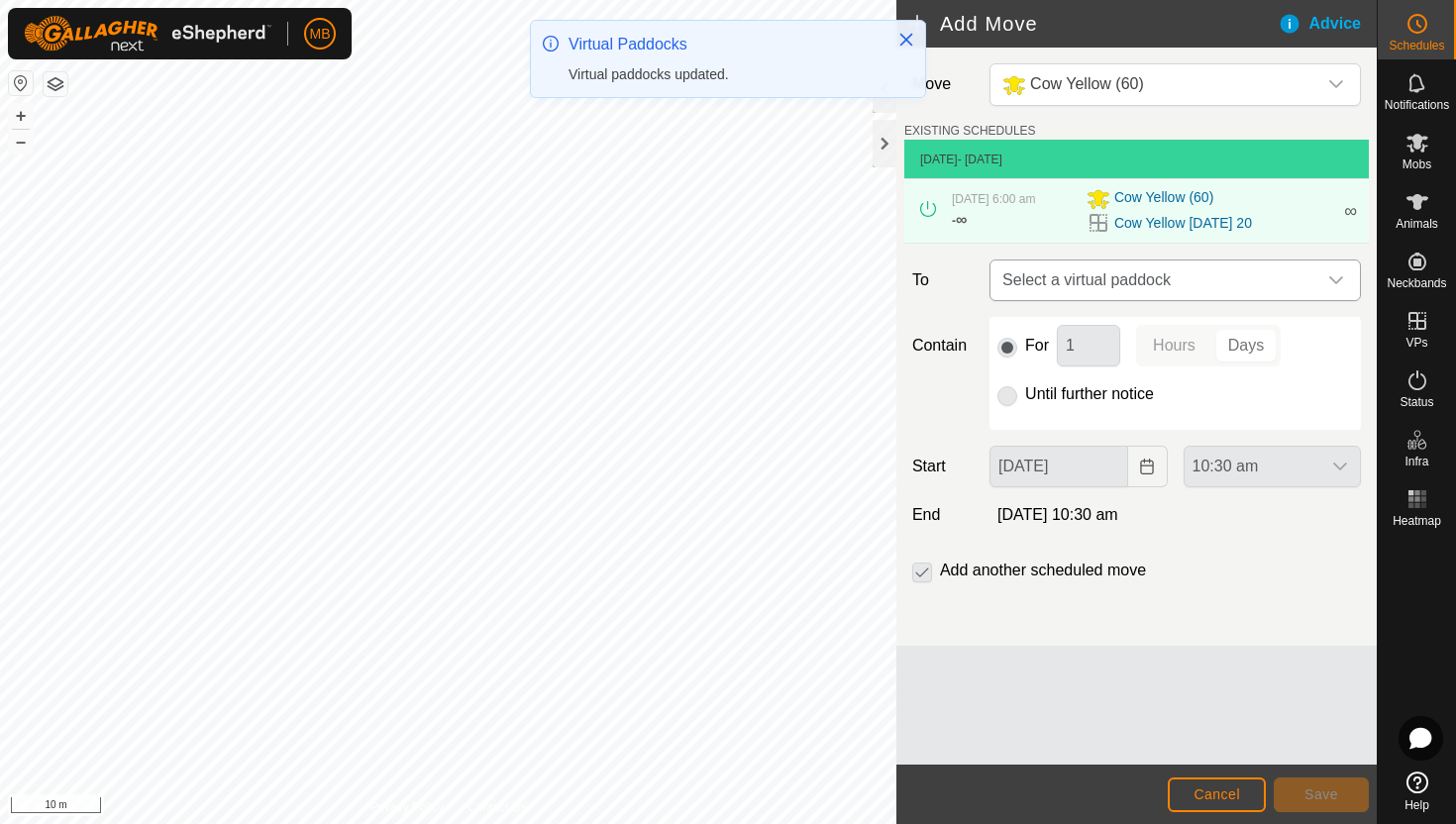 click at bounding box center (1336, 280) 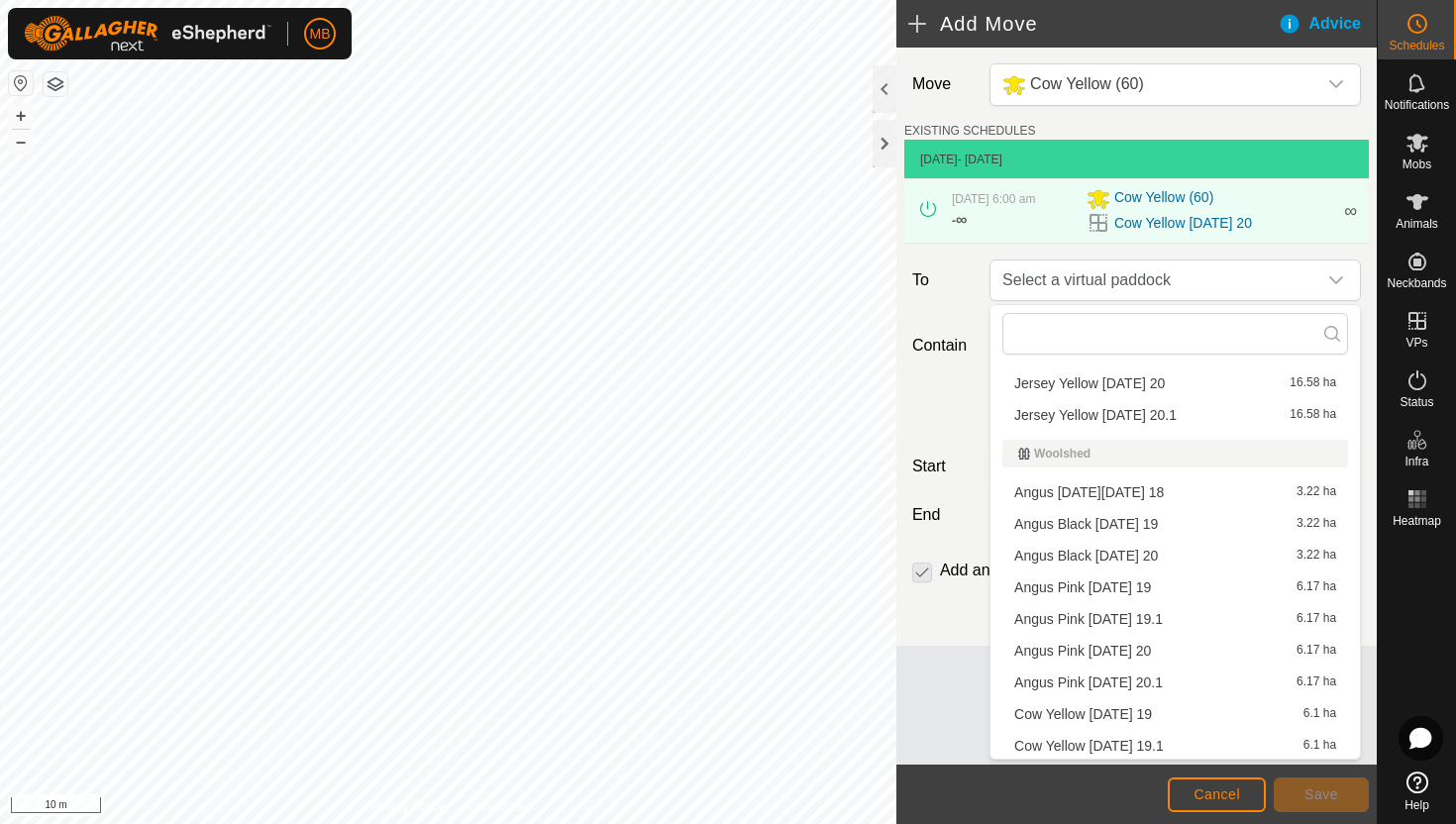 scroll, scrollTop: 1093, scrollLeft: 0, axis: vertical 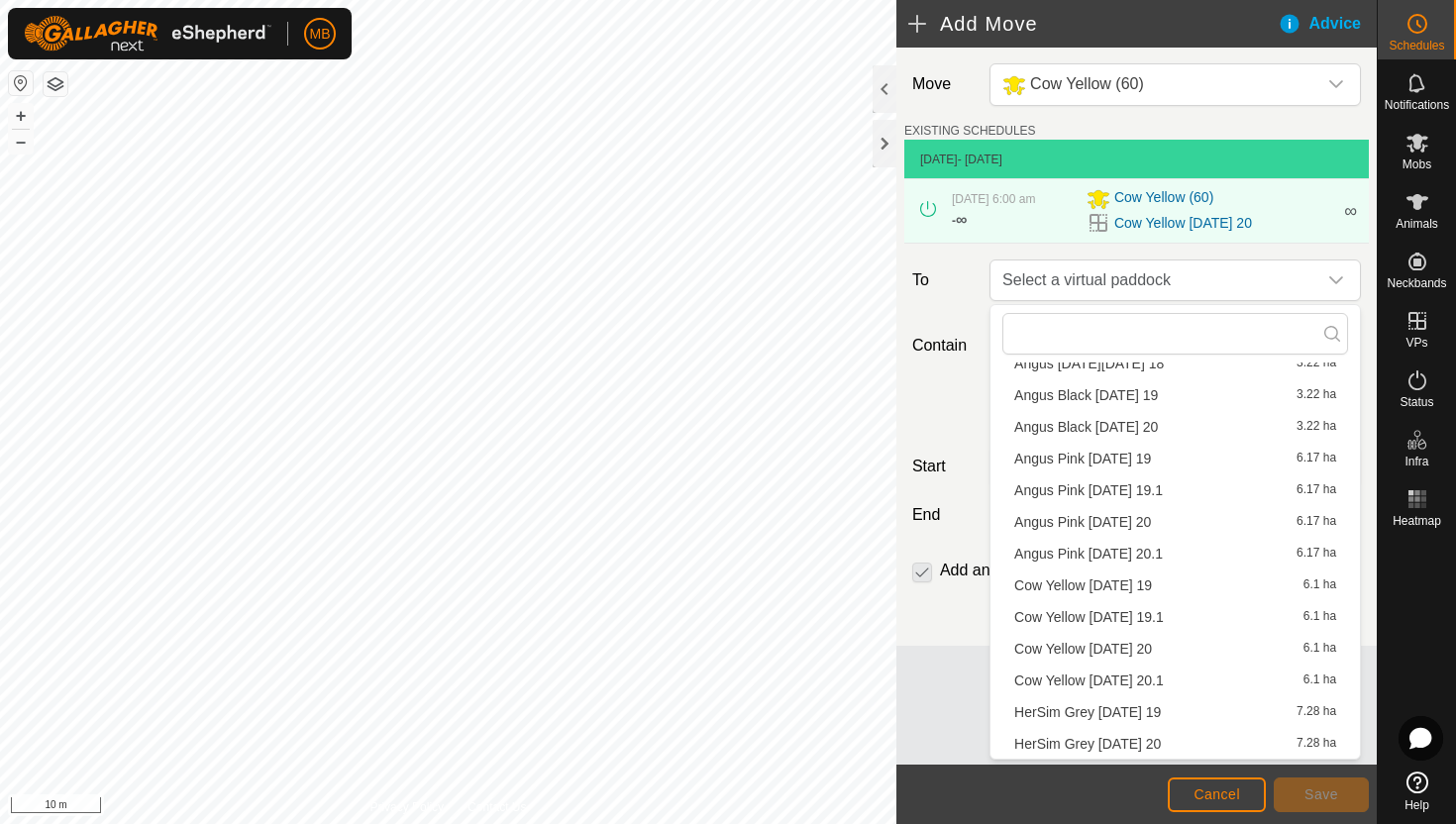 click on "Cow Yellow Sunday 20.1  6.1 ha" at bounding box center (1175, 680) 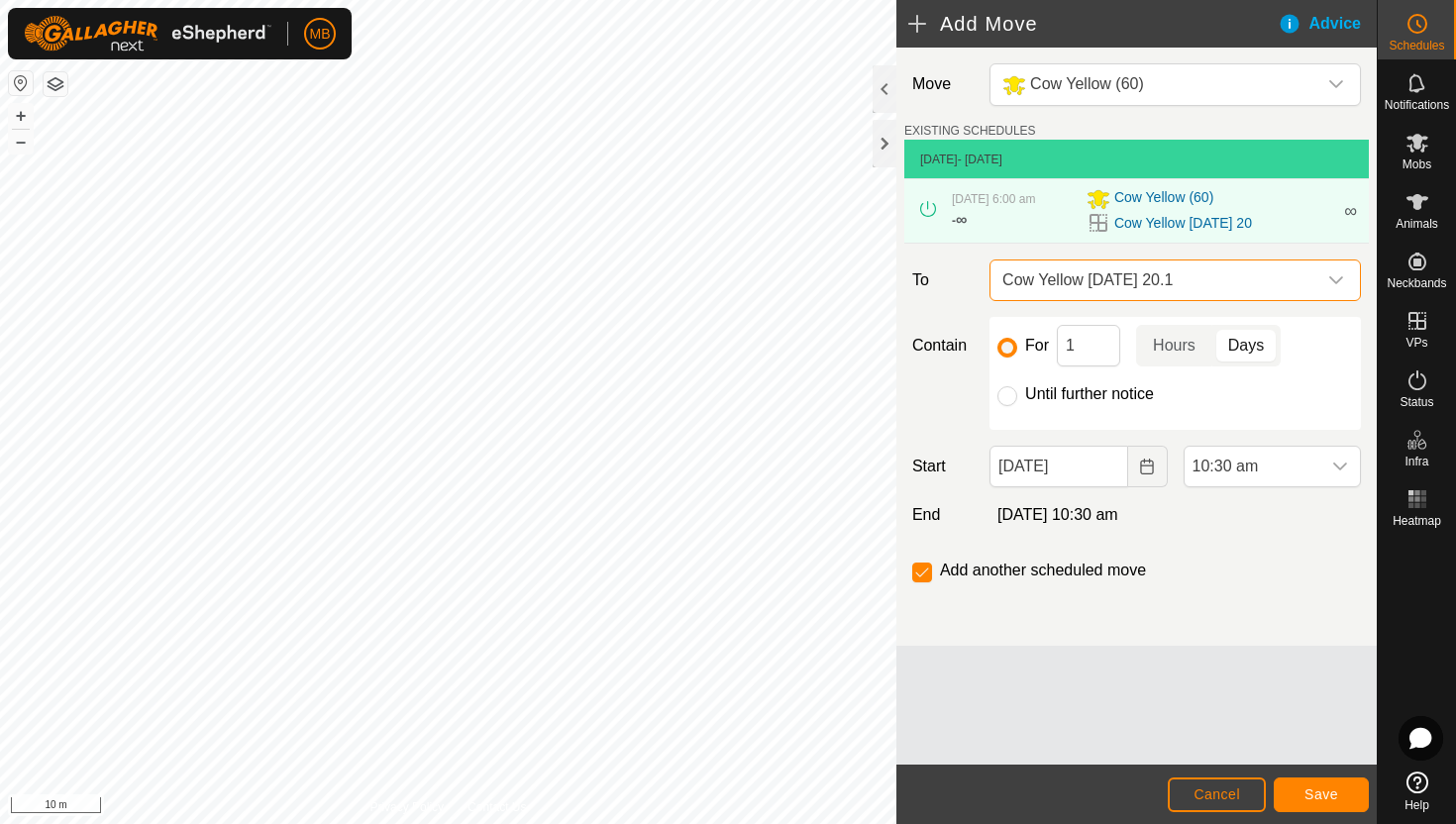 click on "Until further notice" 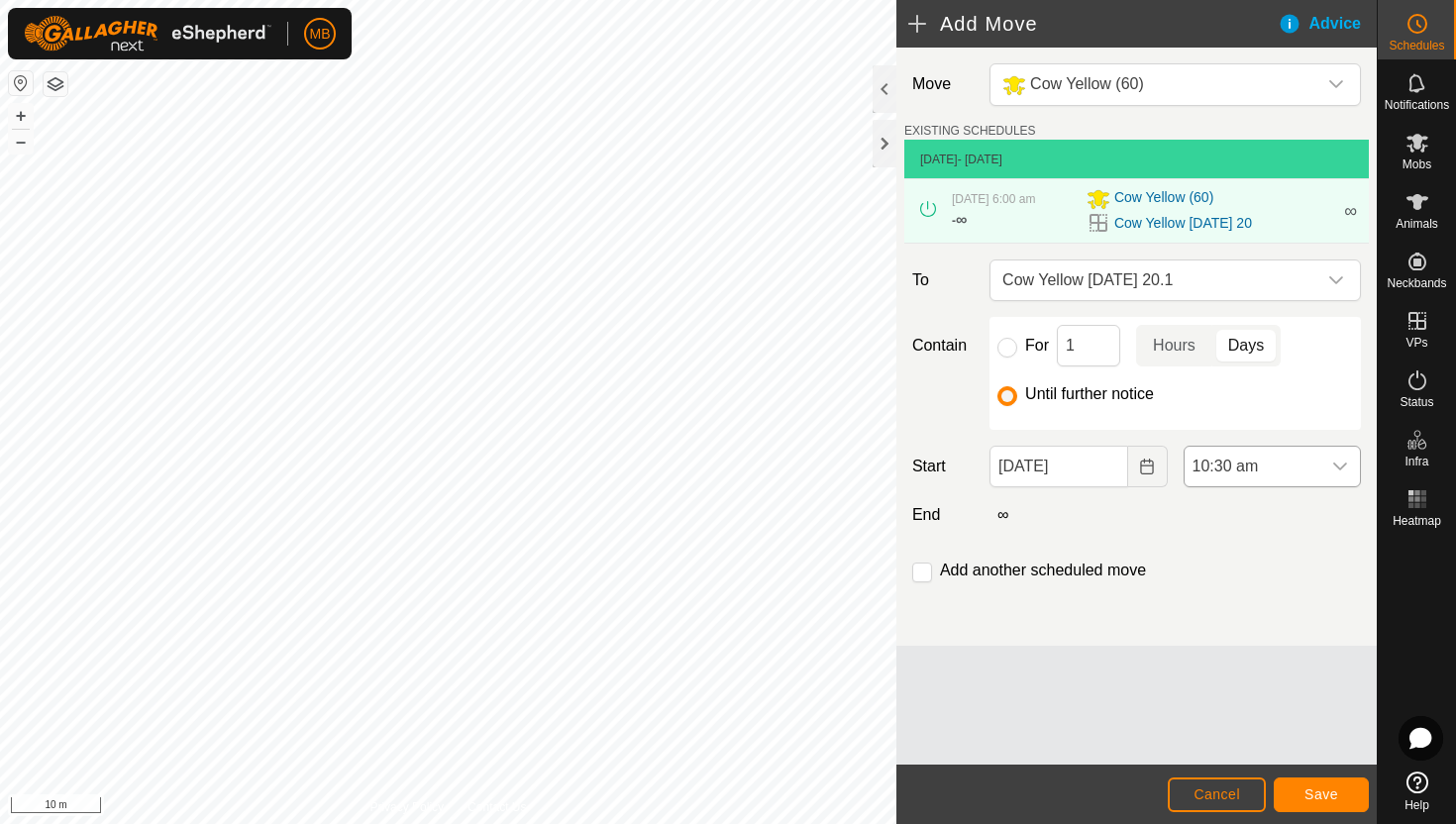 click on "10:30 am" at bounding box center (1252, 466) 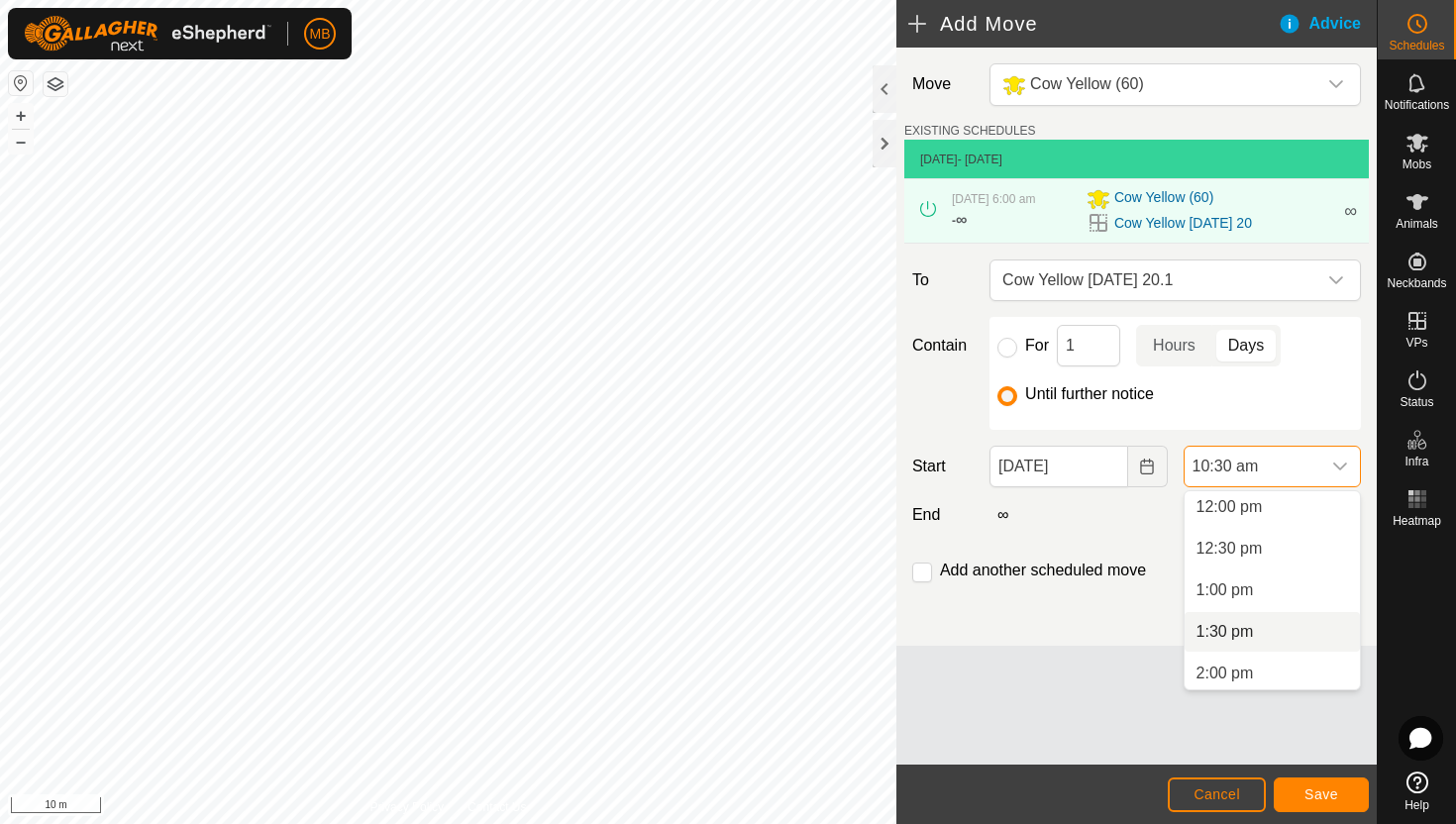 scroll, scrollTop: 1006, scrollLeft: 0, axis: vertical 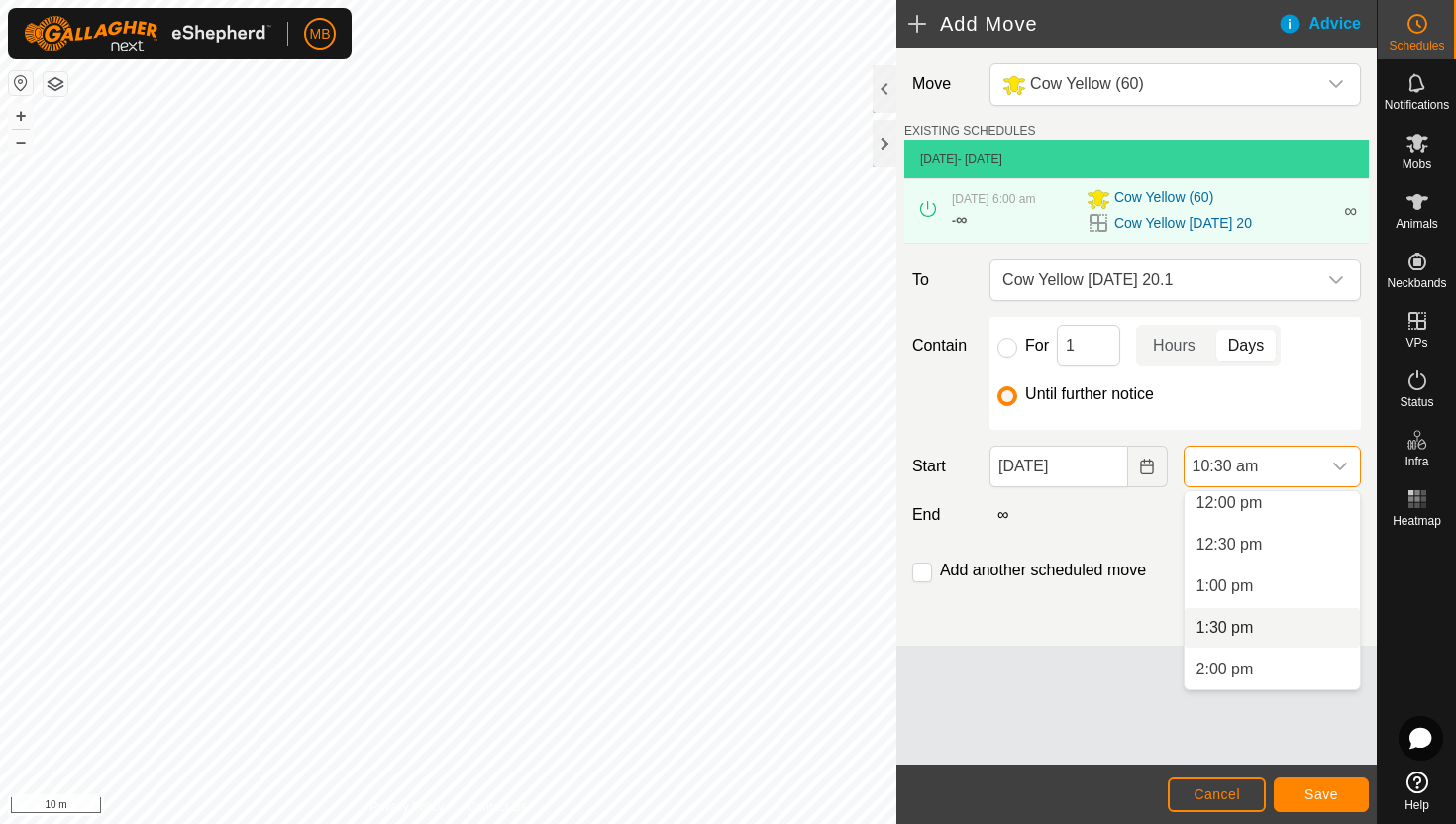 click on "1:30 pm" at bounding box center (1272, 628) 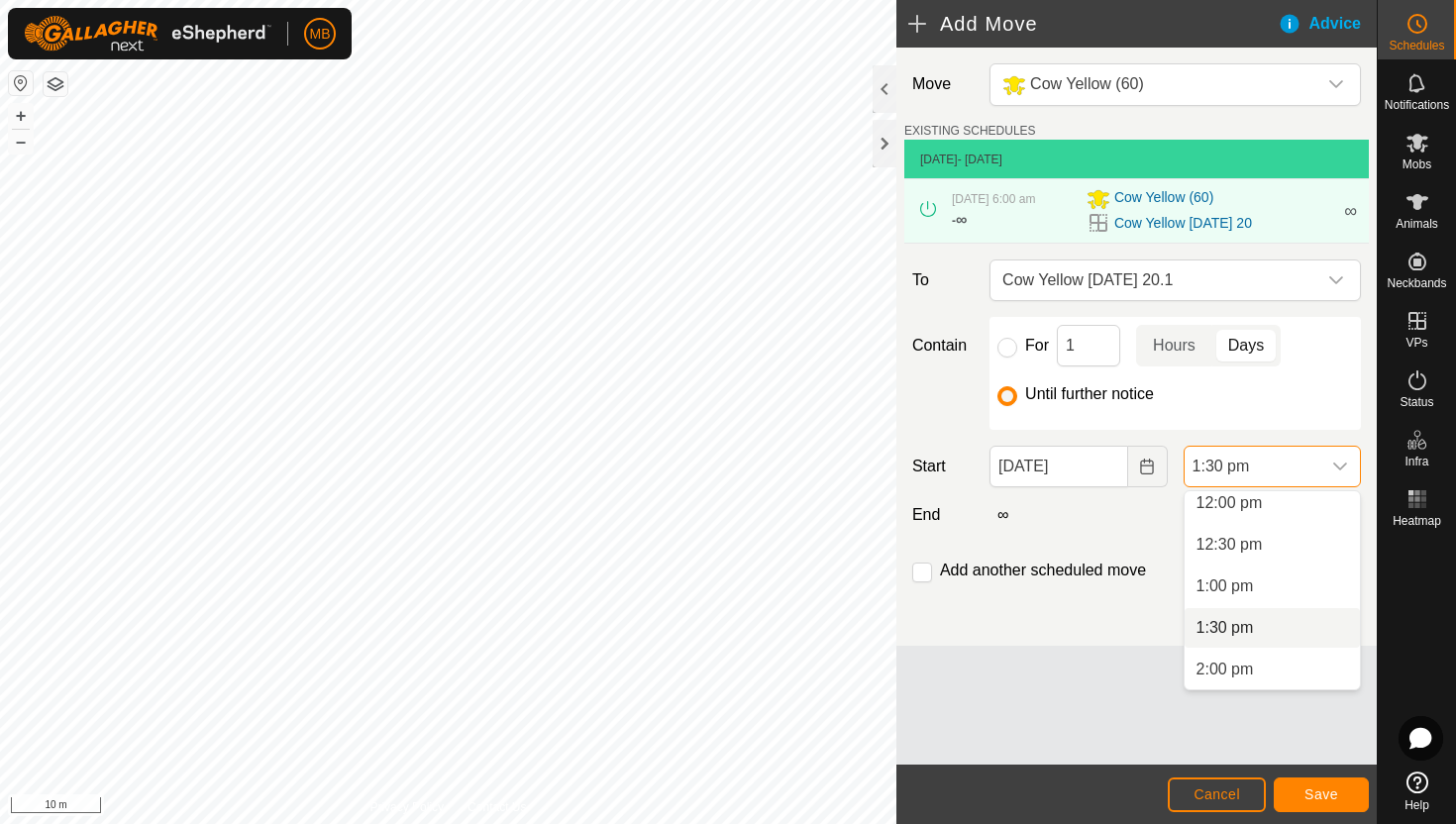 scroll, scrollTop: 0, scrollLeft: 0, axis: both 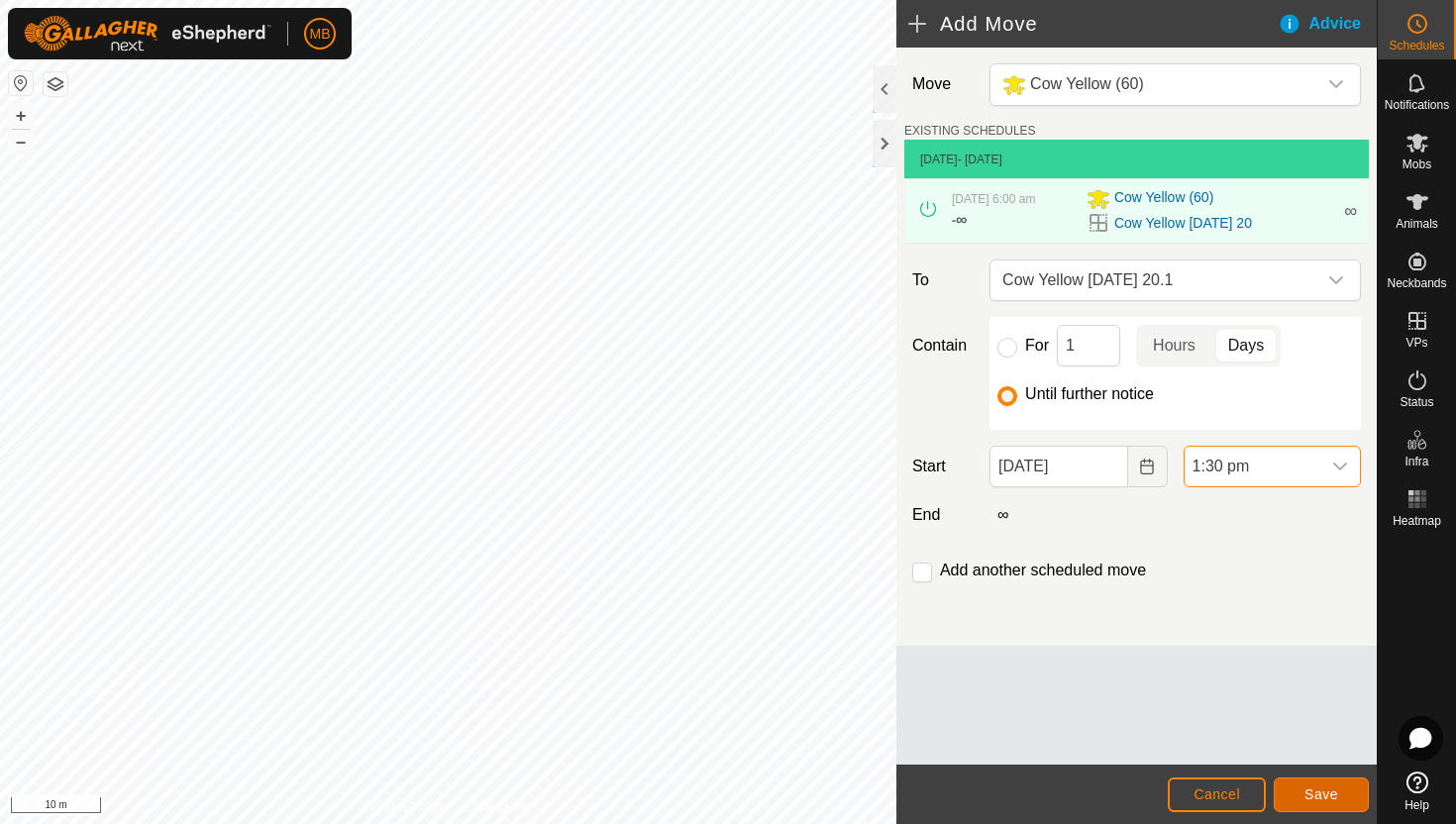 click on "Save" 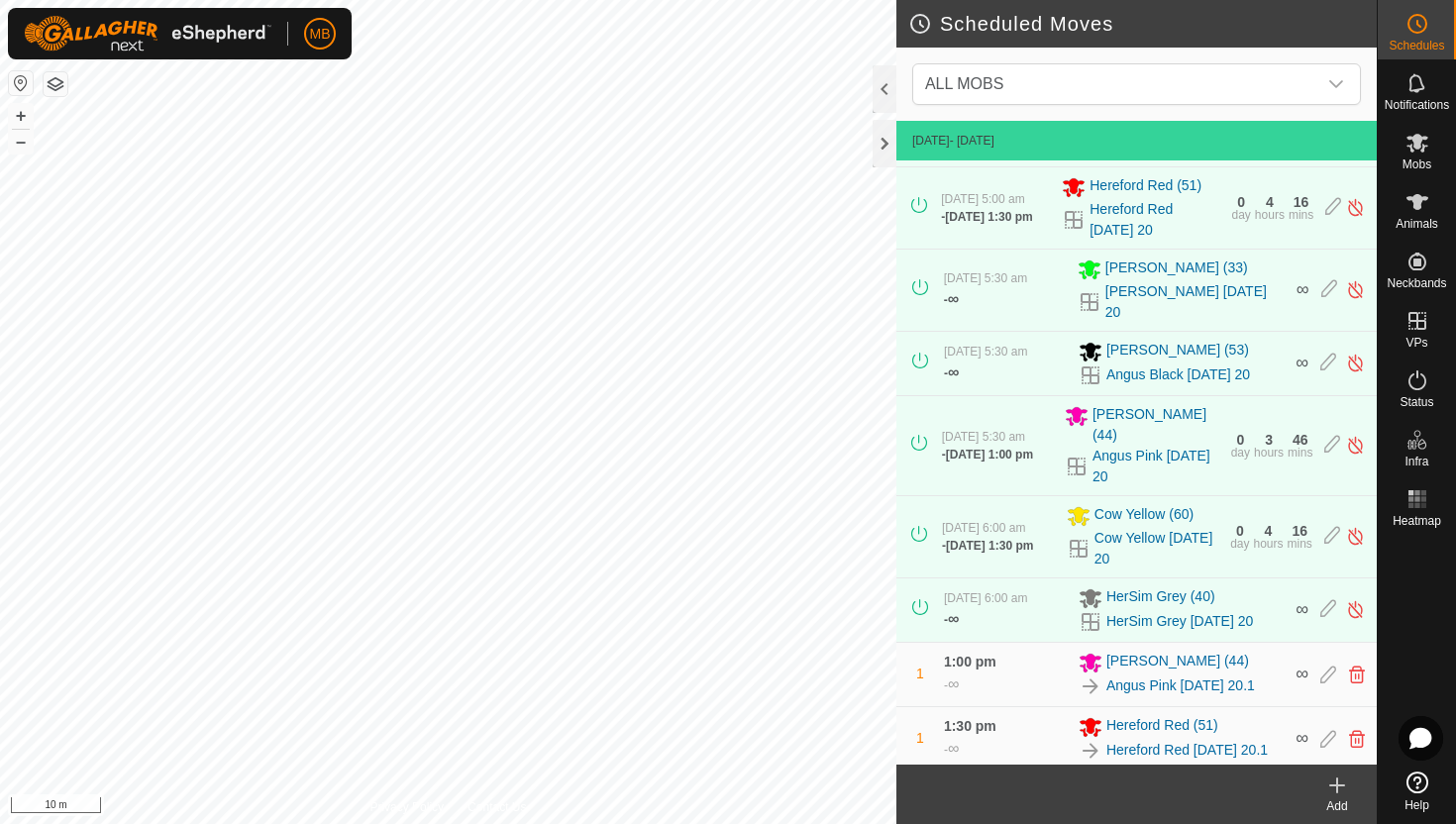 scroll, scrollTop: 392, scrollLeft: 0, axis: vertical 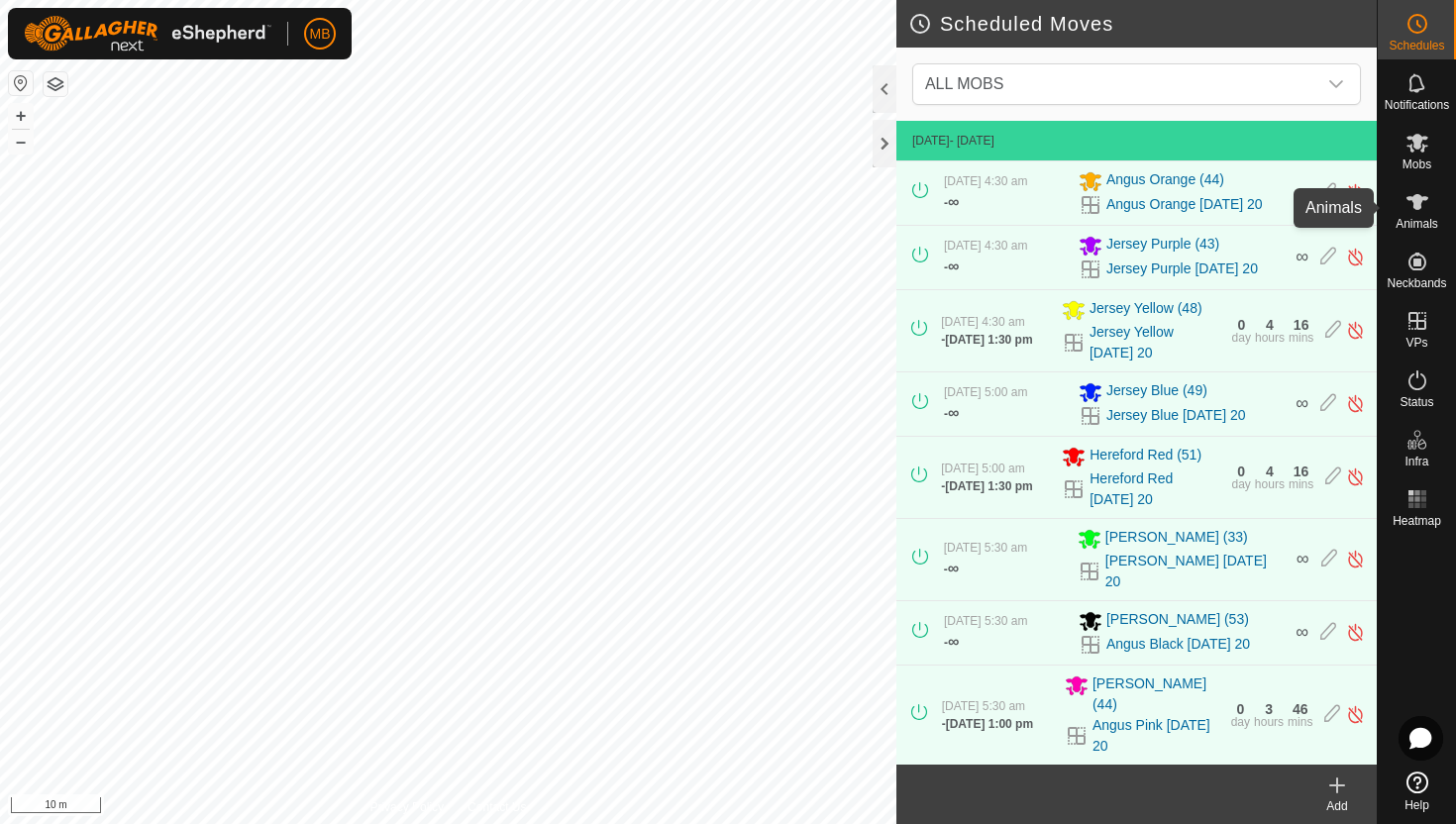 click 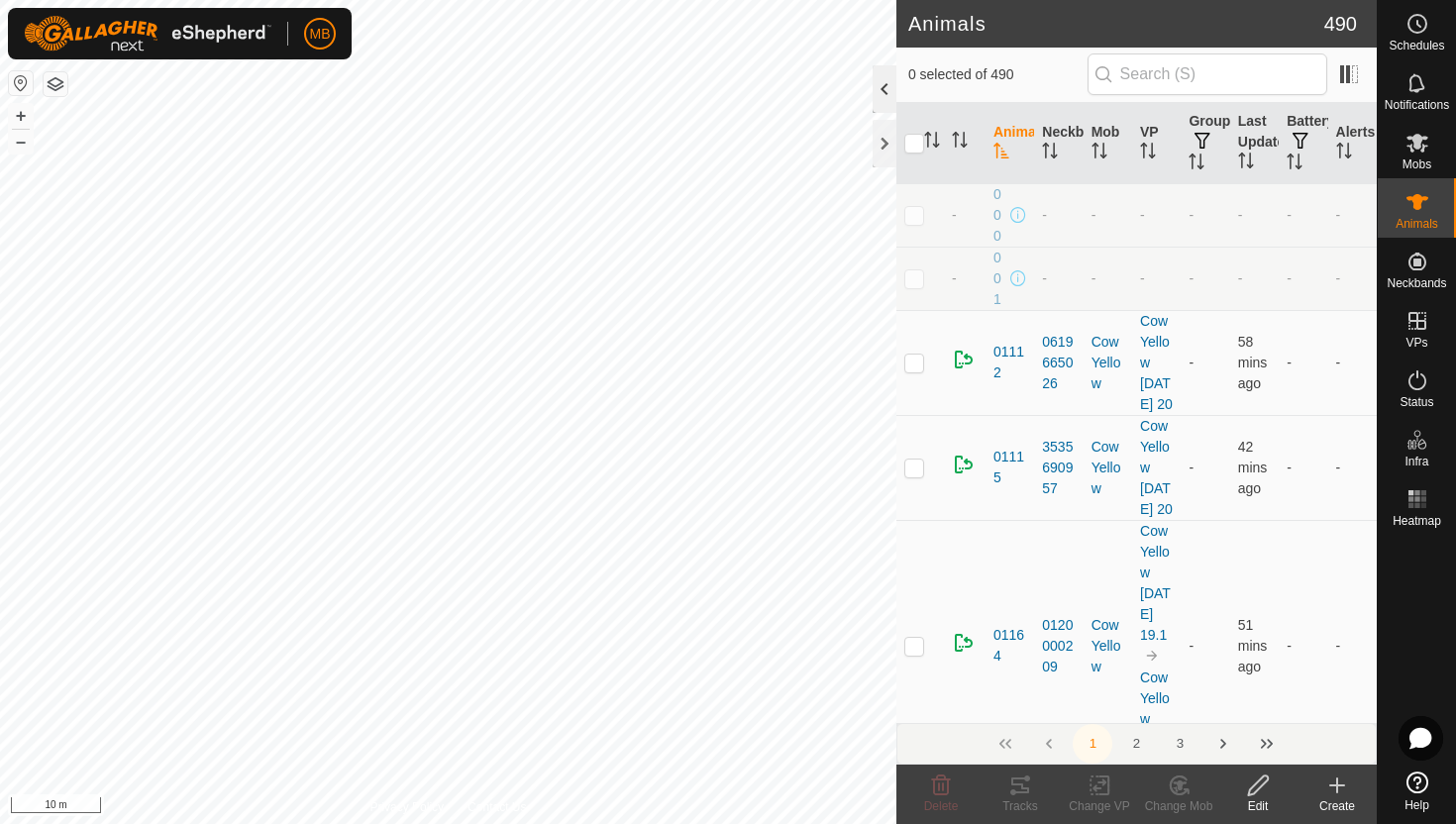 click 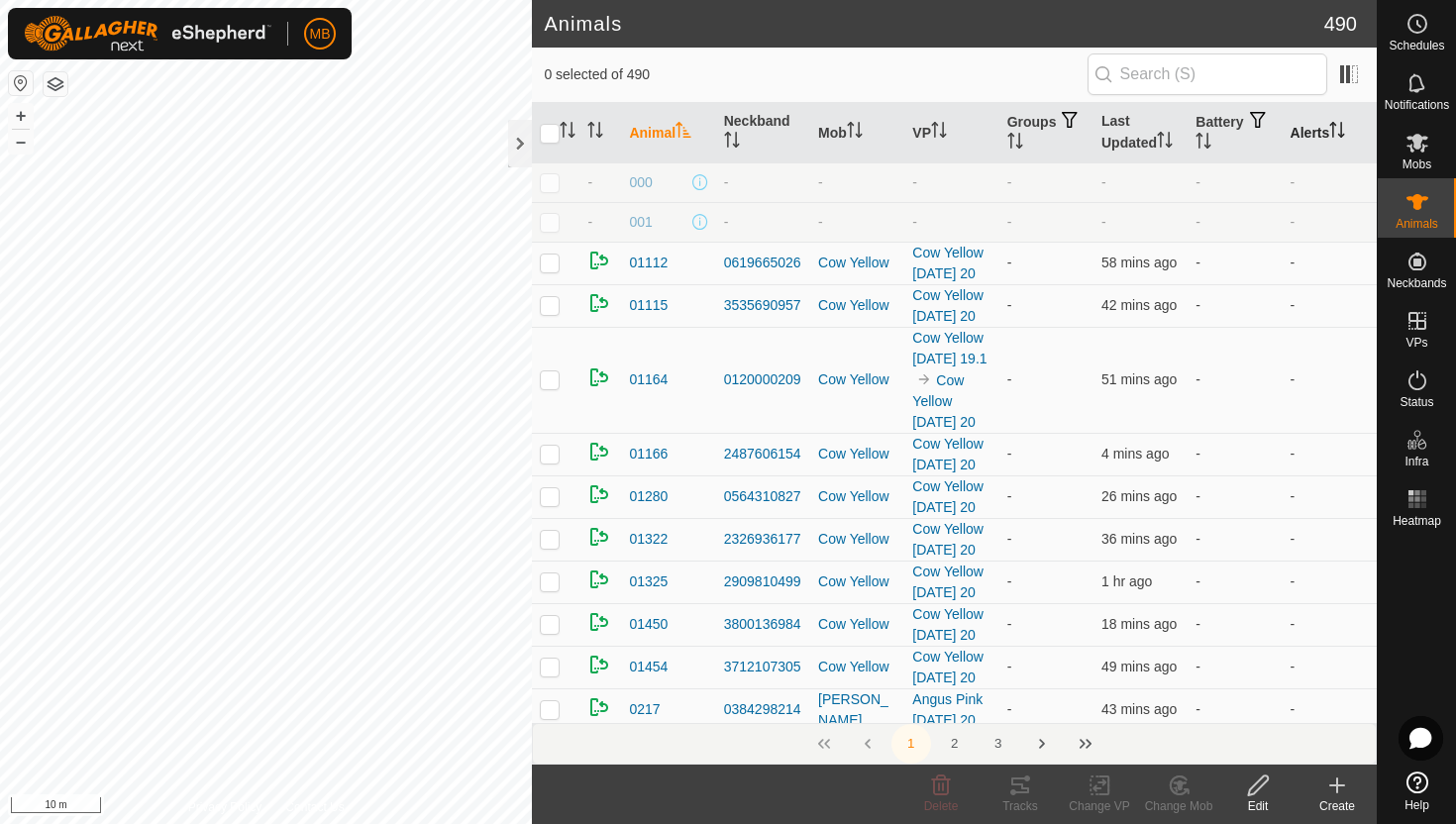 click 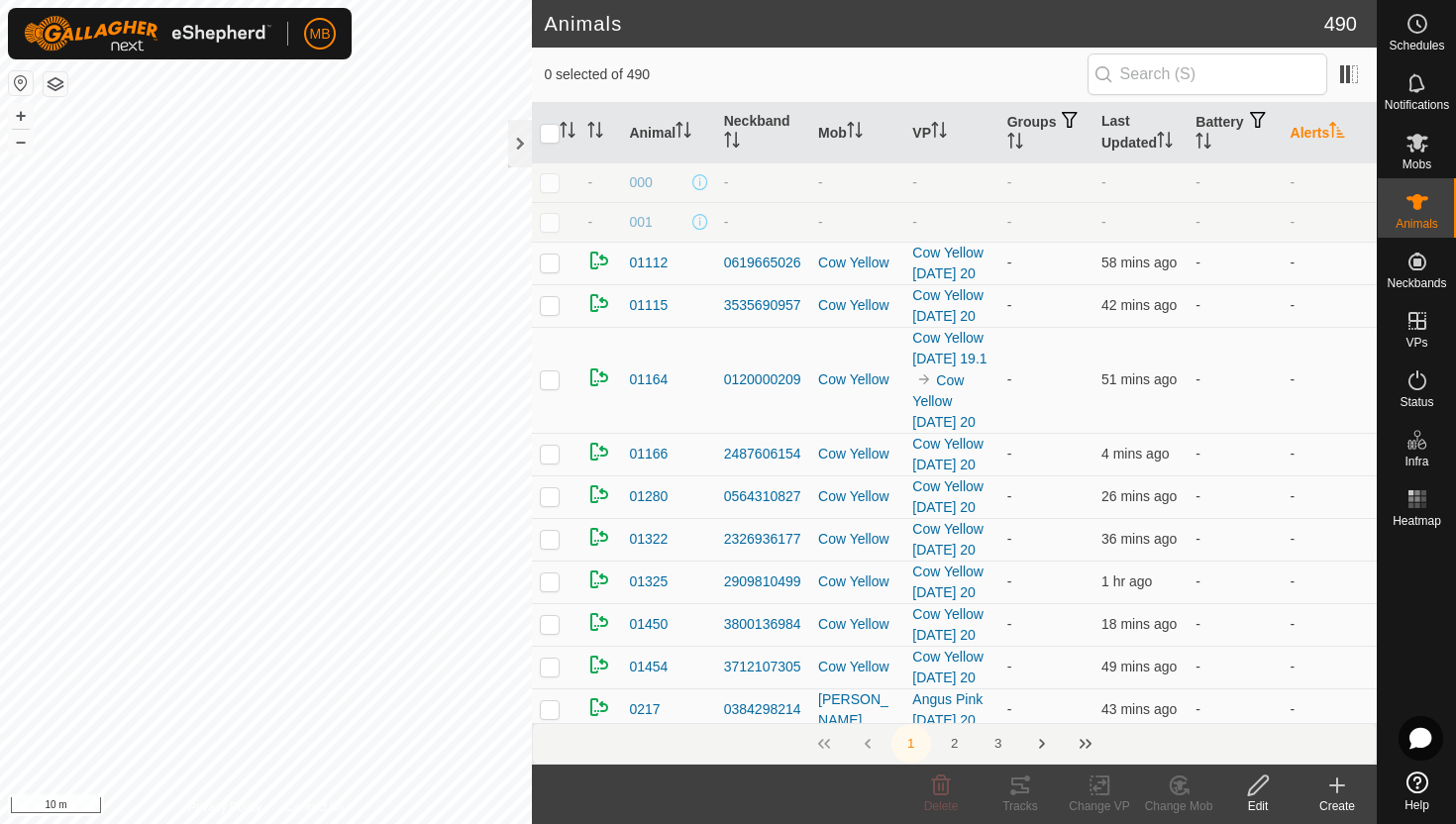 click 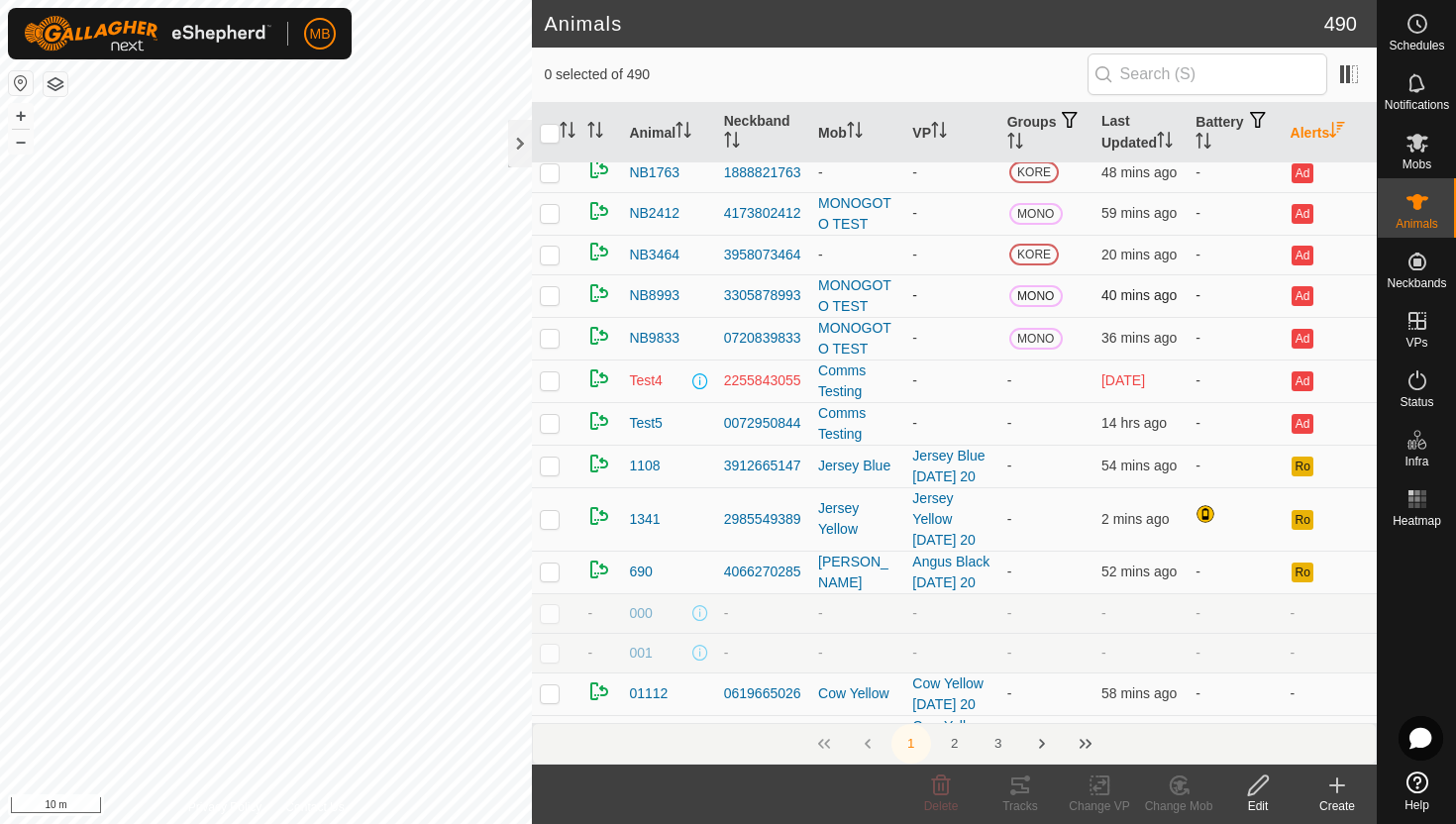 scroll, scrollTop: 139, scrollLeft: 0, axis: vertical 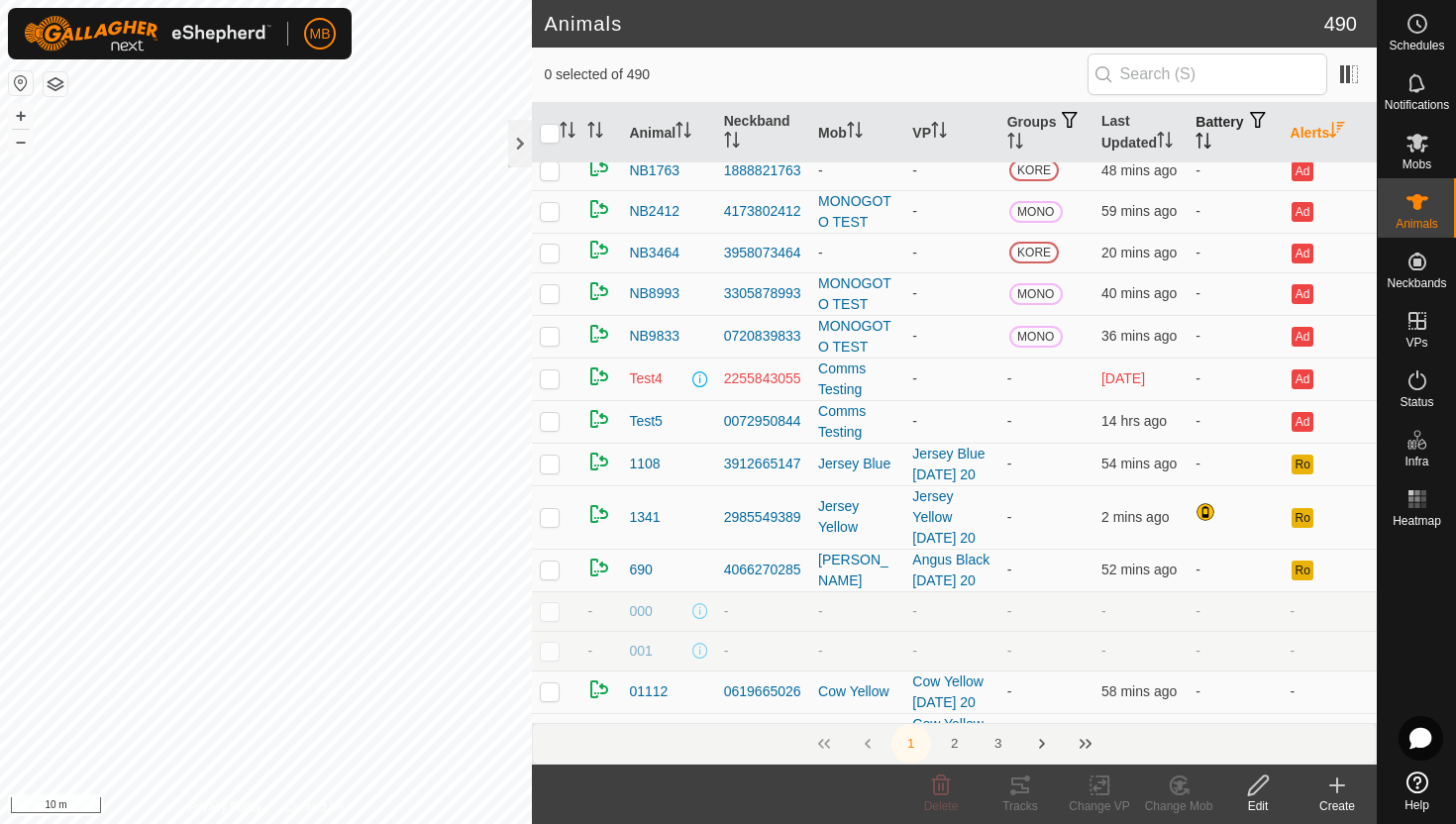 click 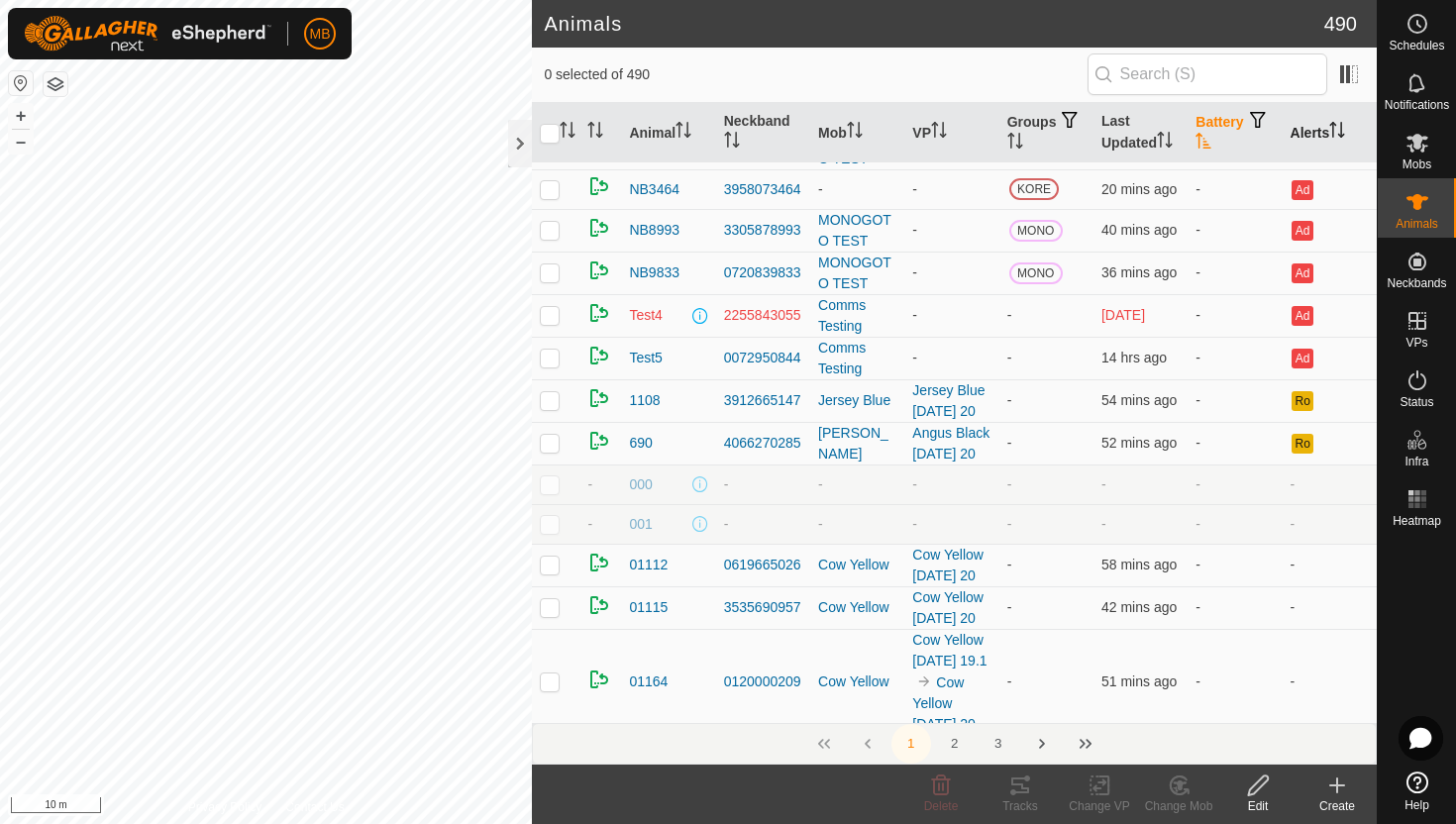 scroll, scrollTop: 0, scrollLeft: 0, axis: both 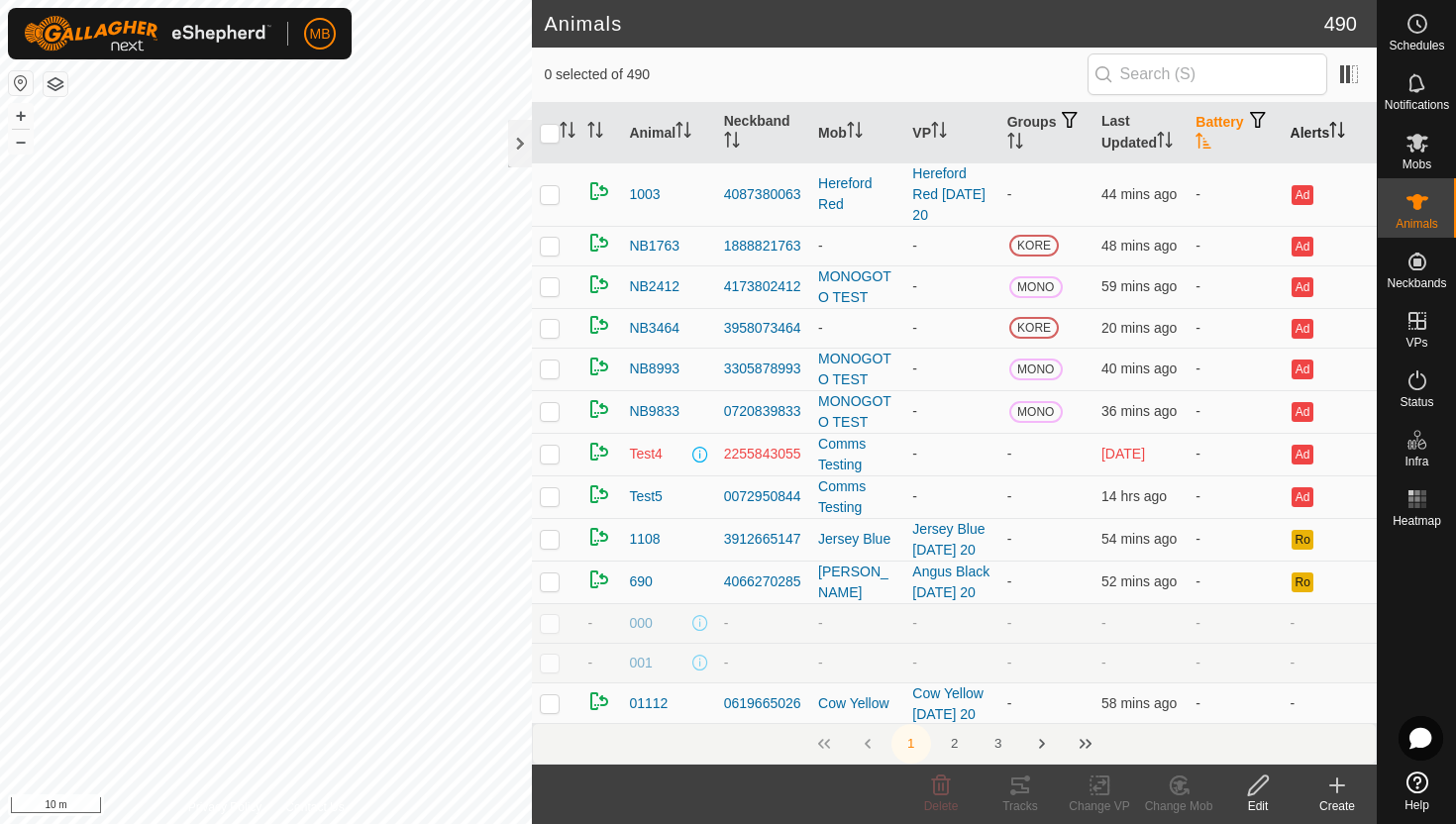 click 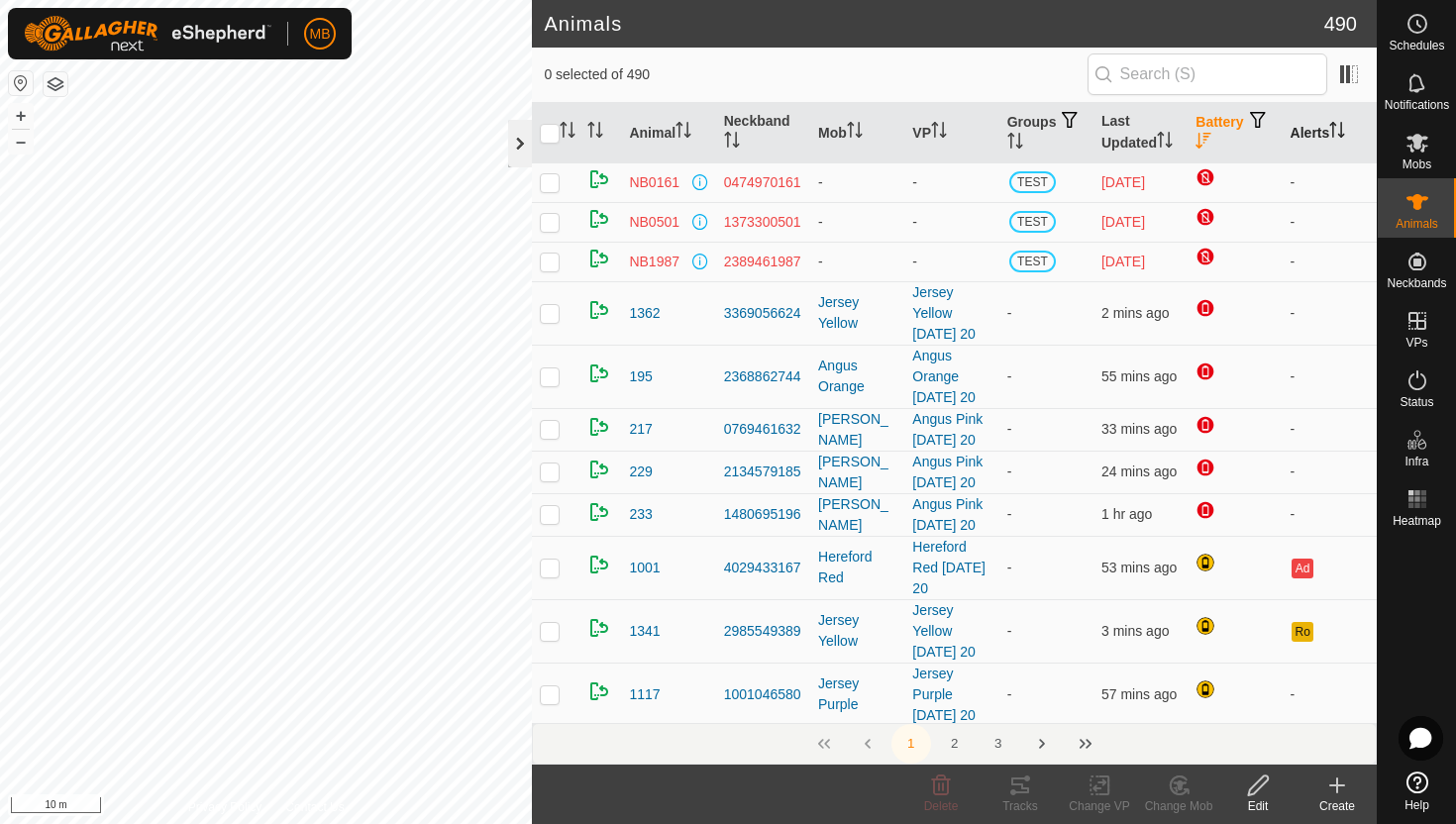click 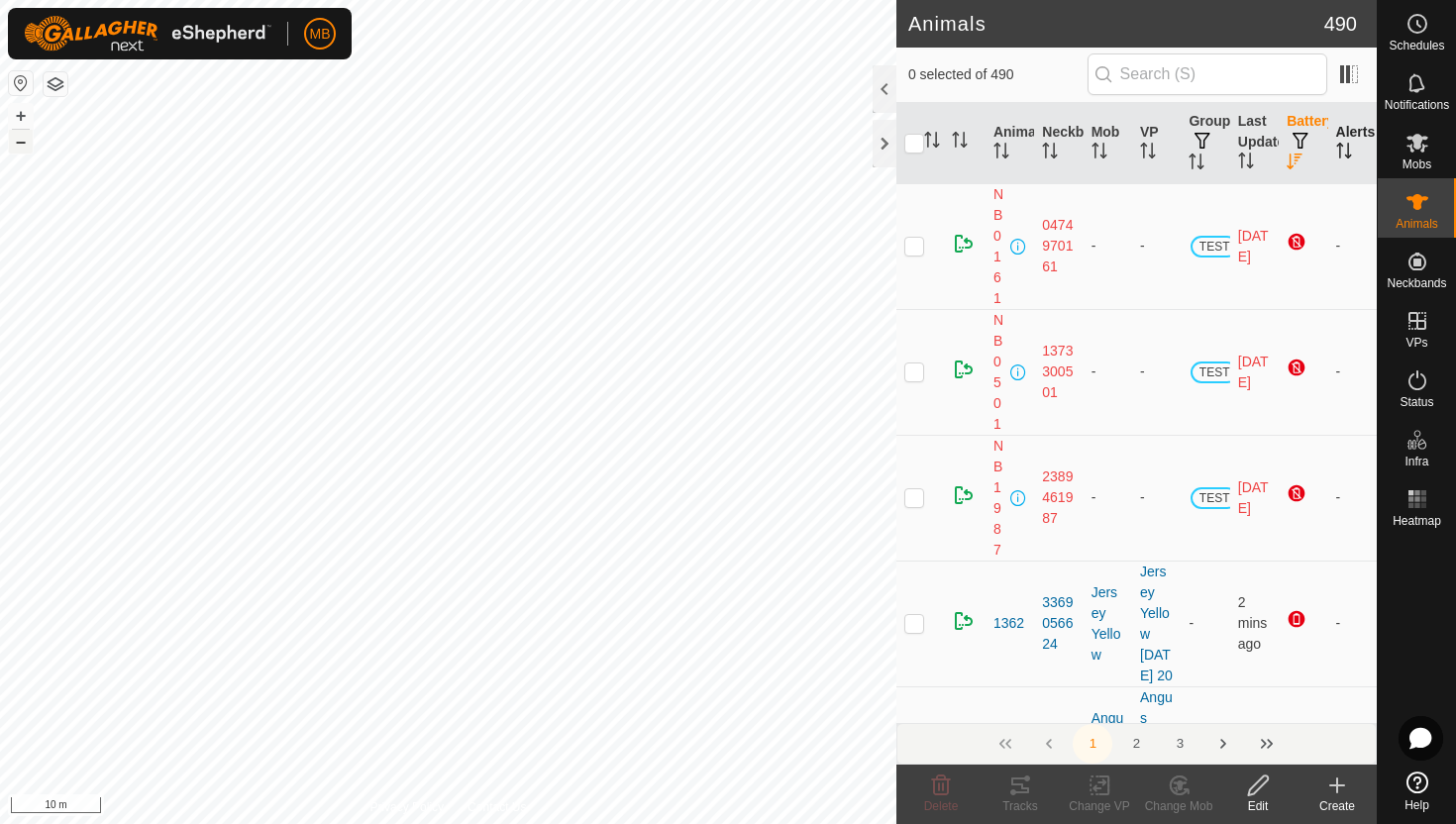 click on "–" at bounding box center [21, 142] 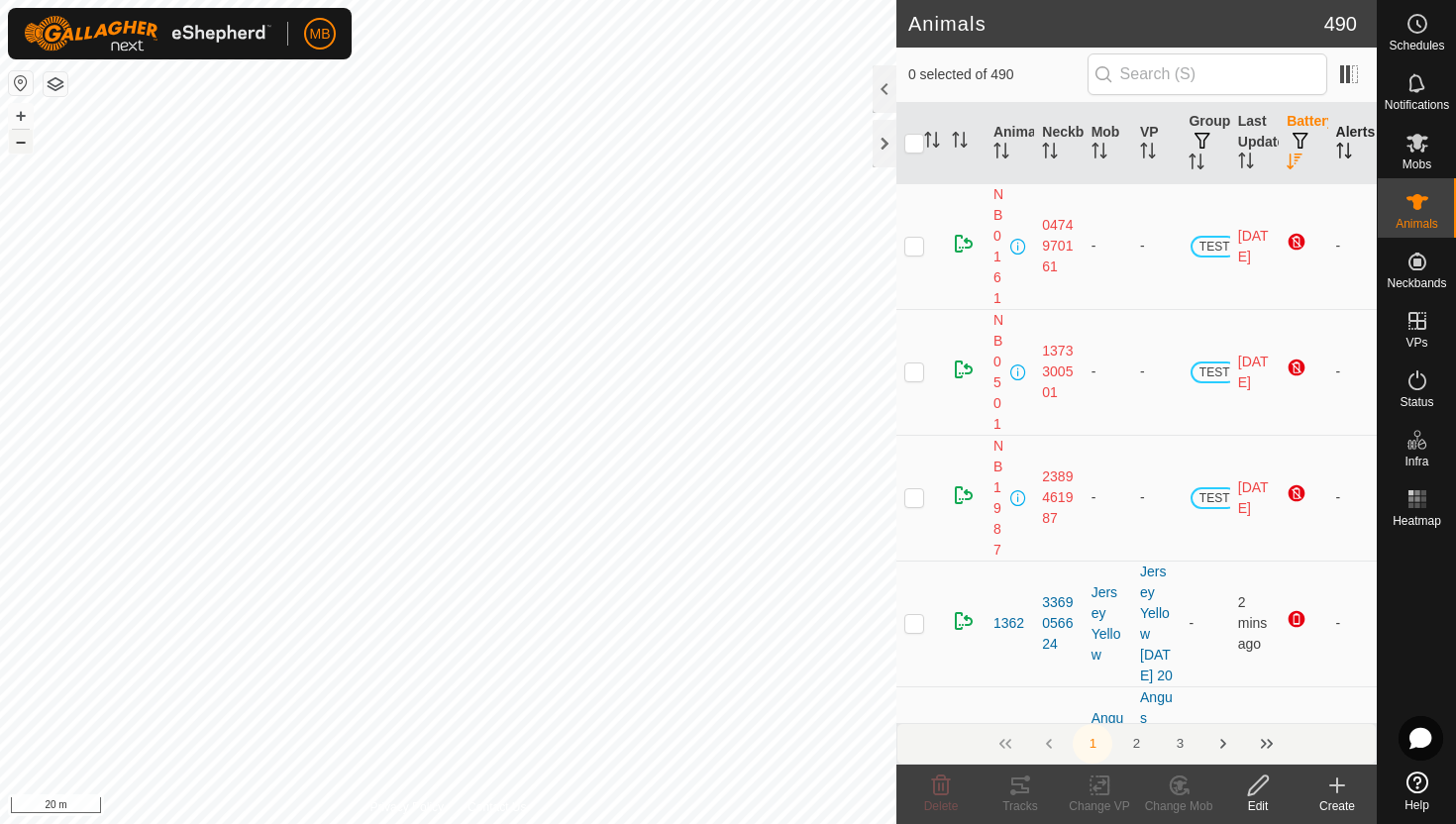 click on "–" at bounding box center (21, 142) 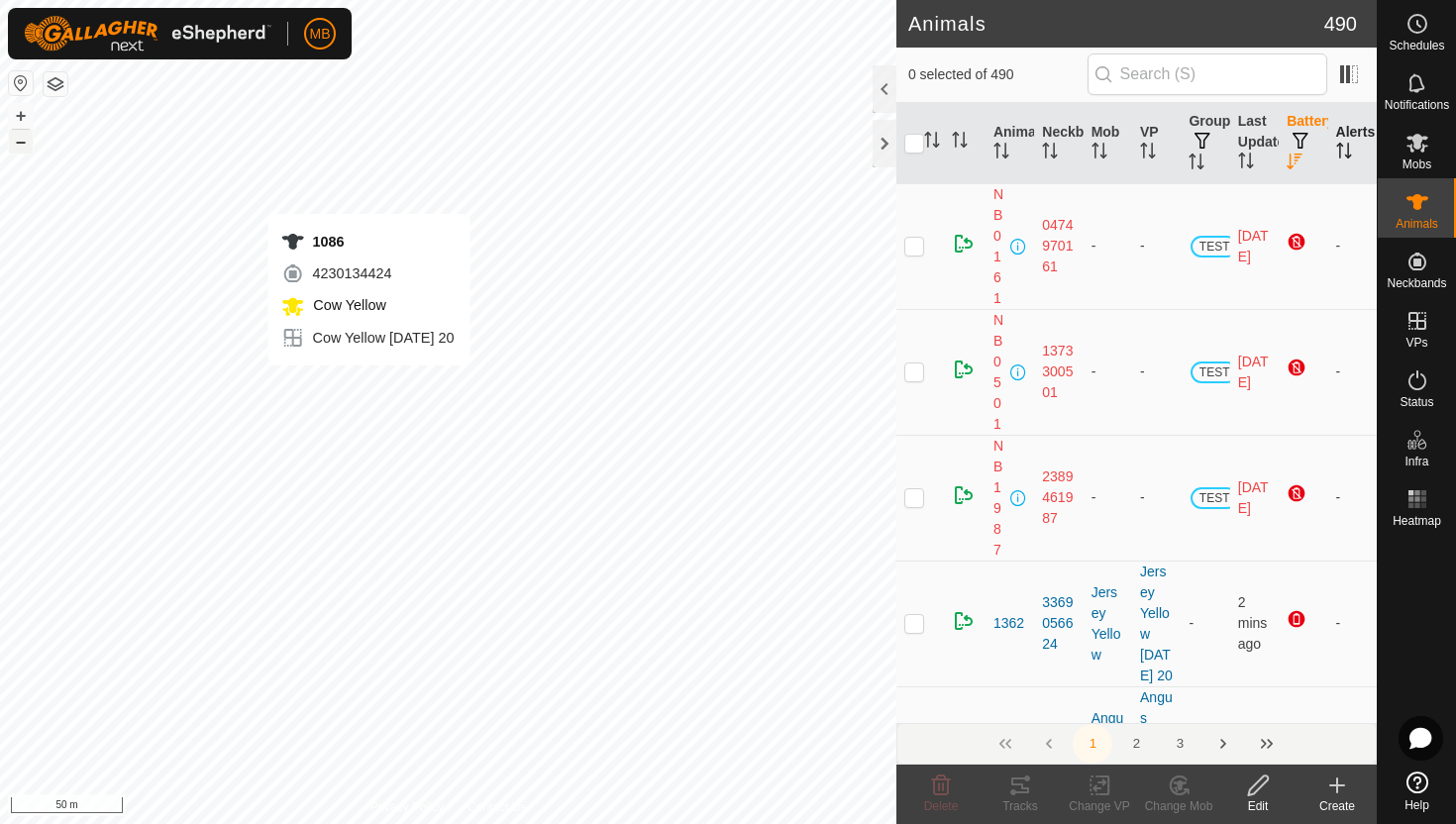 click on "1086
4230134424
Cow Yellow
Cow Yellow Sunday 20 + – ⇧ i 50 m" at bounding box center [448, 412] 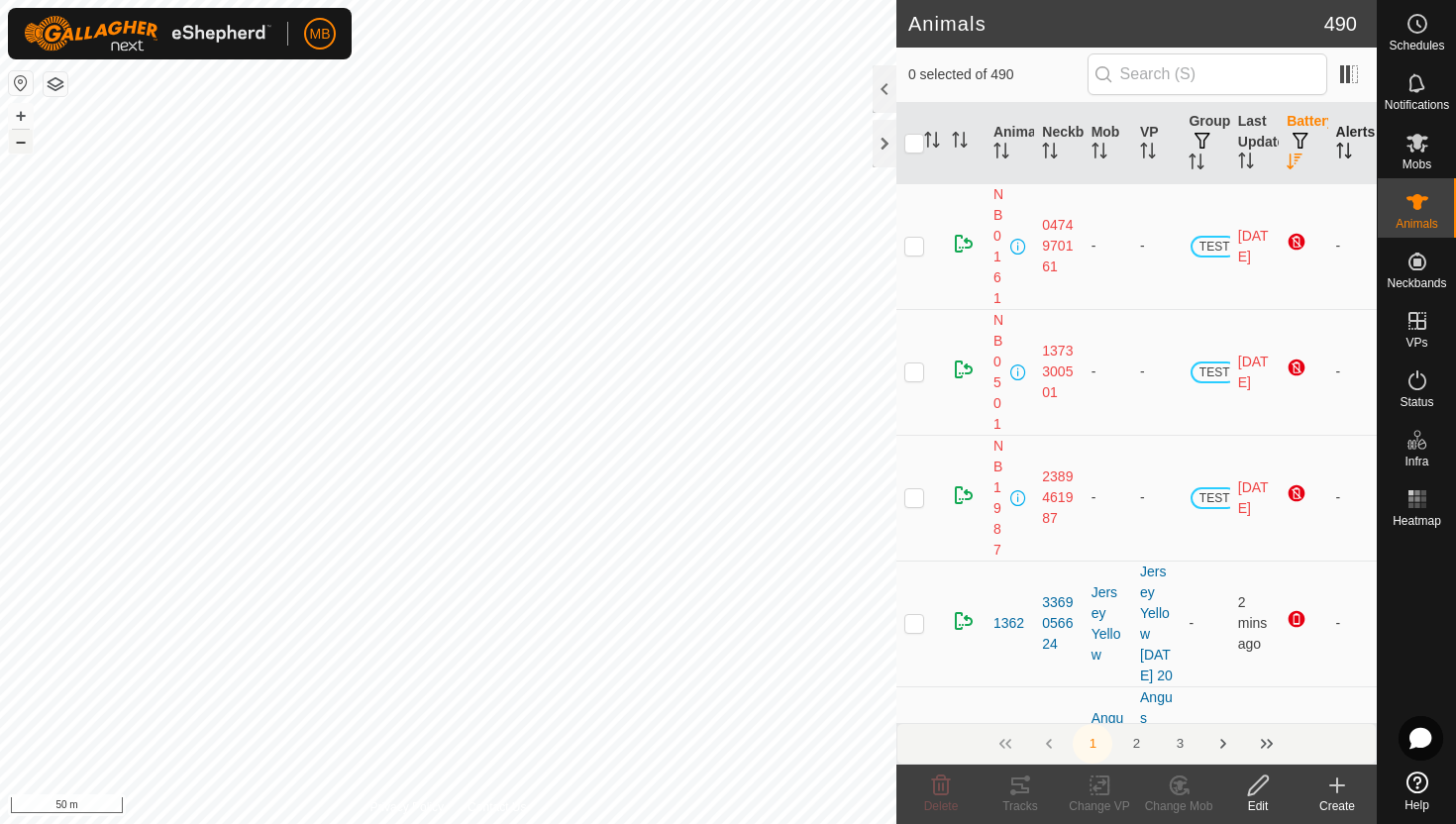 click on "–" at bounding box center (21, 142) 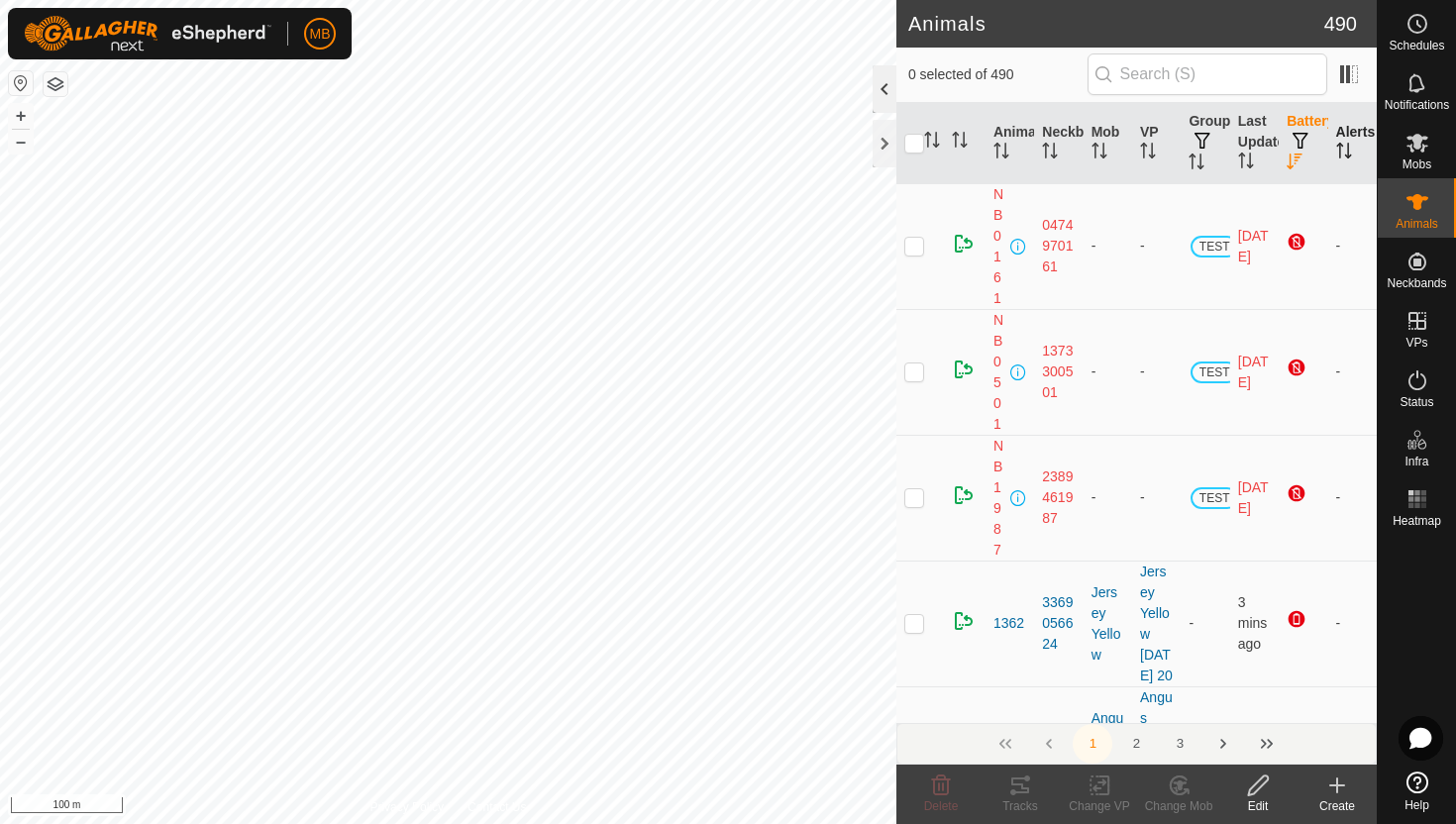 click 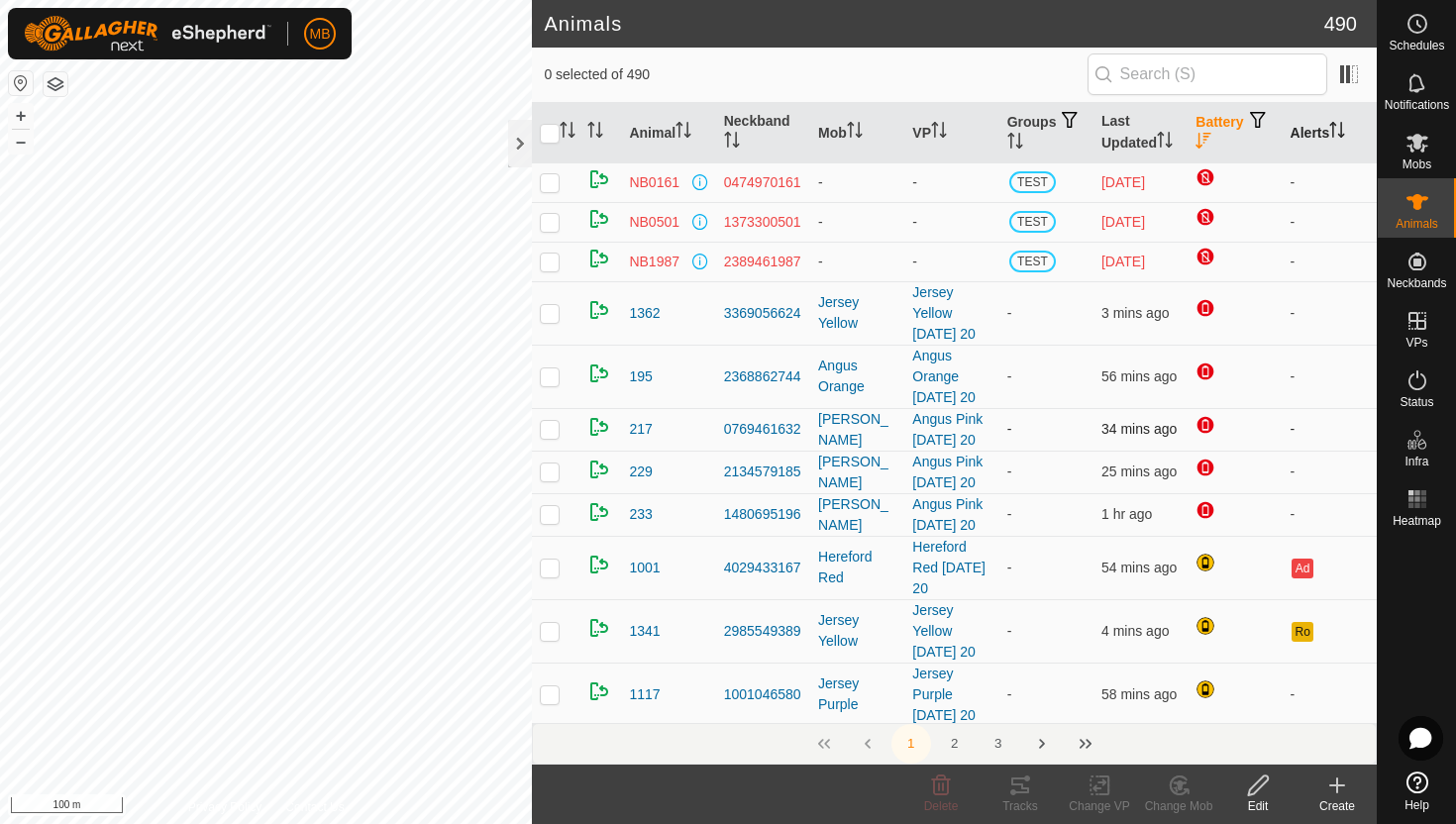 click at bounding box center (550, 429) 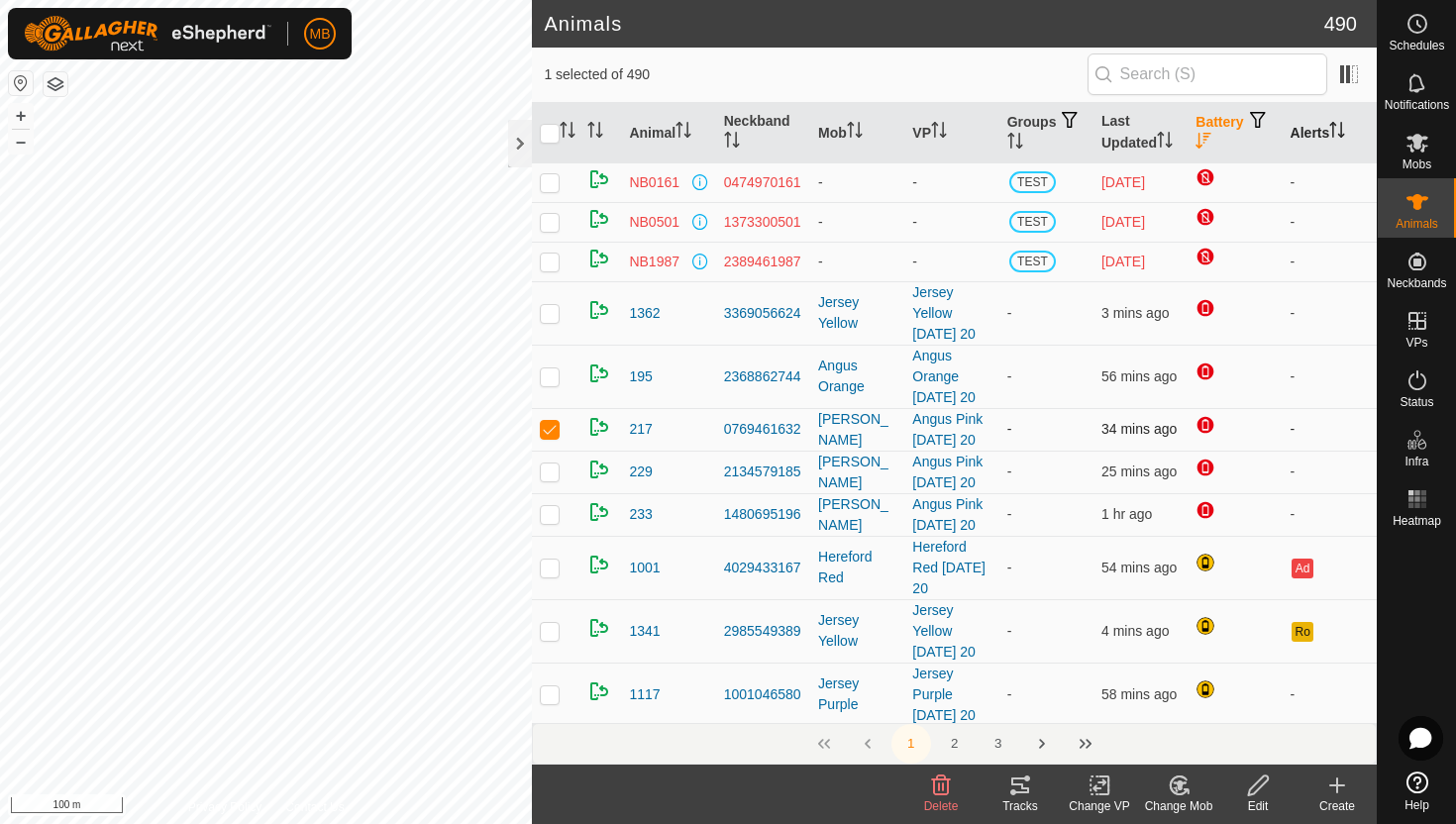 click at bounding box center (550, 429) 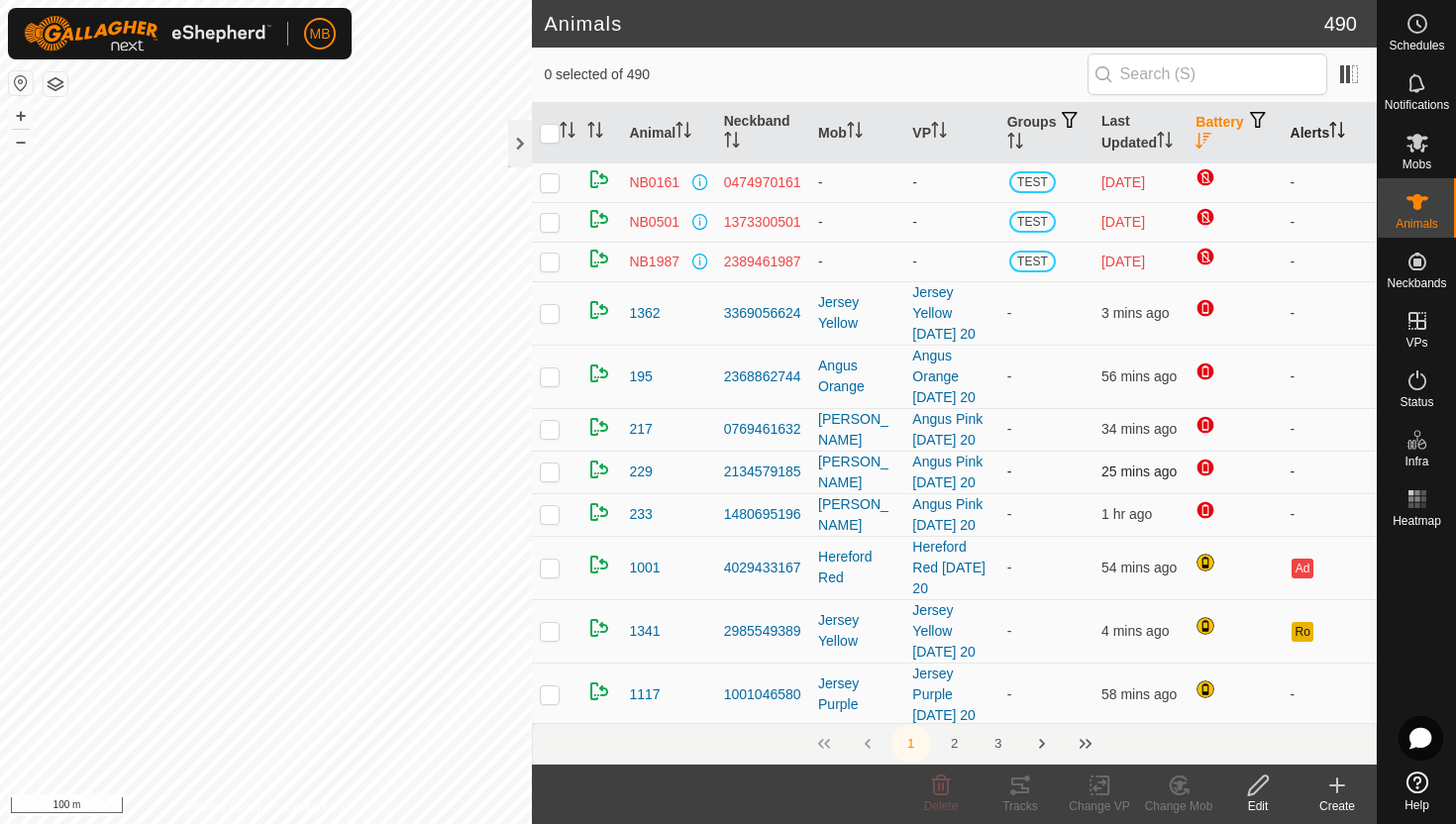 click at bounding box center (550, 471) 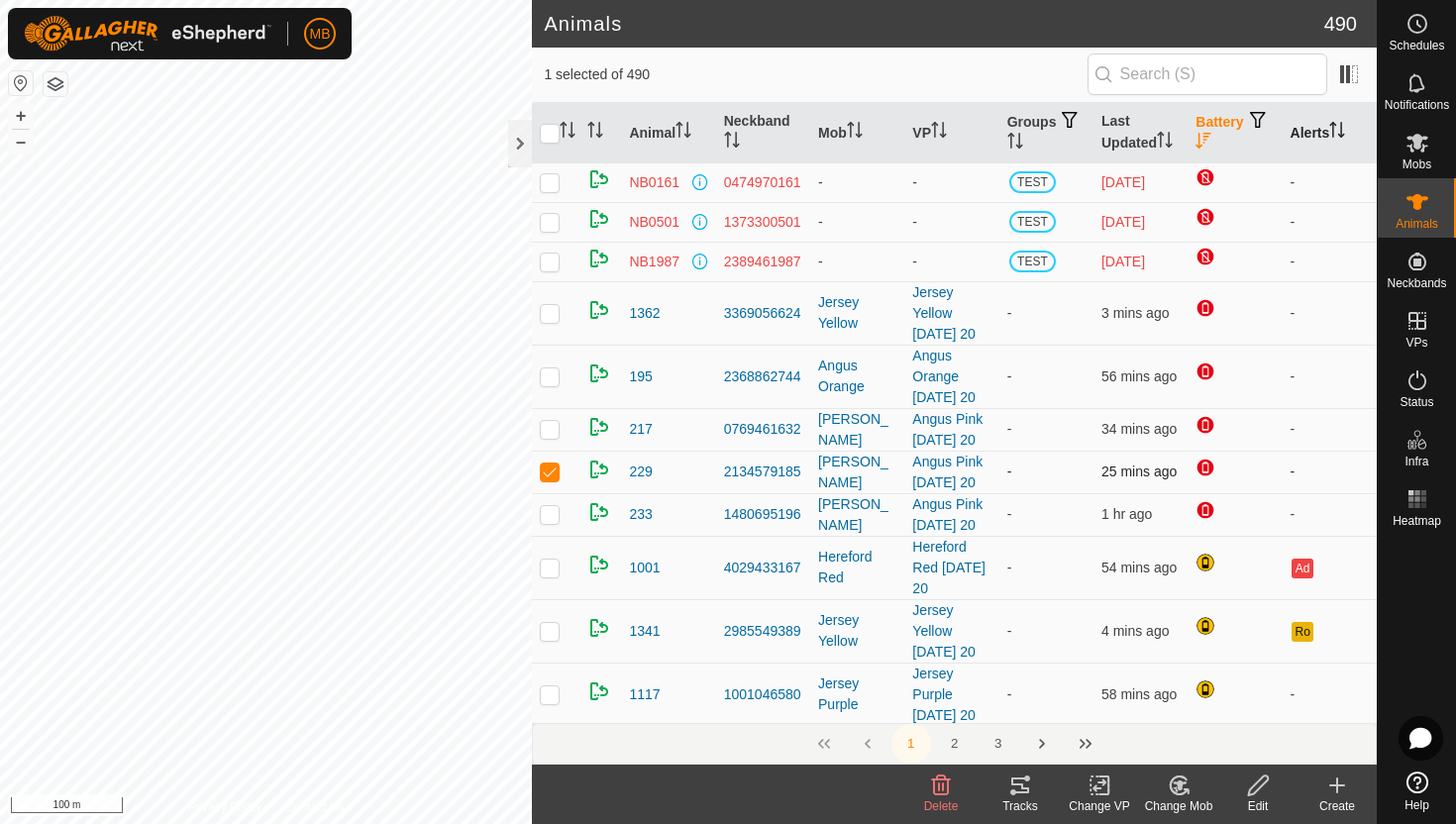 click at bounding box center (550, 471) 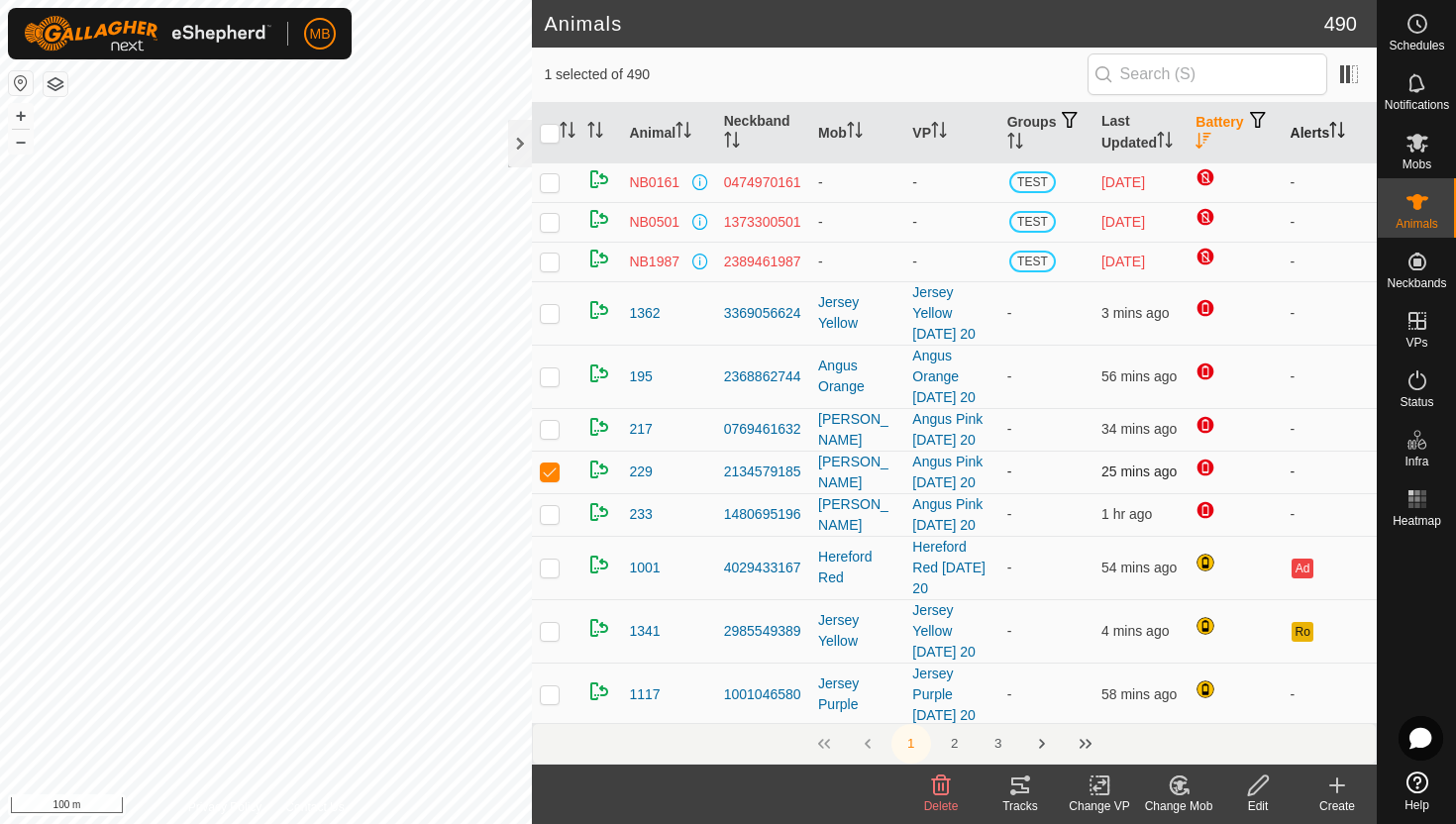 checkbox on "false" 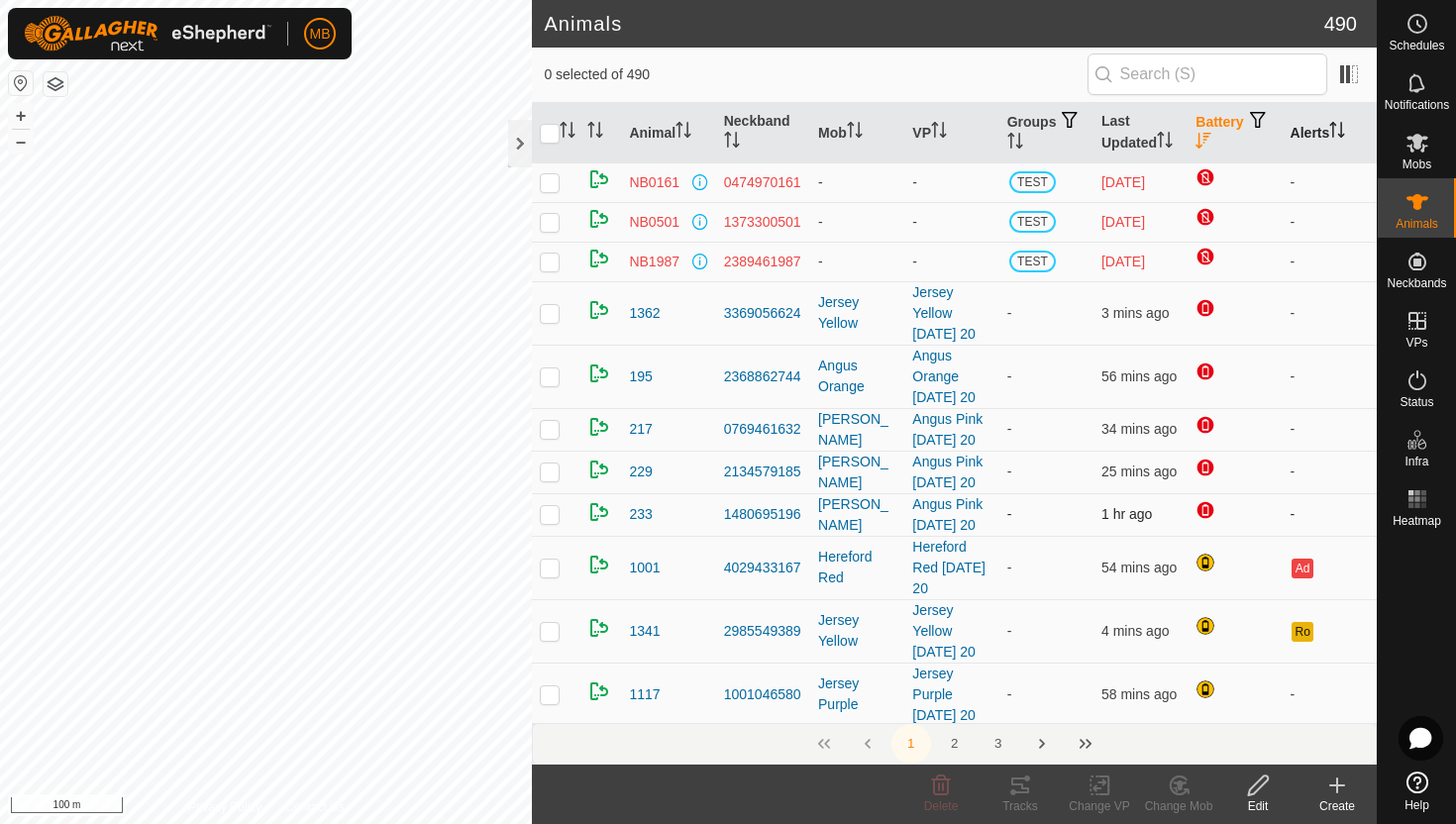 click at bounding box center (550, 514) 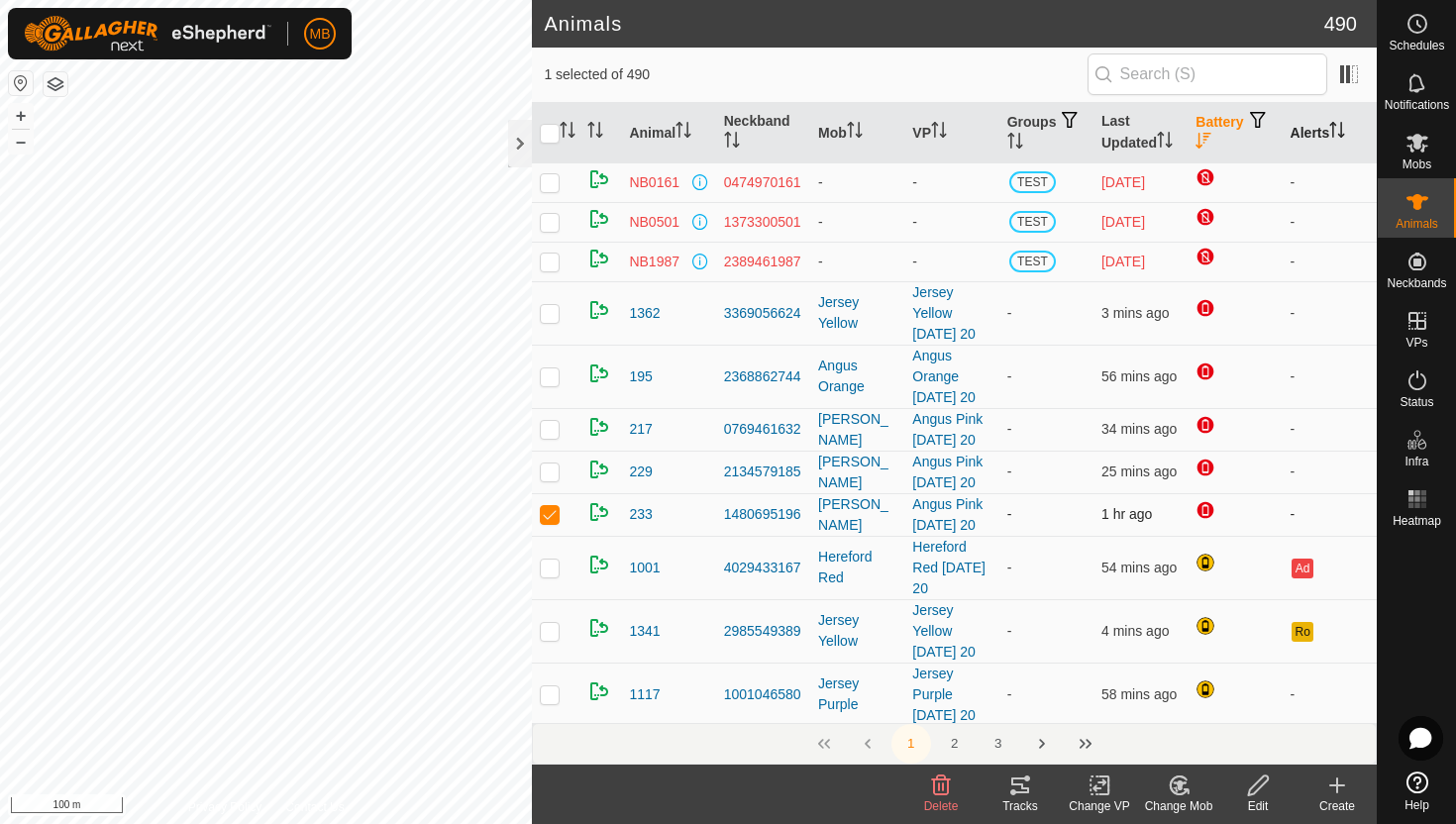 click at bounding box center (550, 514) 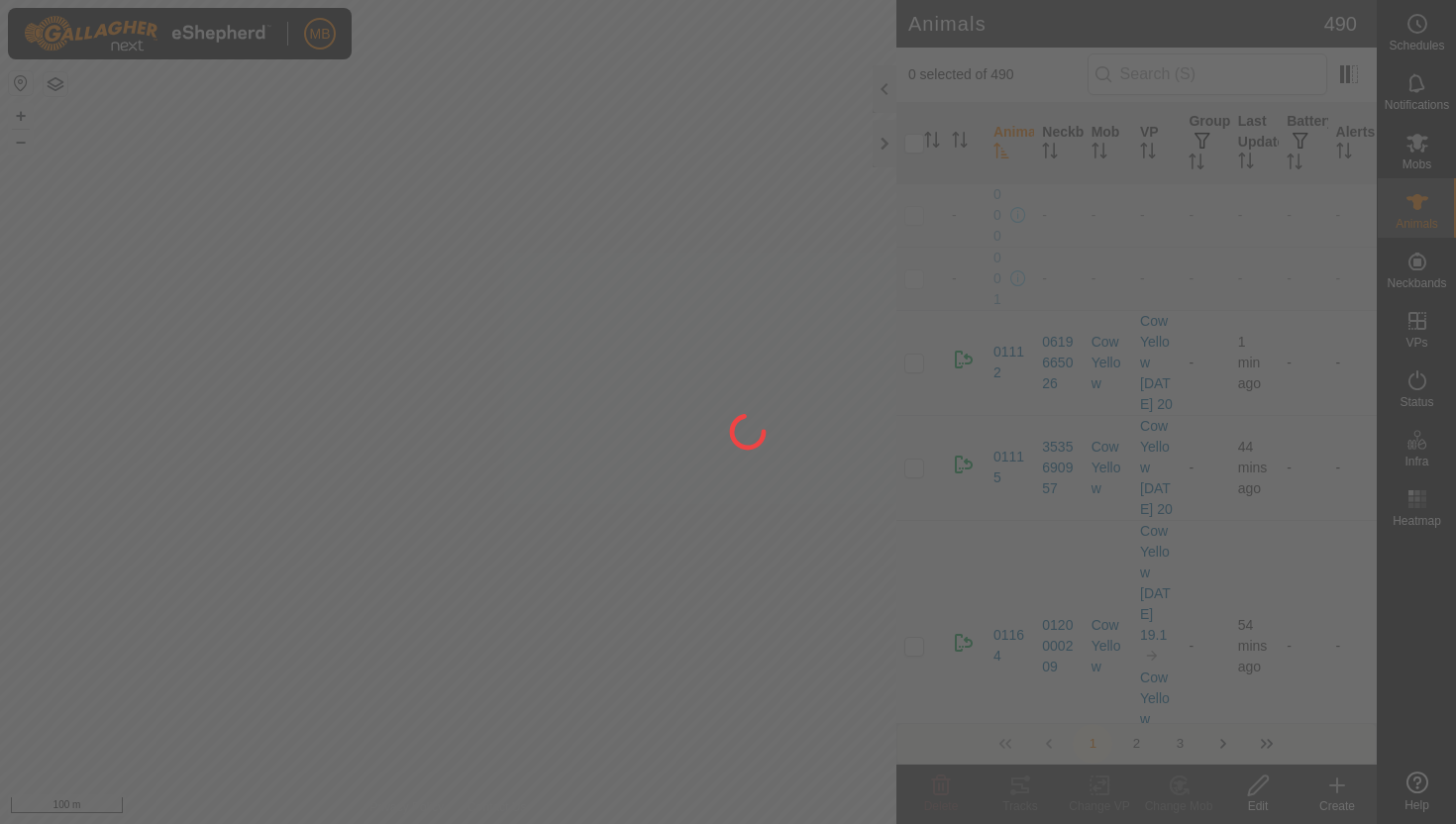 scroll, scrollTop: 0, scrollLeft: 0, axis: both 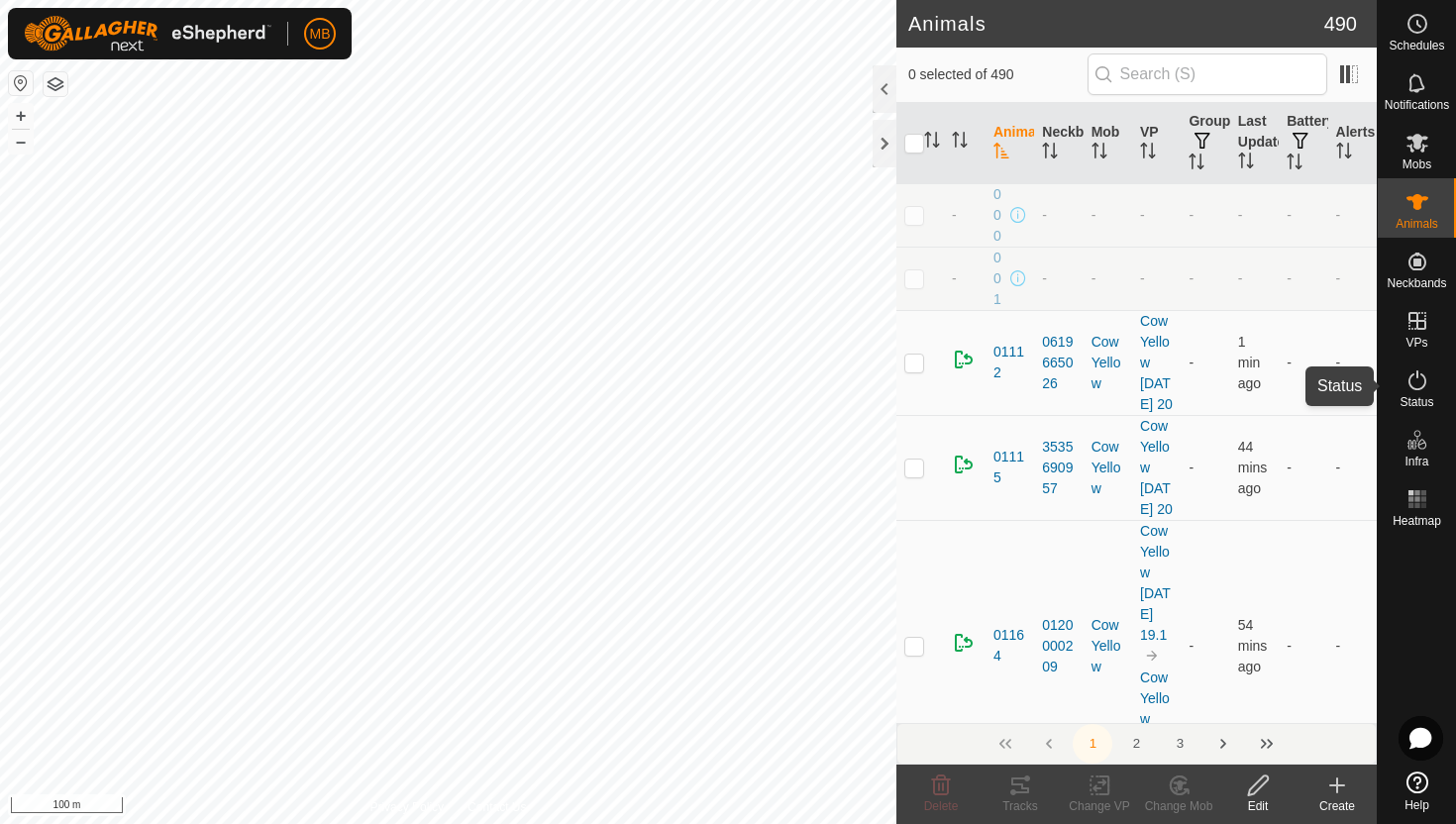 click 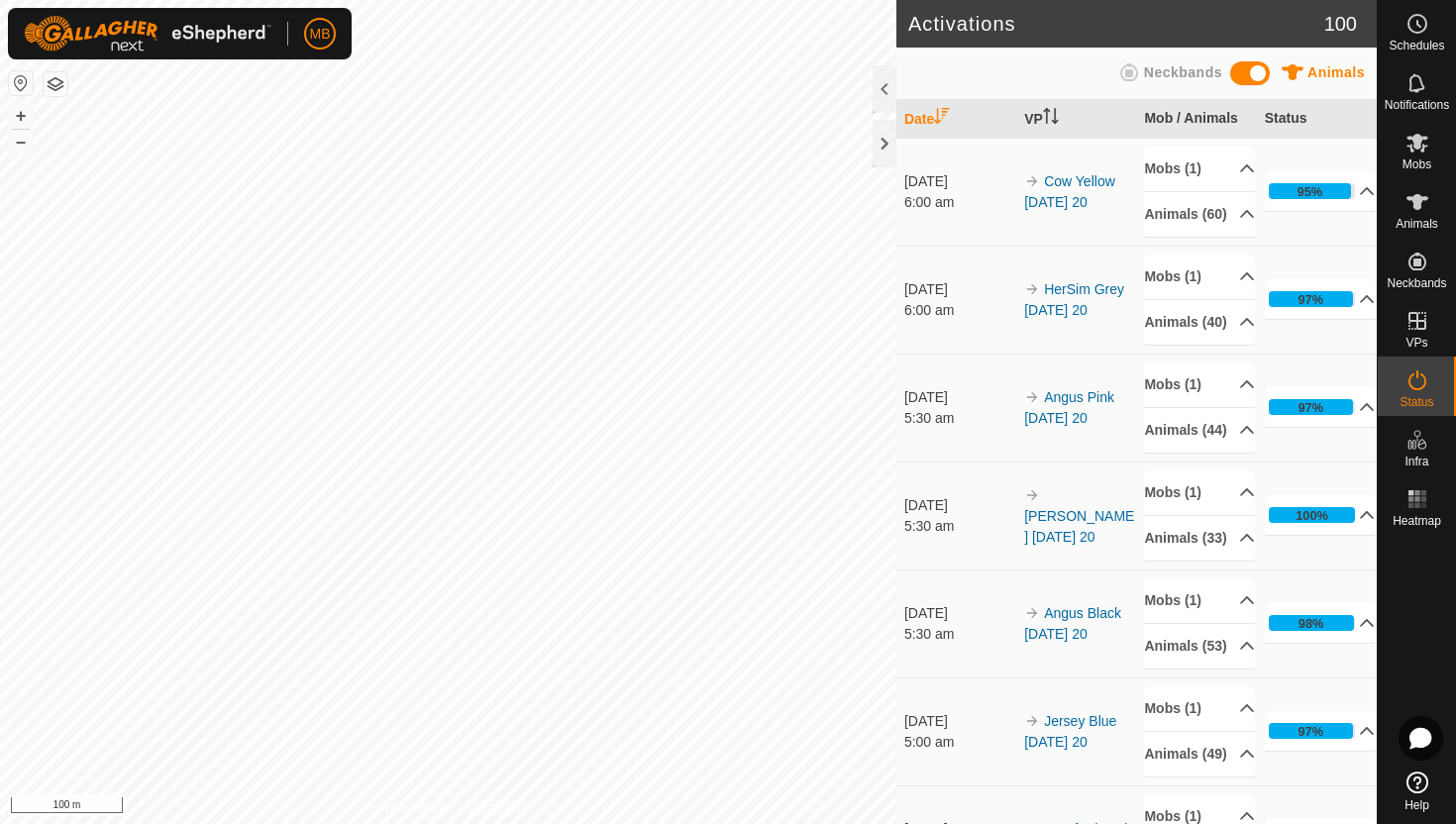 scroll, scrollTop: 0, scrollLeft: 0, axis: both 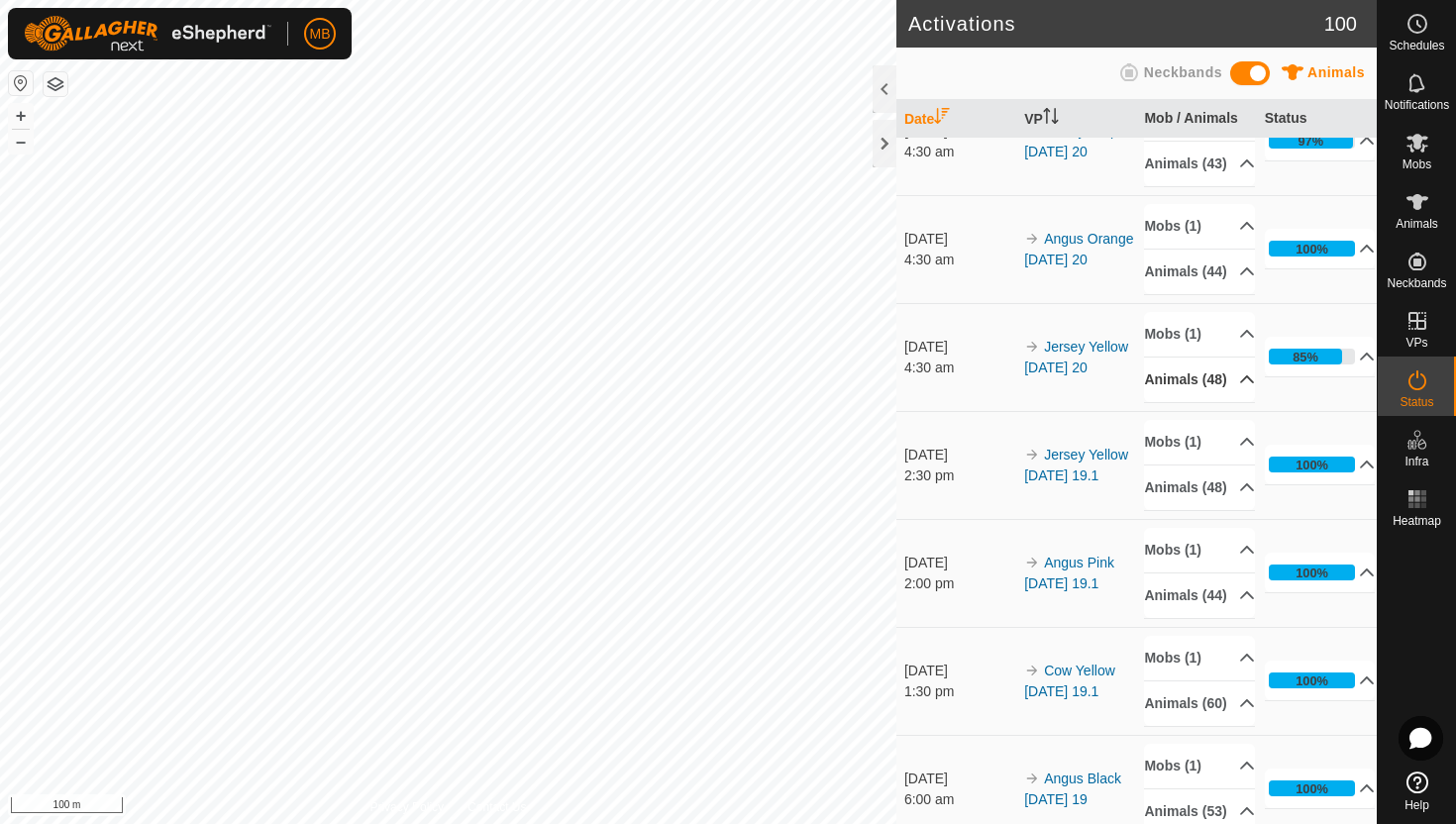 click on "Animals (48)" at bounding box center (1199, 379) 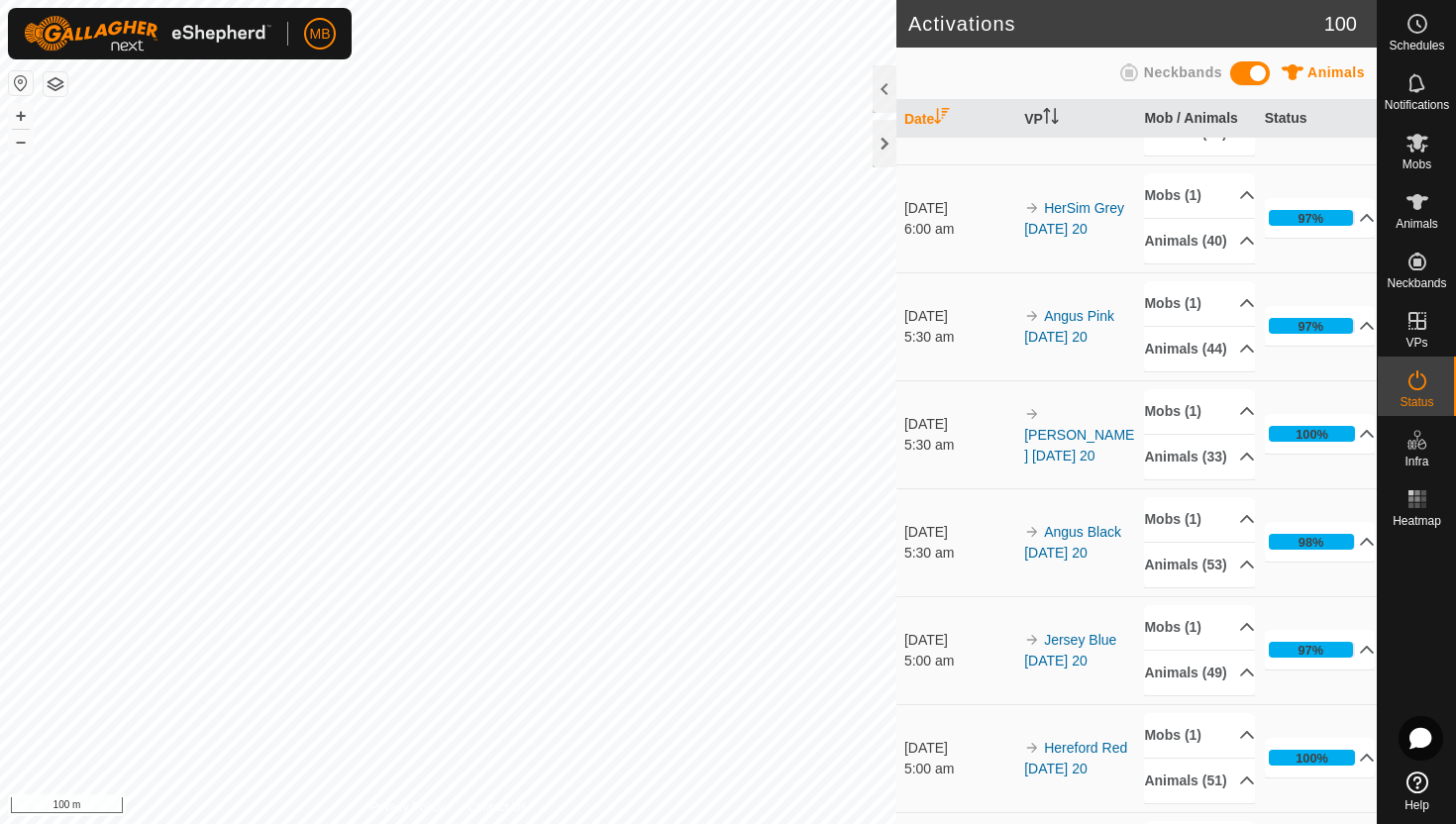 scroll, scrollTop: 0, scrollLeft: 0, axis: both 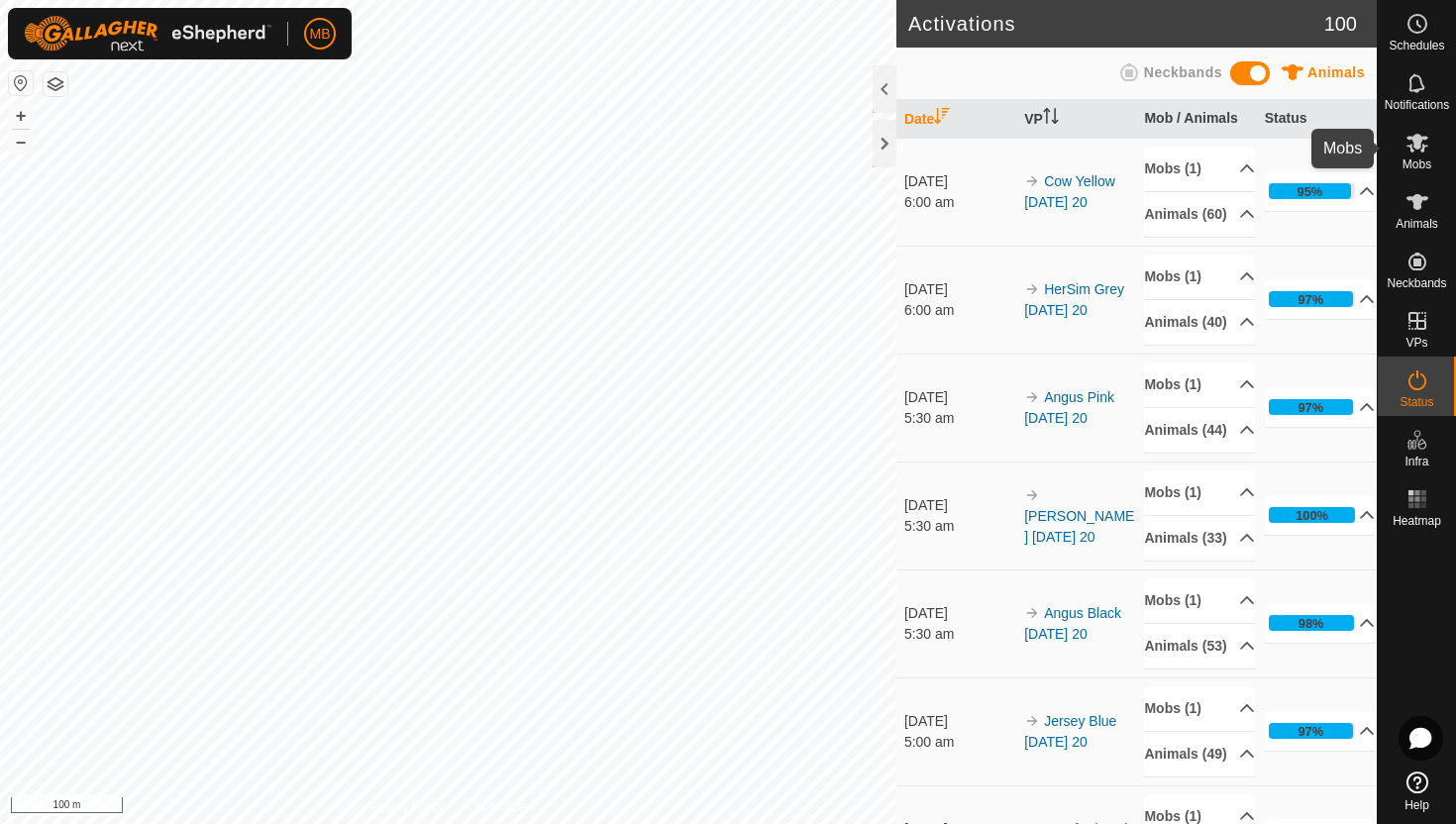 click 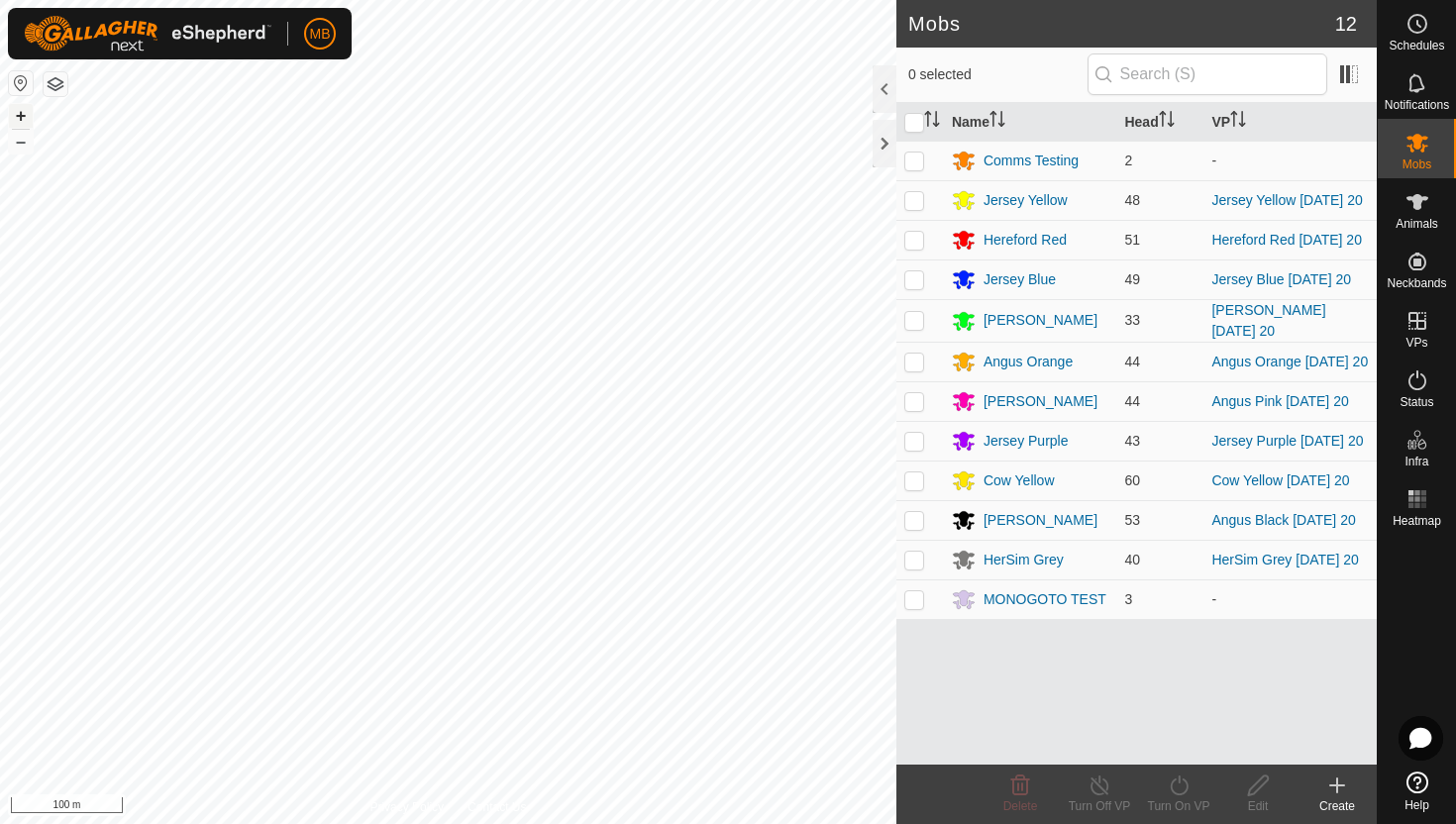 click on "+" at bounding box center [21, 116] 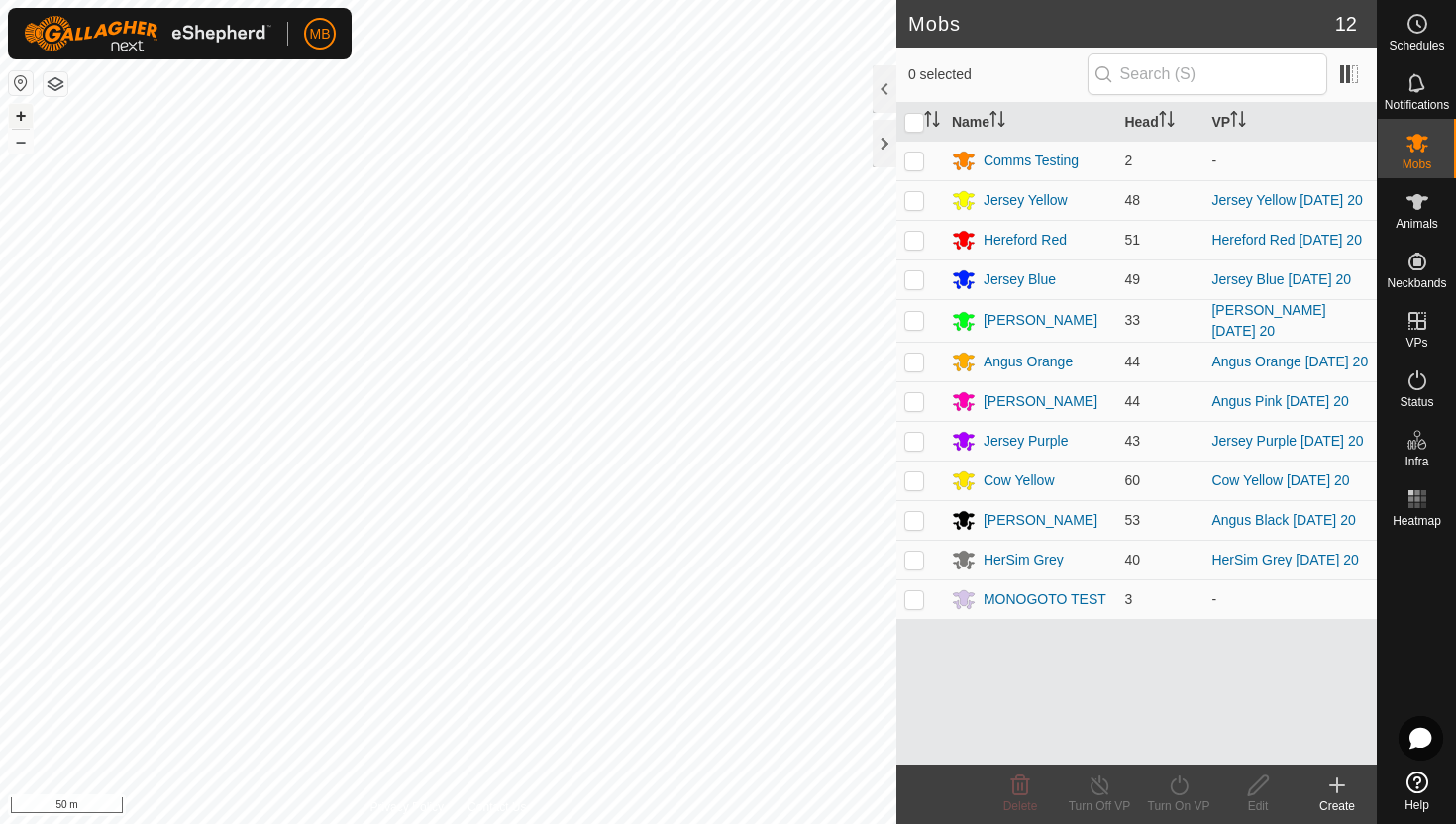 click on "MB Schedules Notifications Mobs Animals Neckbands VPs Status Infra Heatmap Help Mobs 12  0 selected   Name   Head   VP  Comms Testing 2  -  Jersey Yellow 48 Jersey Yellow Sunday 20 Hereford Red 51 Hereford Red Sunday 20 Jersey Blue 49 Jersey Blue Sunday 20 Angus Green 33 Angus Green Sunday 20 Angus Orange 44 Angus Orange Sunday 20 Angus Pink 44 Angus Pink Sunday 20 Jersey Purple 43 Jersey Purple Sunday 20 Cow Yellow 60 Cow Yellow Sunday 20 Angus Black 53 Angus Black Sunday 20 HerSim Grey 40 HerSim Grey Sunday 20 MONOGOTO TEST 3  -  Delete  Turn Off VP   Turn On VP   Edit   Create  Privacy Policy Contact Us + – ⇧ i 50 m" 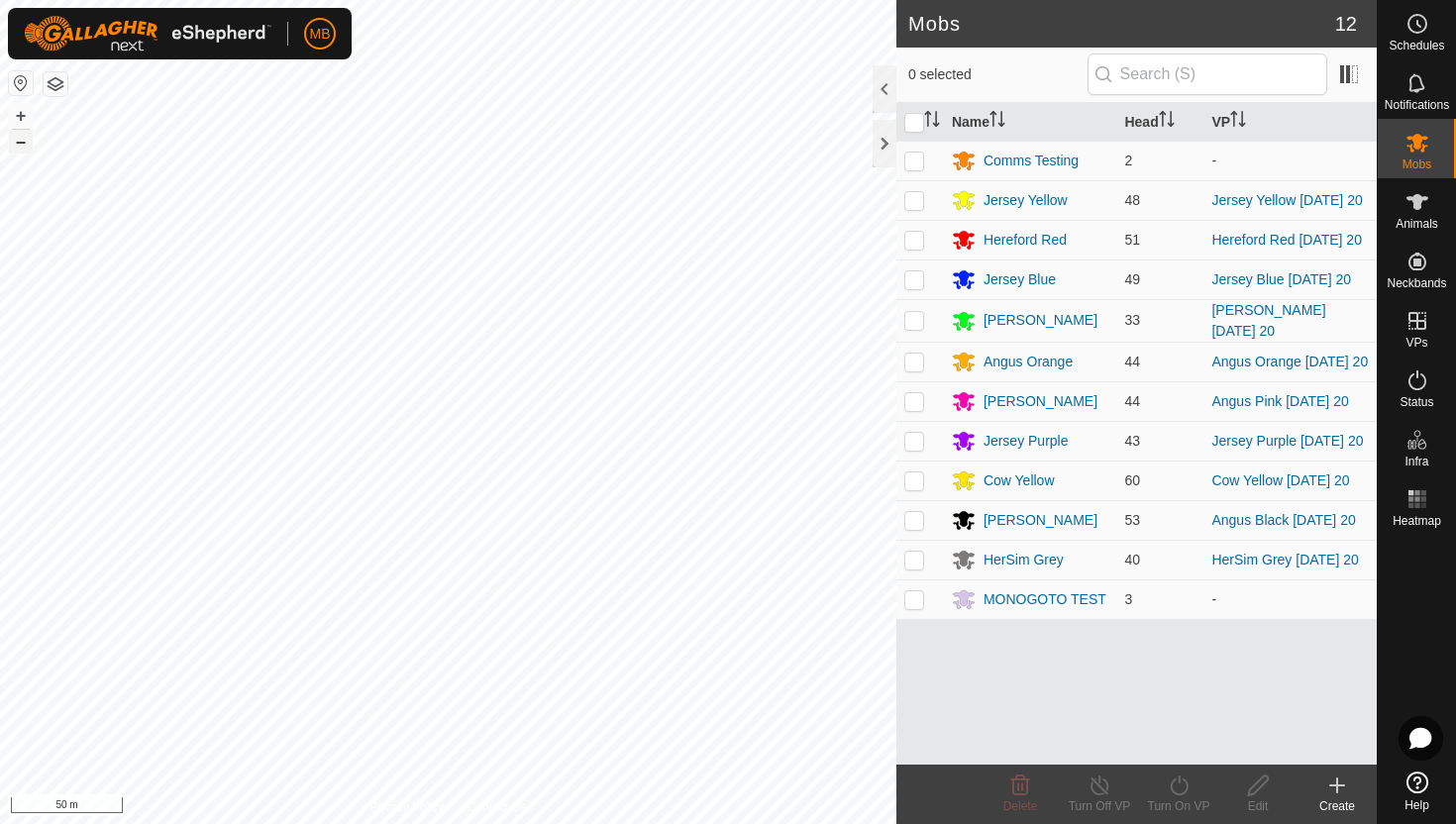 click on "–" at bounding box center (21, 142) 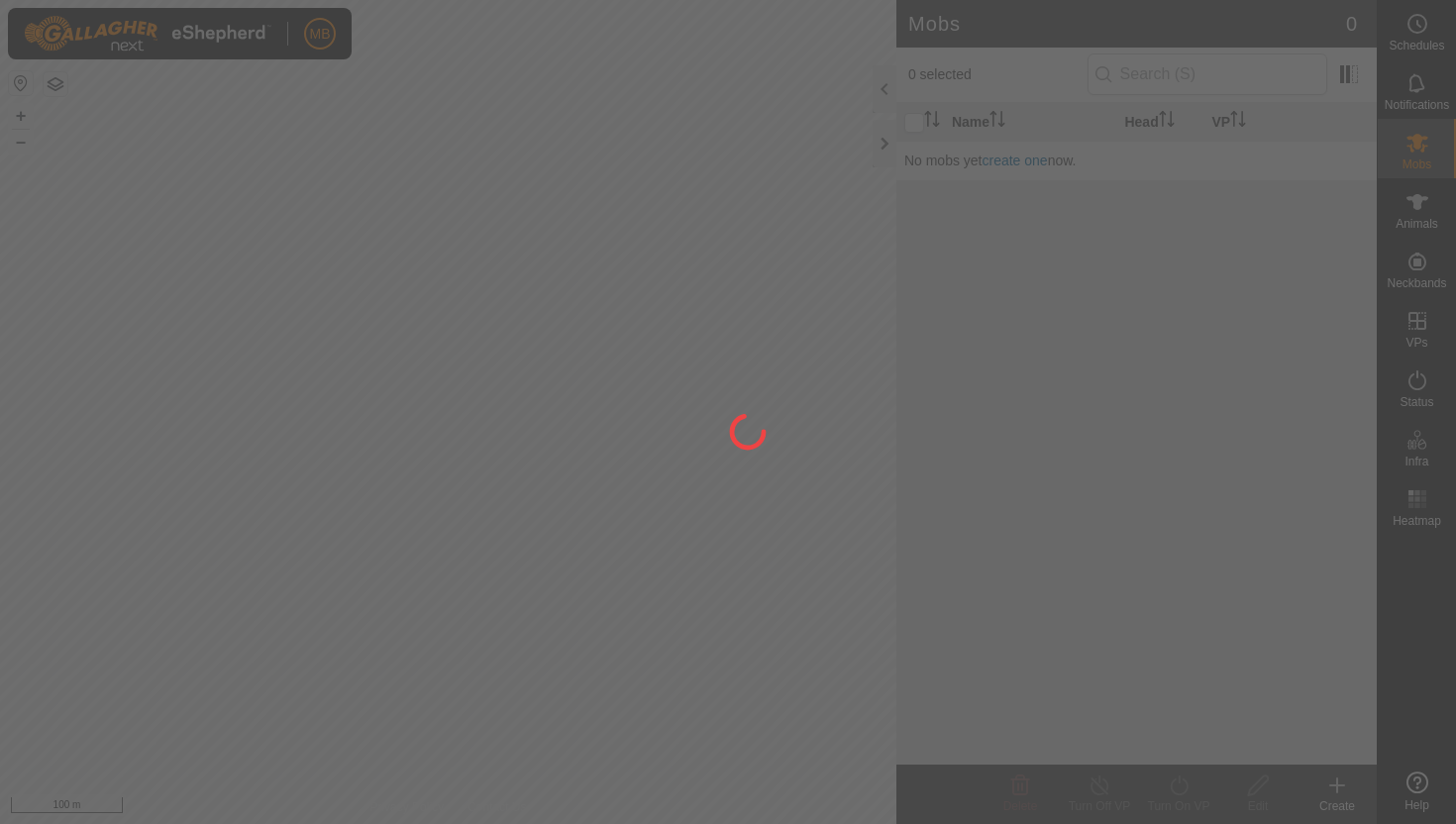 scroll, scrollTop: 0, scrollLeft: 0, axis: both 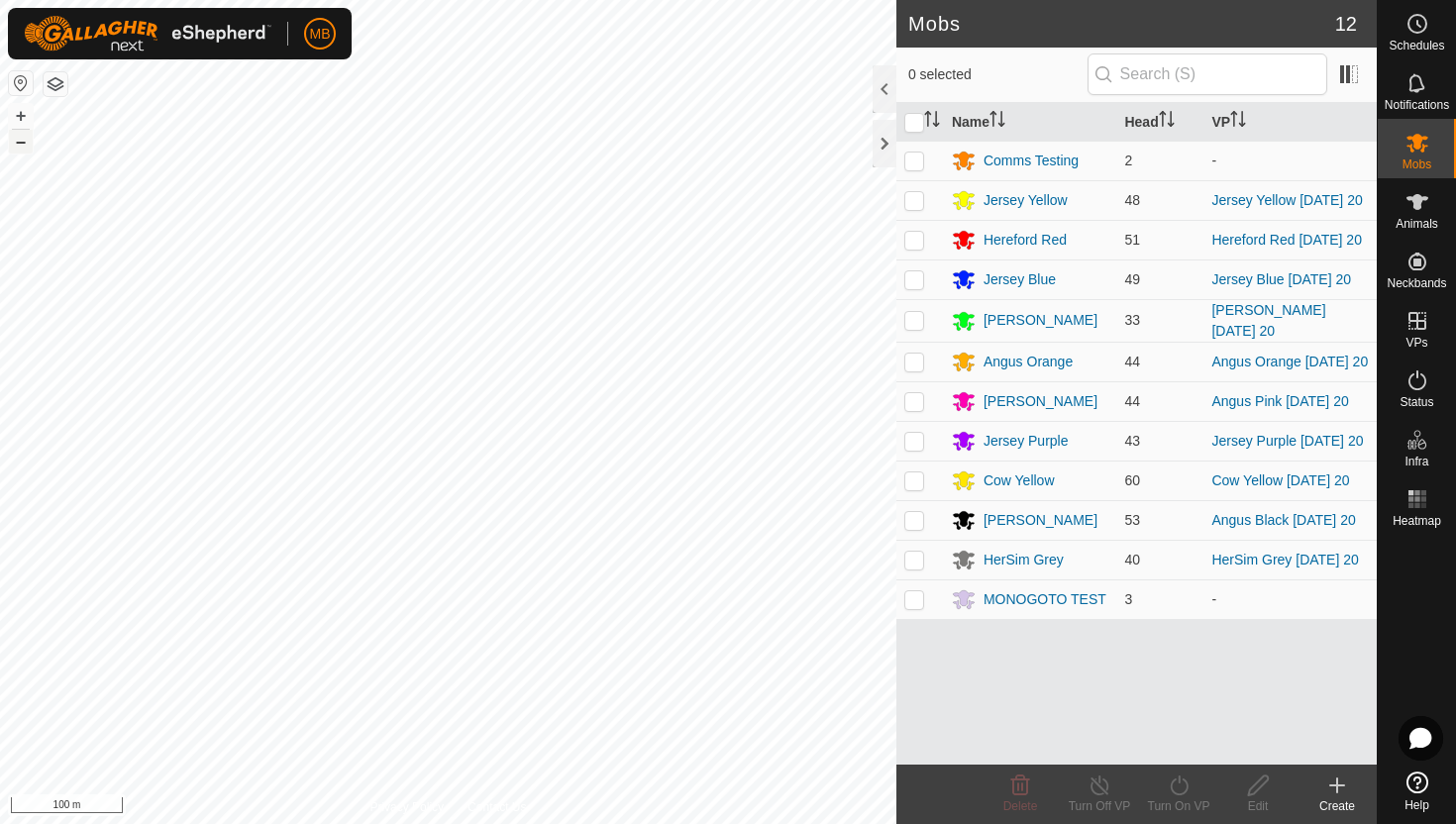 click on "–" at bounding box center [21, 142] 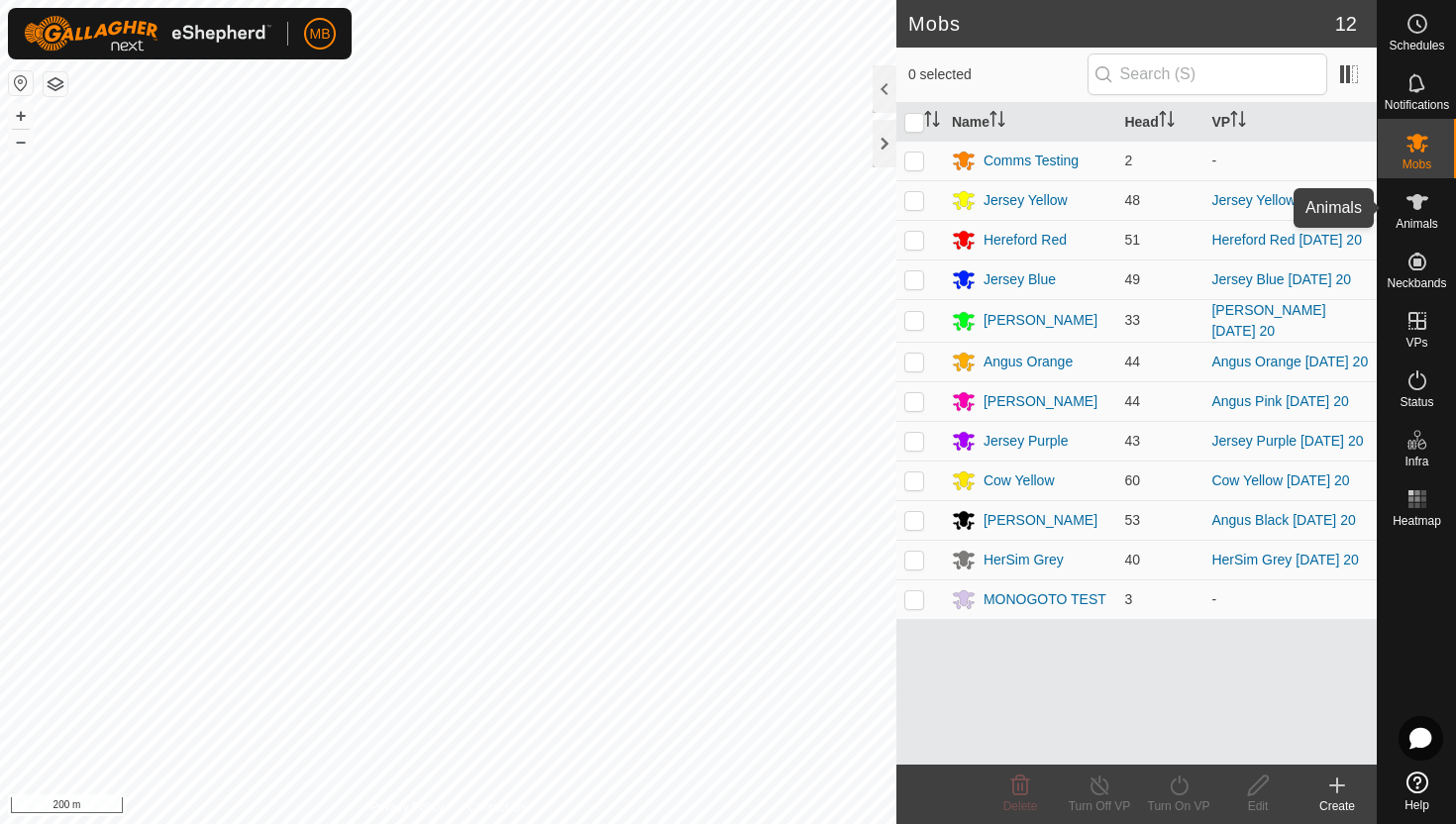 click 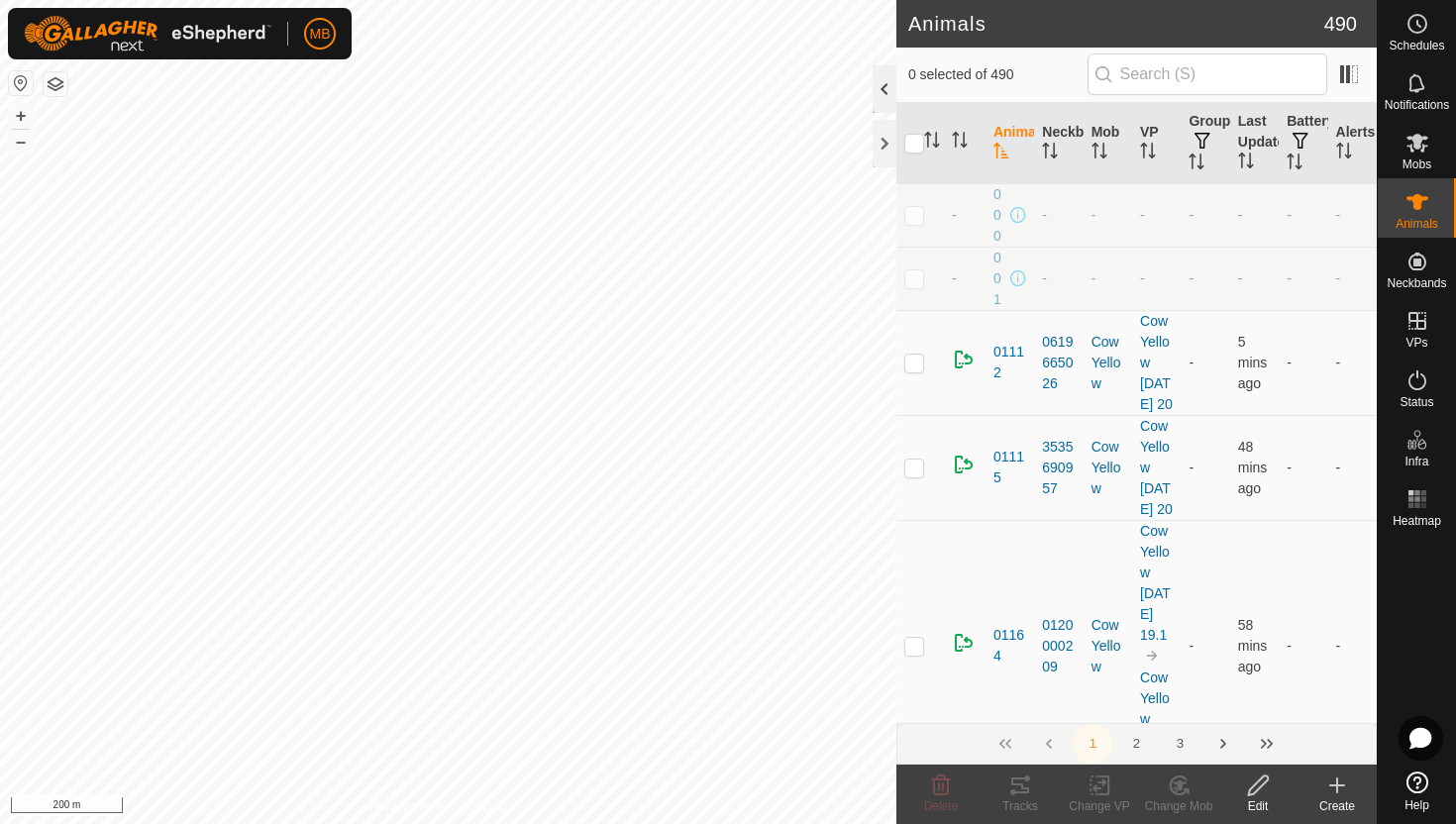 click 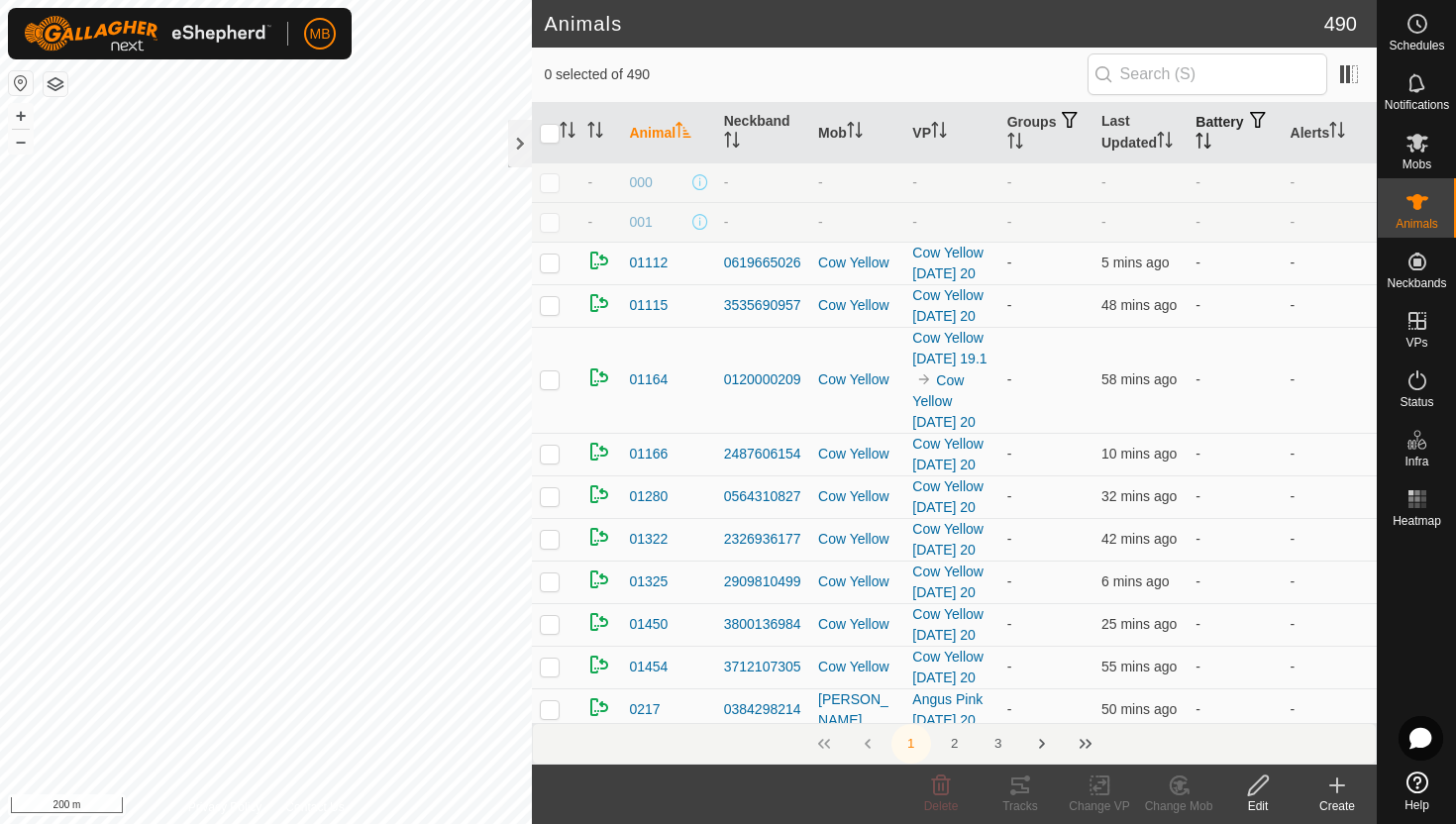 click 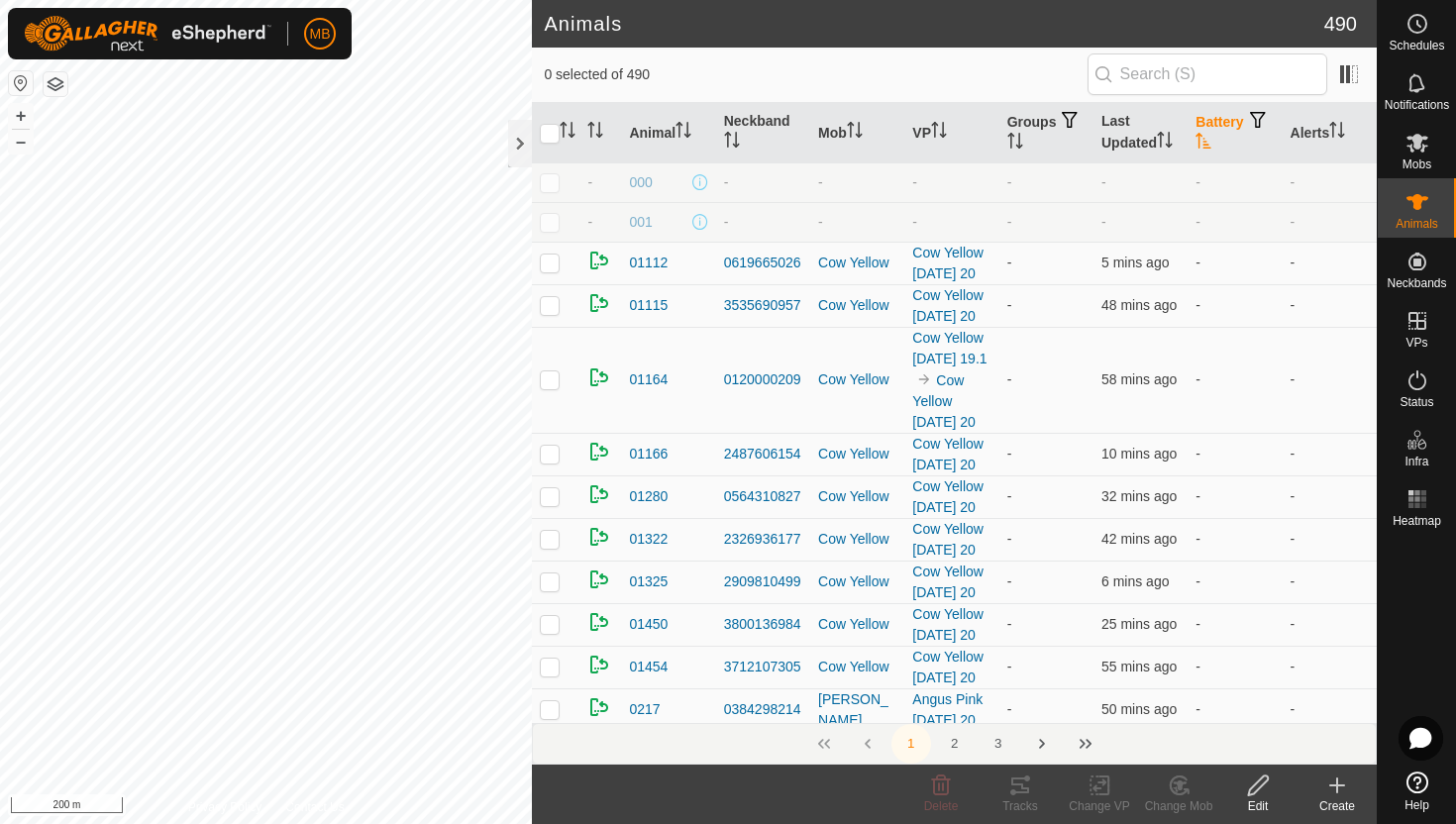click 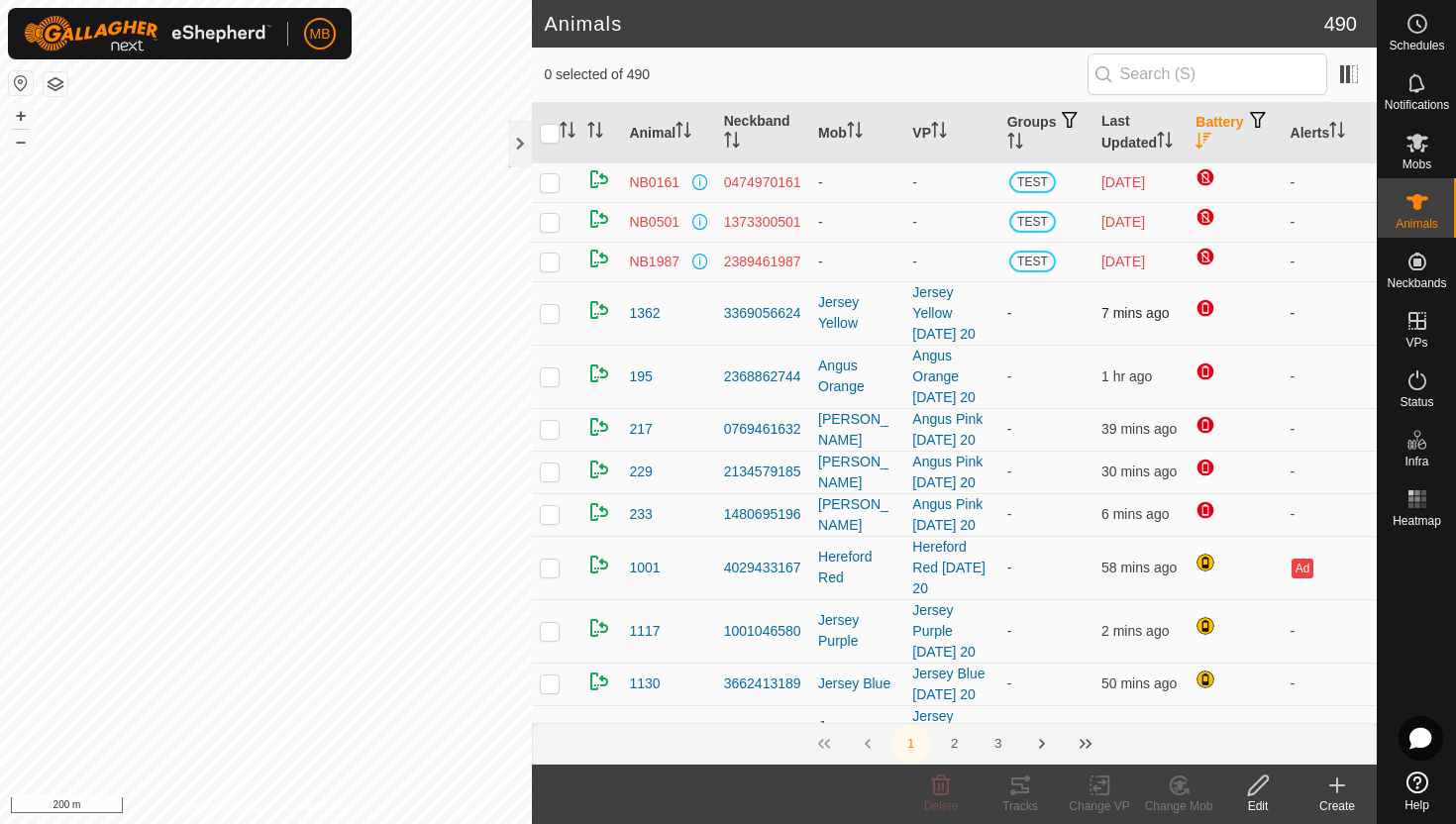 click on "Animals 490  0 selected of 490      Animal   Neckband   Mob   VP   Groups   Last Updated   Battery   Alerts   NB0161   0474970161   -  -  TEST
[DATE]  -   NB0501   1373300501   -  -  TEST
[DATE]  -   NB1987   2389461987   -  -  TEST
[DATE]  -   1362   3369056624   Jersey Yellow  Jersey Yellow [DATE] 20  -  7 mins ago  -   195   2368862744   Angus Orange  Angus Orange [DATE] 20  -  1 hr ago  -   217   0769461632   Angus Pink  Angus Pink [DATE] 20  -  39 mins ago  -   229   2134579185   Angus Pink  Angus Pink [DATE] 20  -  30 mins ago  -   233   1480695196   Angus Pink  Angus Pink [DATE] 20  -  6 mins ago  -   1001   4029433167   Hereford Red  Hereford Red [DATE] 20  -  58 mins ago  Ad   1117   1001046580   Jersey Purple  Jersey Purple [DATE] 20  -  2 mins ago  -   1130   3662413189   Jersey Blue  Jersey Blue [DATE] 20  -  50 mins ago  -   1131   0005217131   Jersey Purple  Jersey Purple [DATE] 20  -  58 mins ago  -   1134   4155013107   Jersey Blue  Jersey Blue [DATE] 20  -  24 mins ago  -  -" 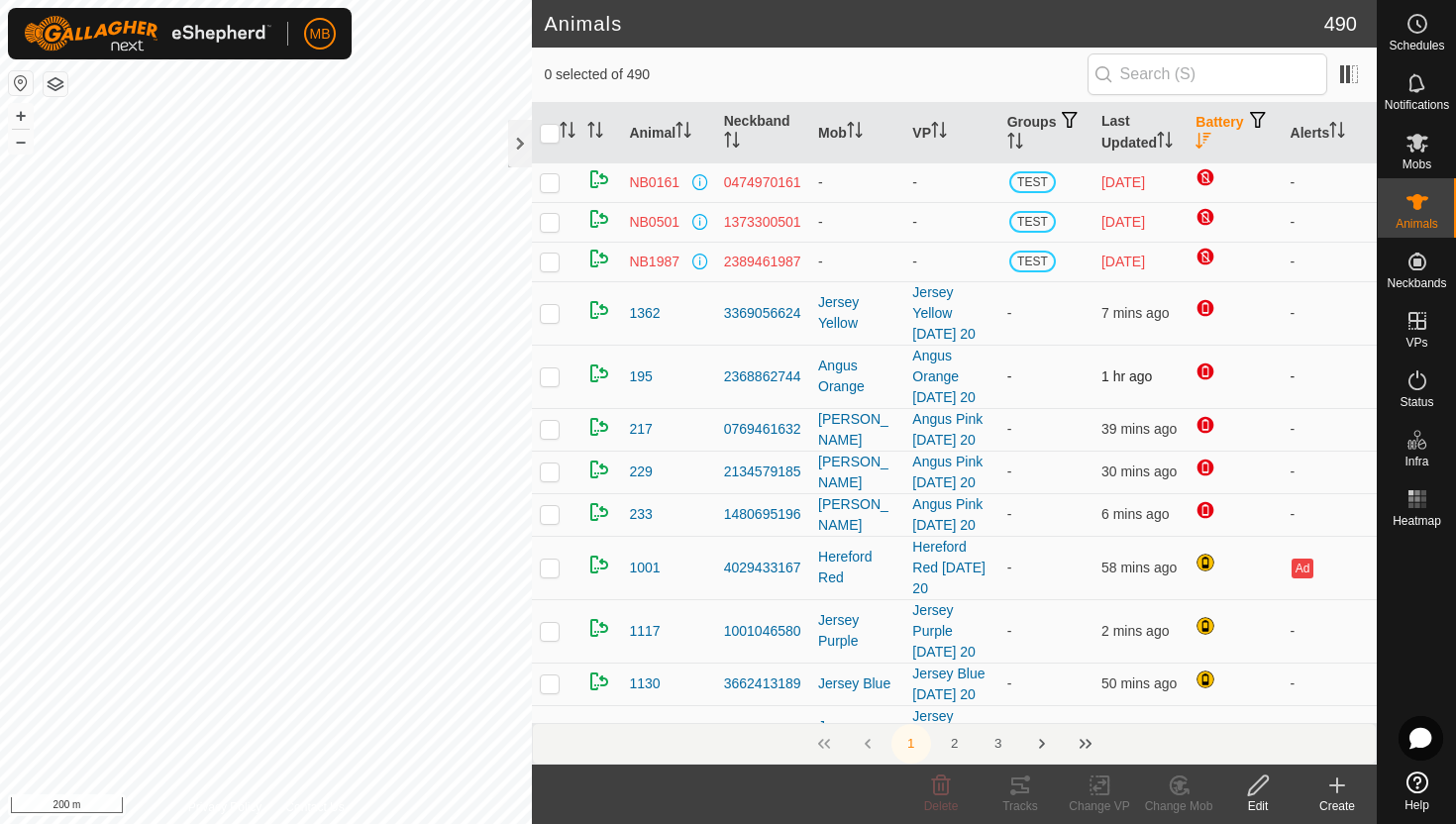 click at bounding box center [550, 376] 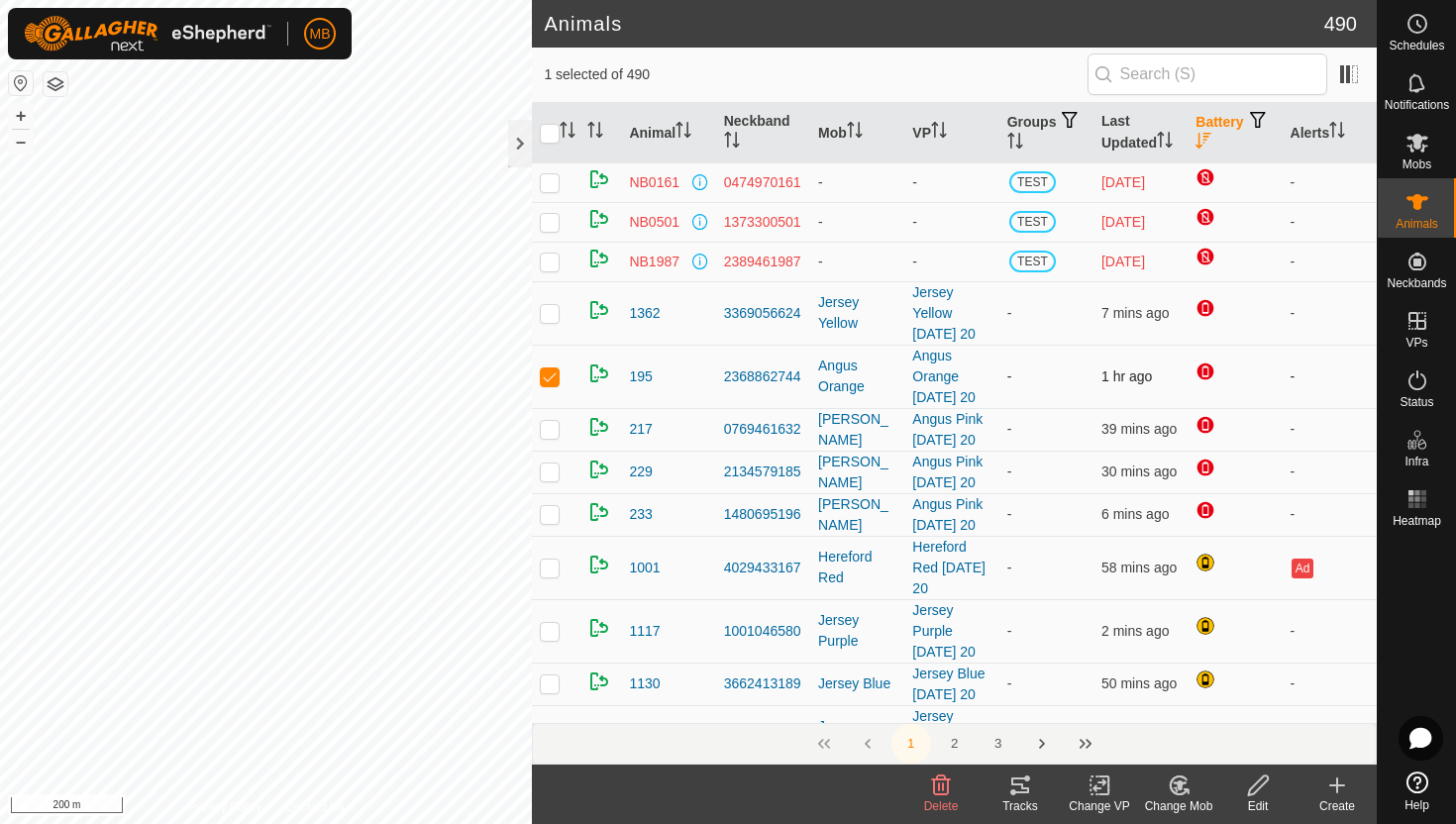 click at bounding box center (550, 376) 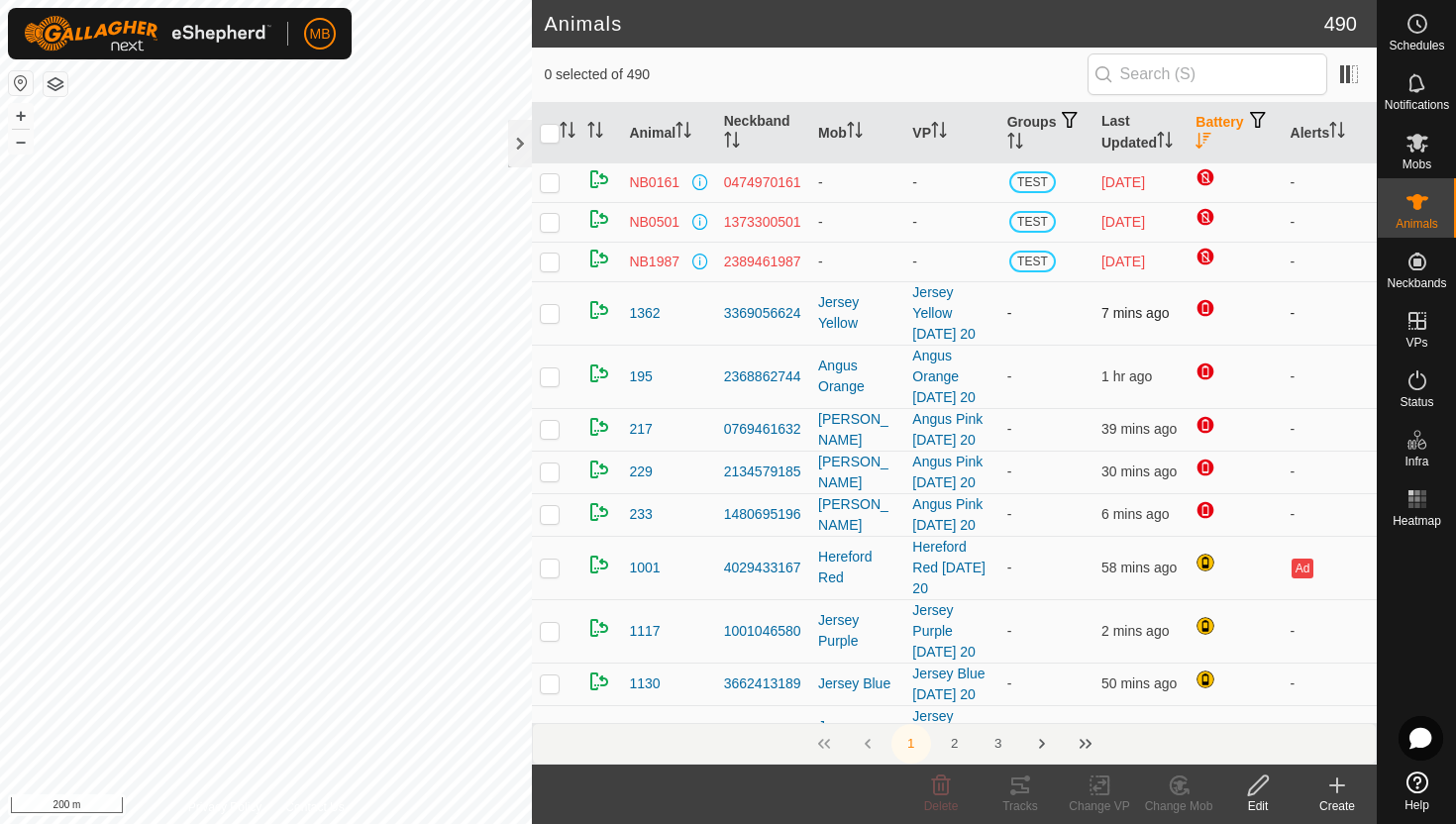 click at bounding box center (550, 313) 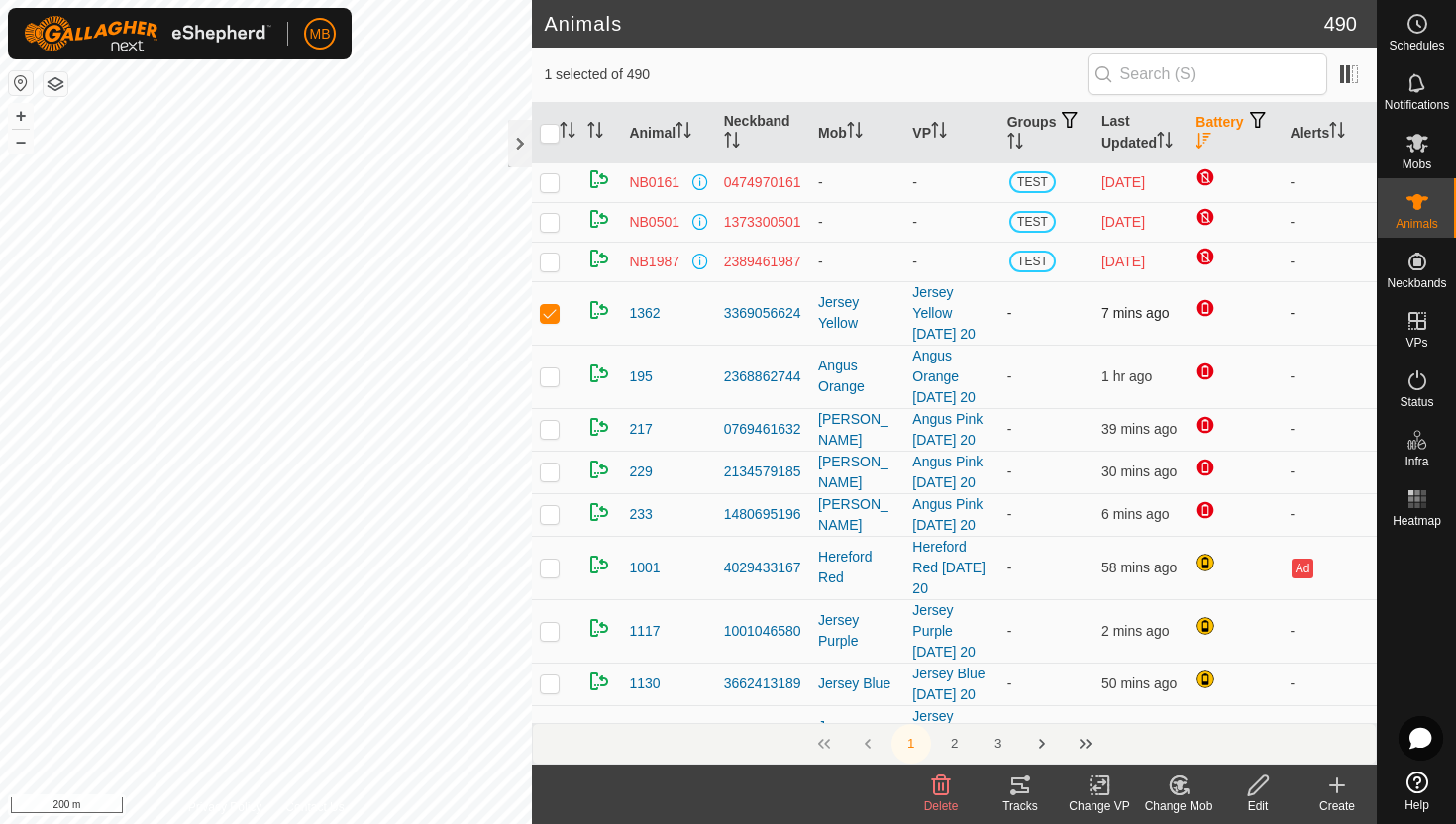 click at bounding box center [550, 313] 